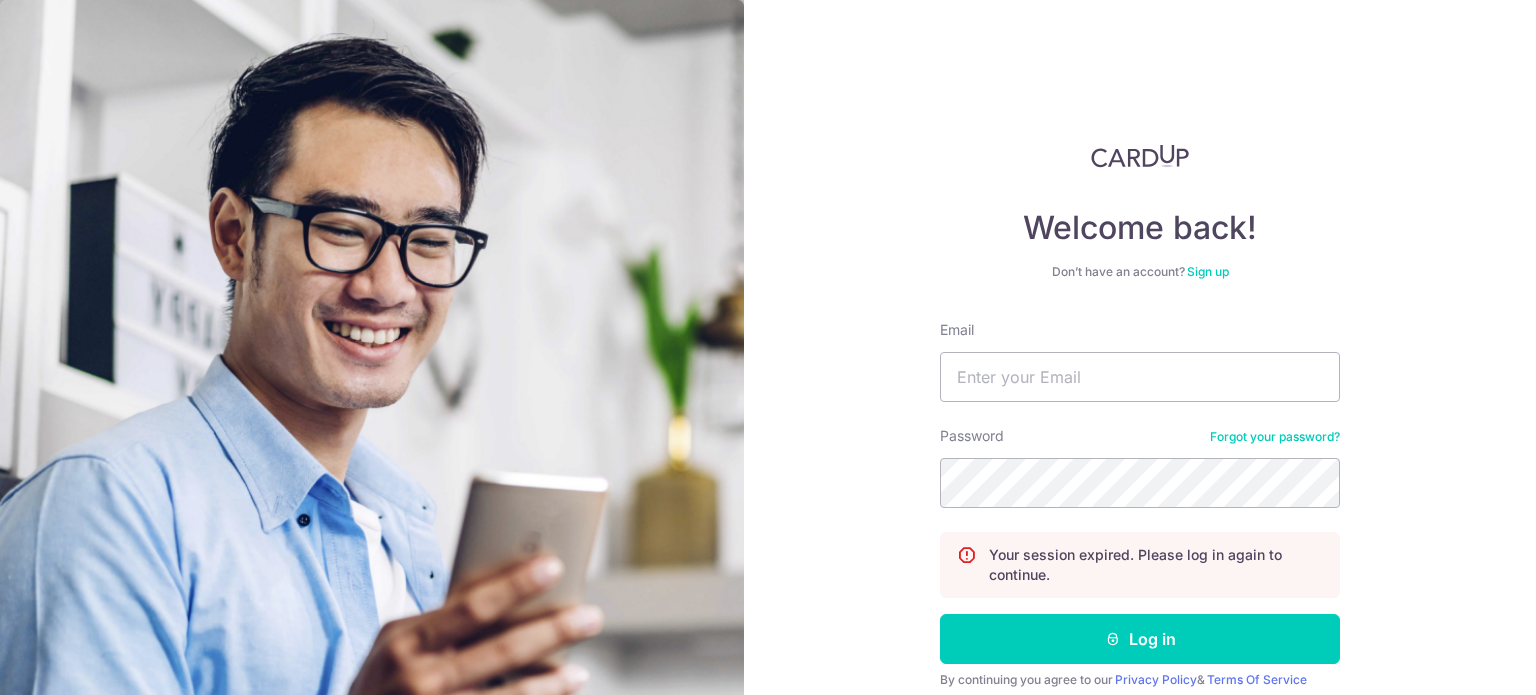 scroll, scrollTop: 0, scrollLeft: 0, axis: both 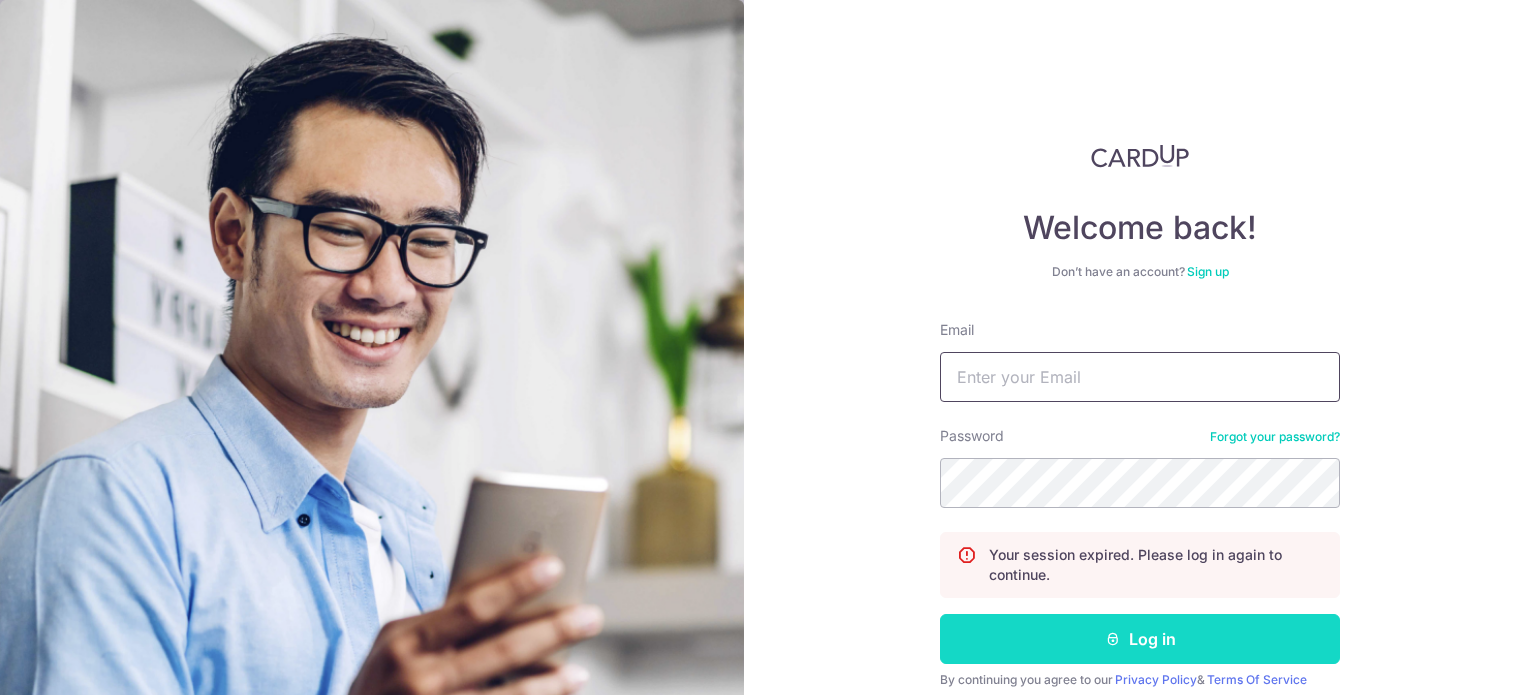 type on "alchemypharm@hotmail.com" 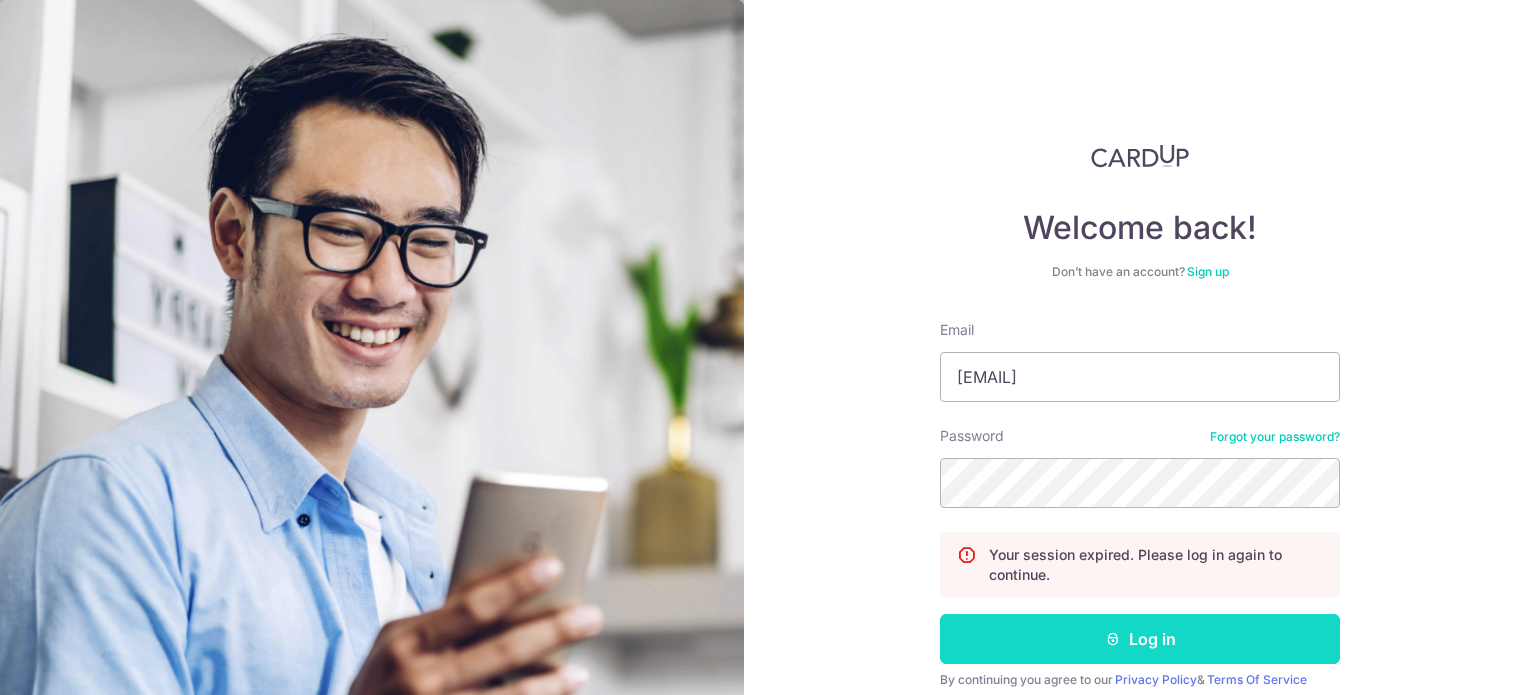 click on "Log in" at bounding box center (1140, 639) 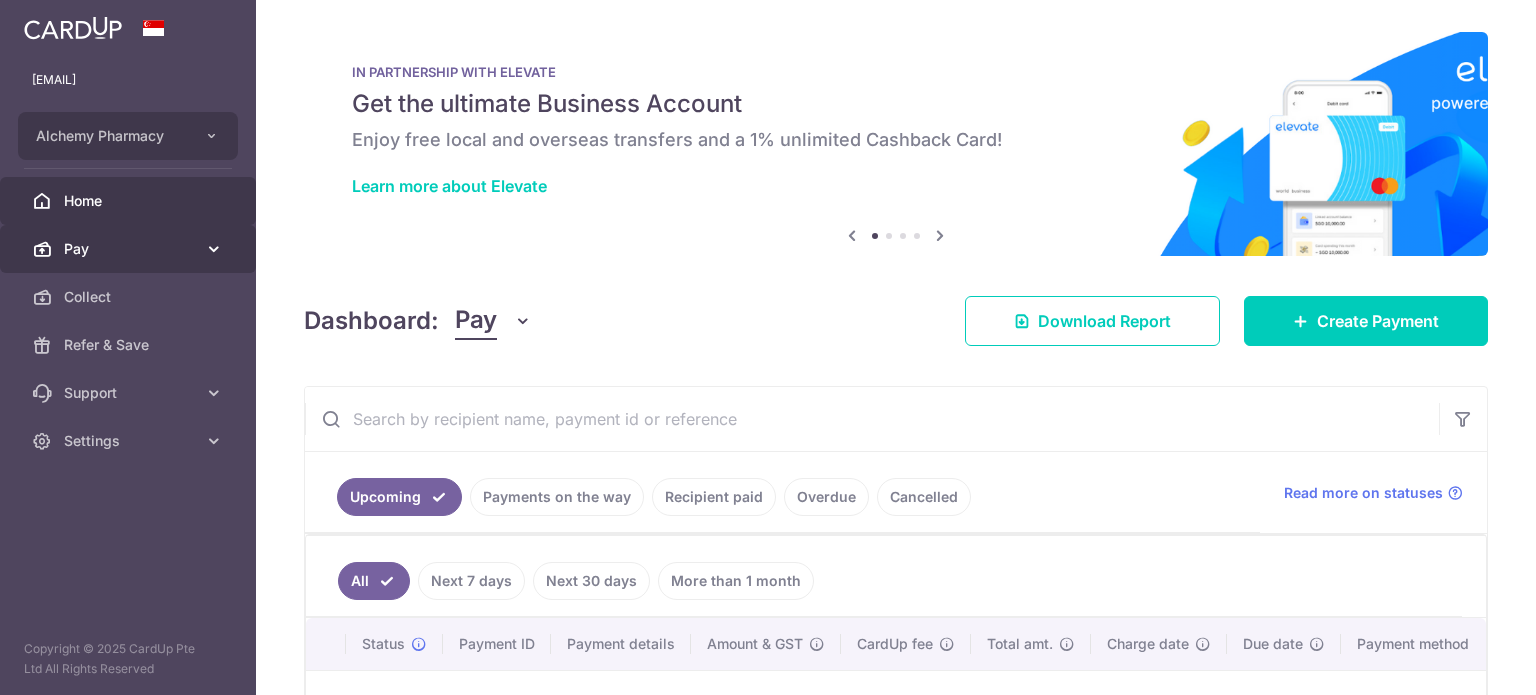 scroll, scrollTop: 0, scrollLeft: 0, axis: both 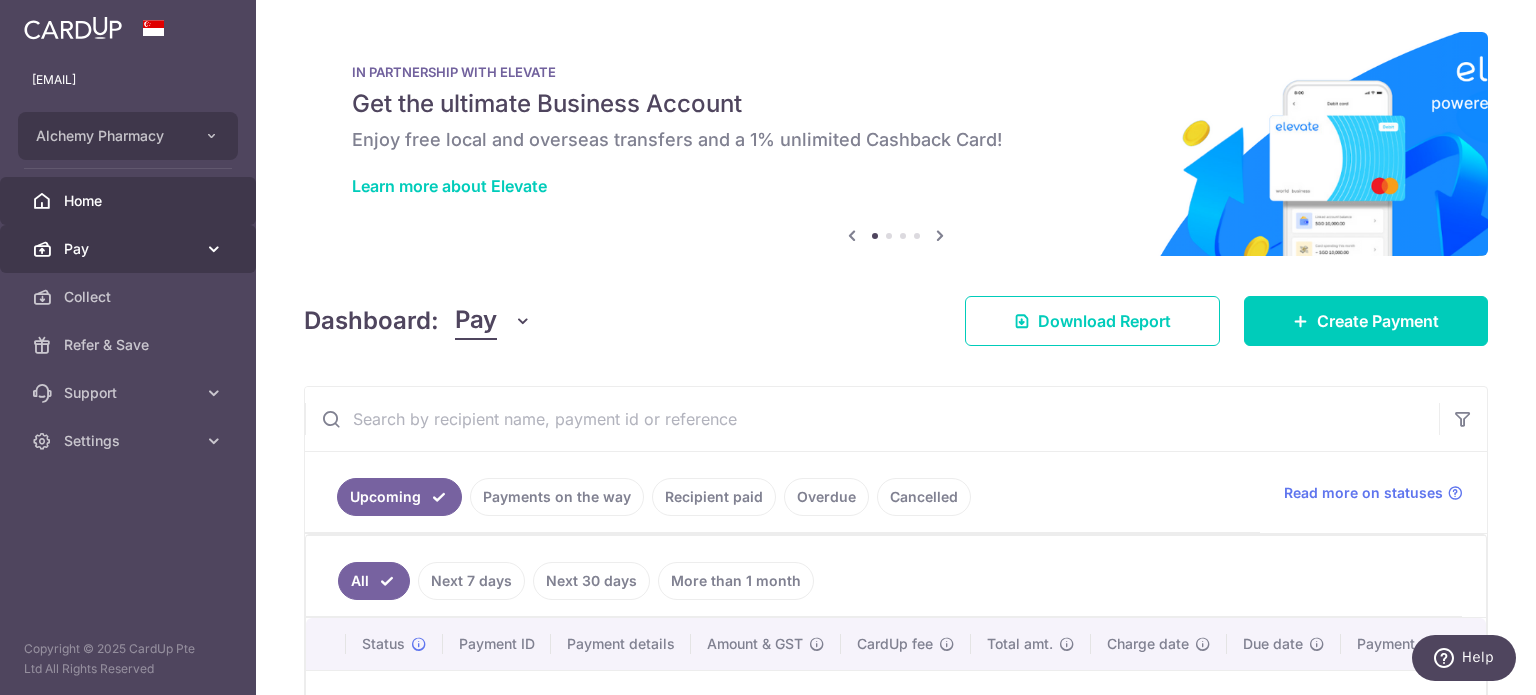 click on "Pay" at bounding box center (130, 249) 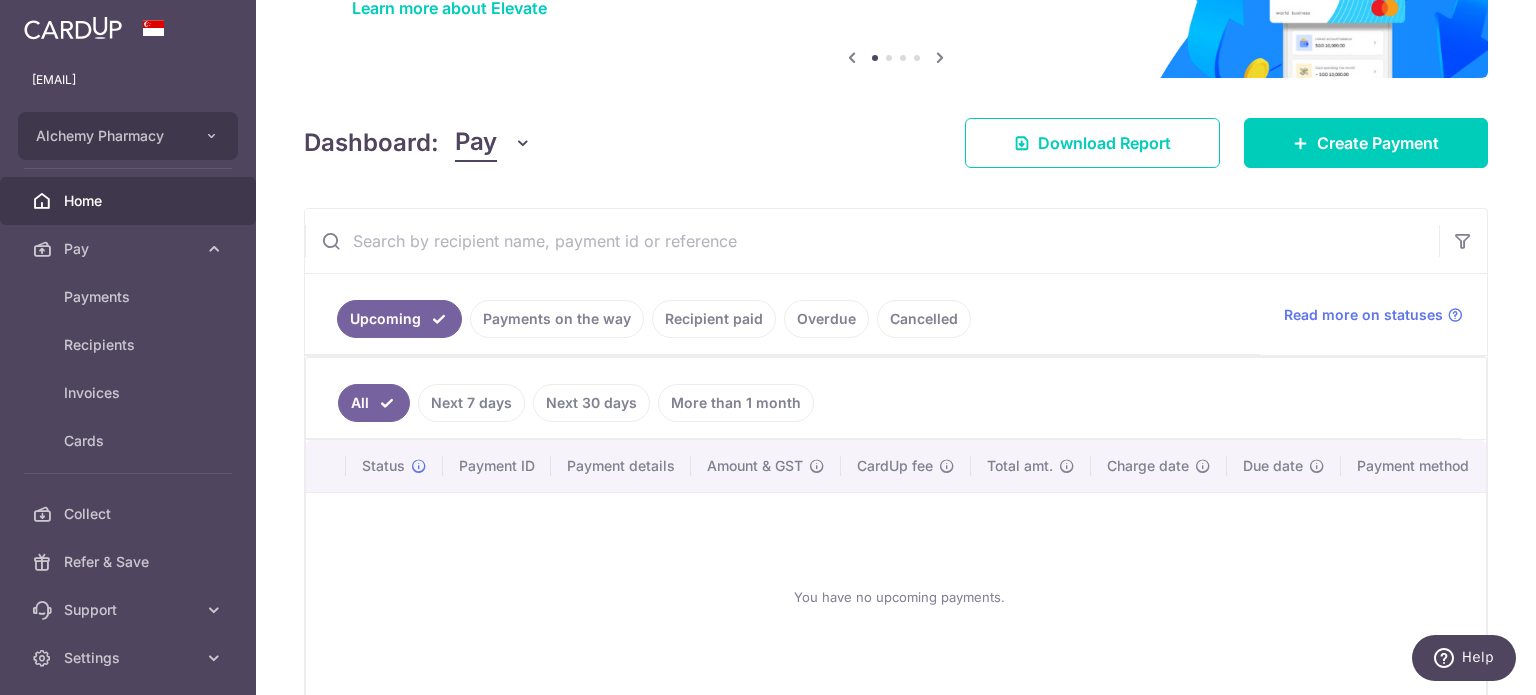 scroll, scrollTop: 200, scrollLeft: 0, axis: vertical 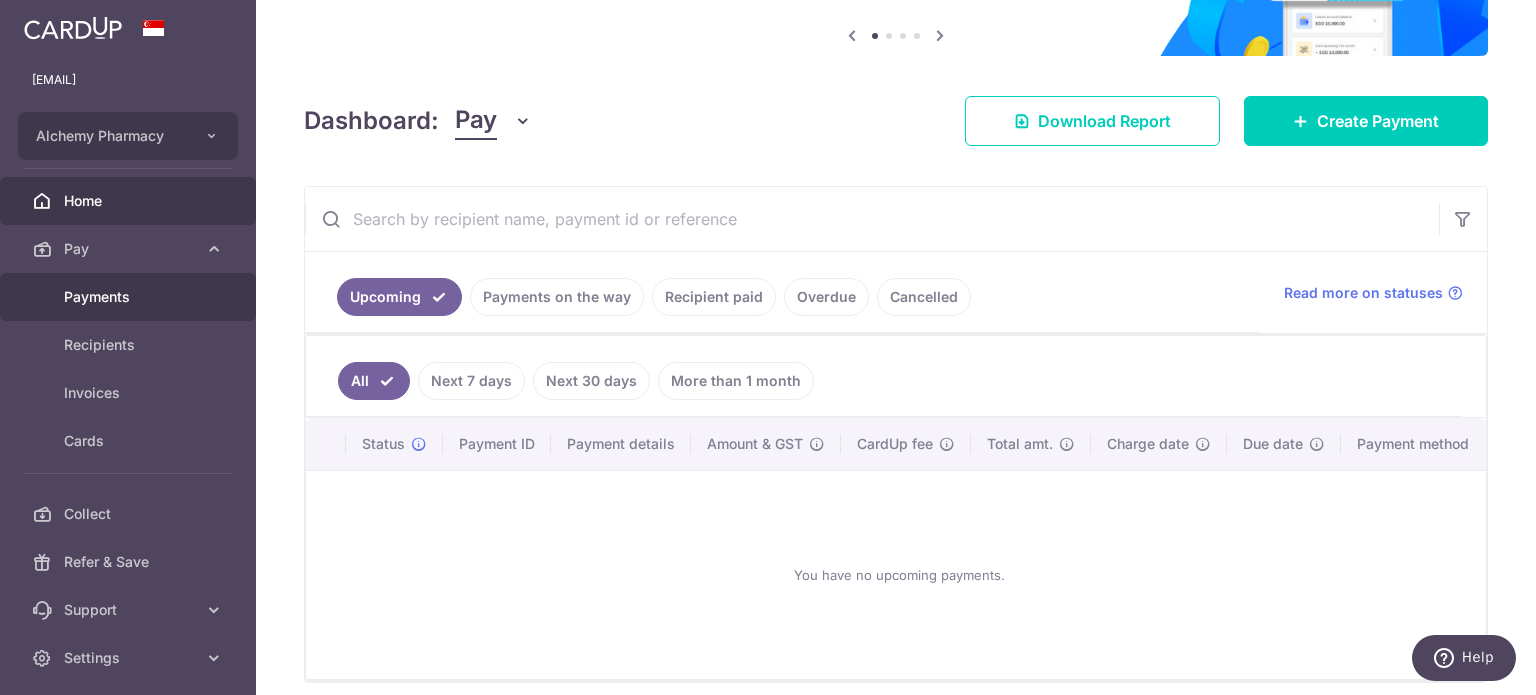 click on "Payments" at bounding box center (130, 297) 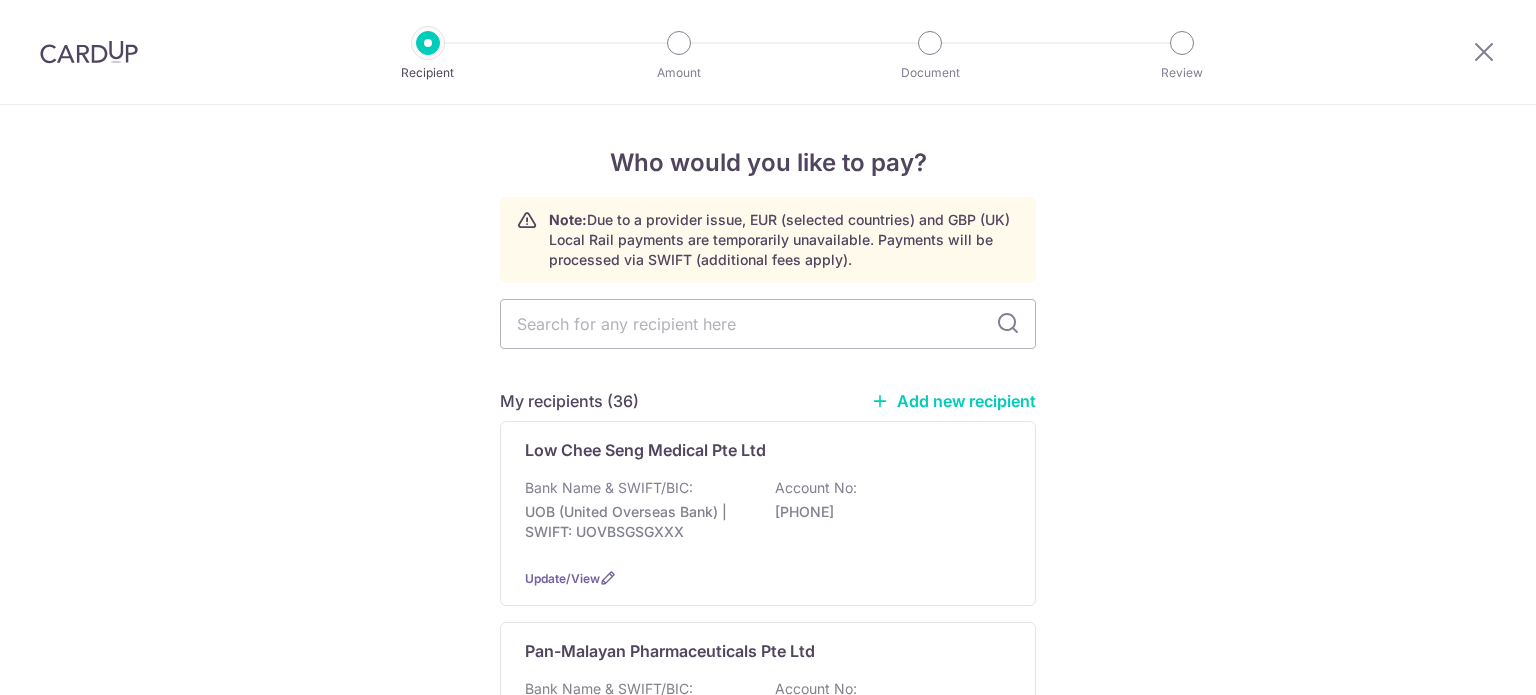 scroll, scrollTop: 0, scrollLeft: 0, axis: both 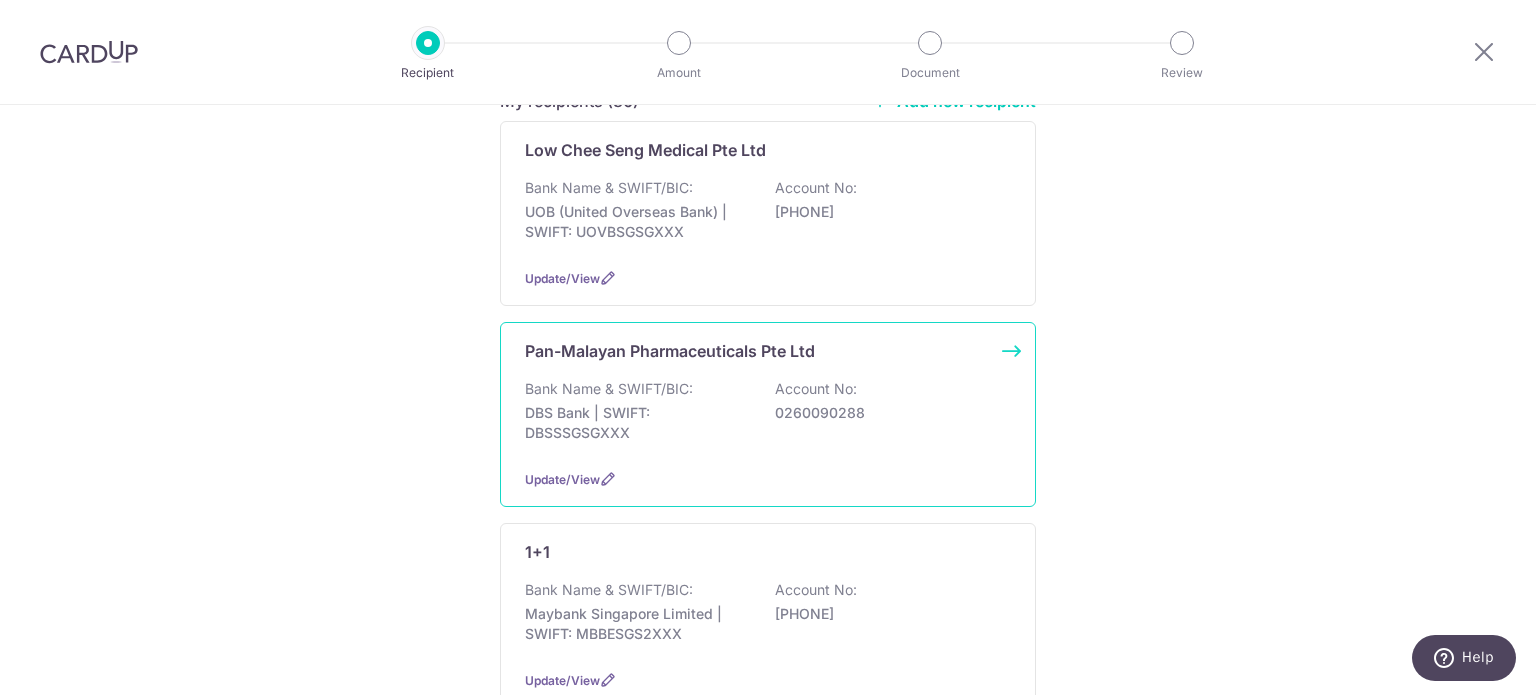 click on "Pan-Malayan Pharmaceuticals Pte Ltd" at bounding box center [670, 351] 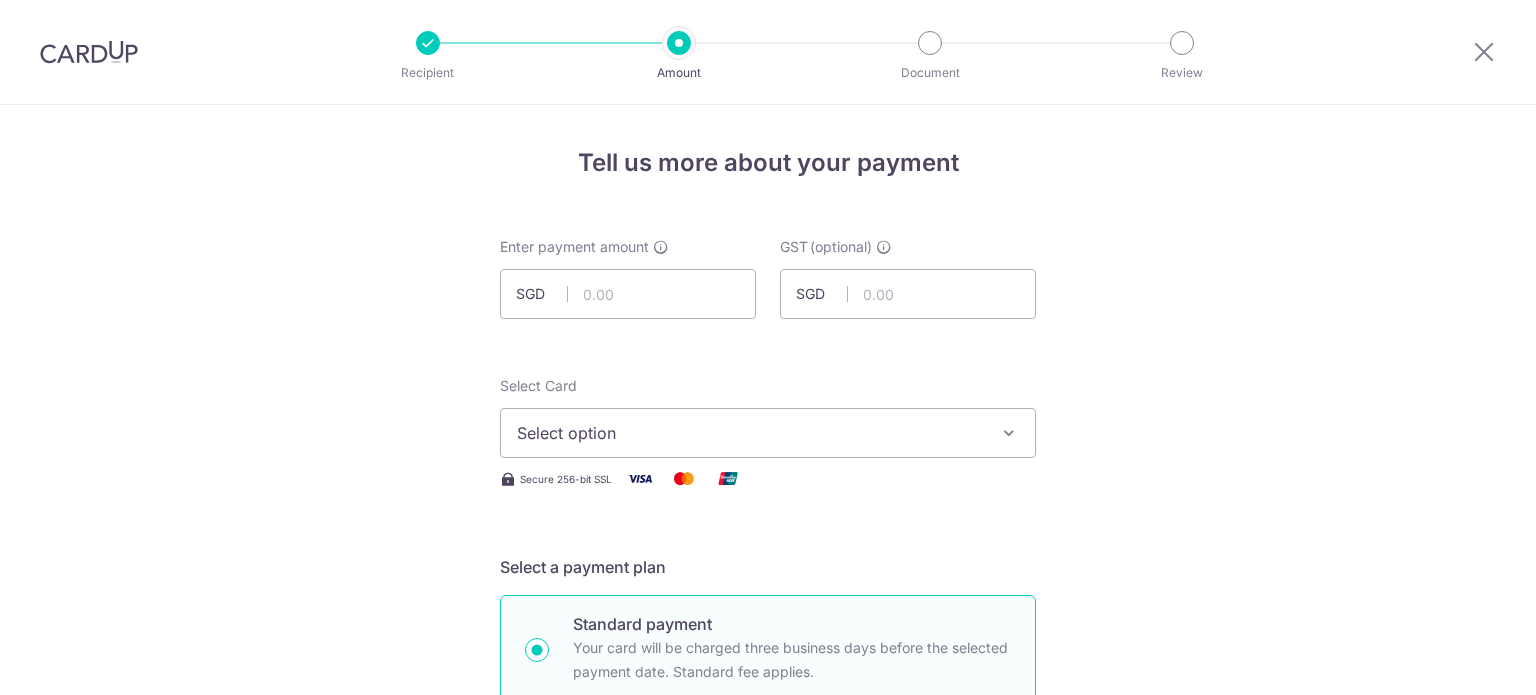 scroll, scrollTop: 0, scrollLeft: 0, axis: both 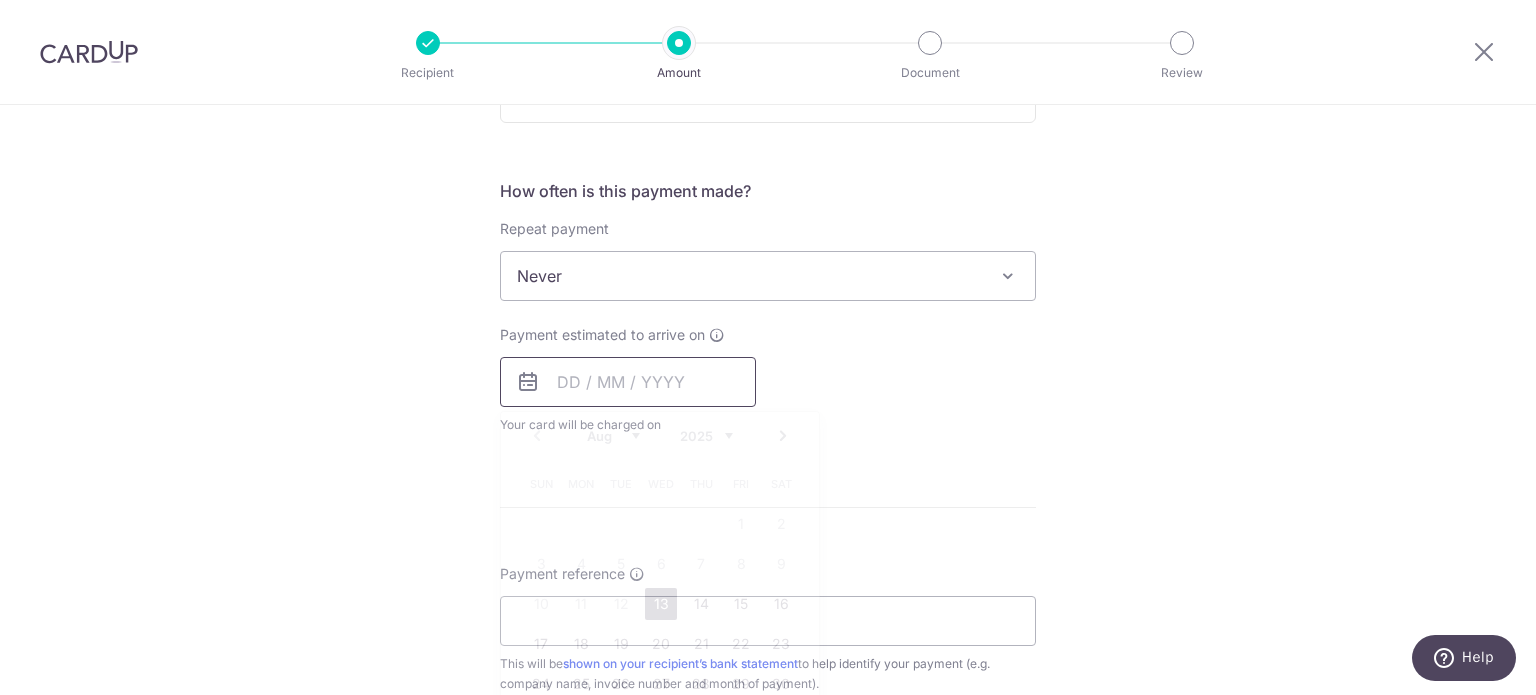 click at bounding box center (628, 382) 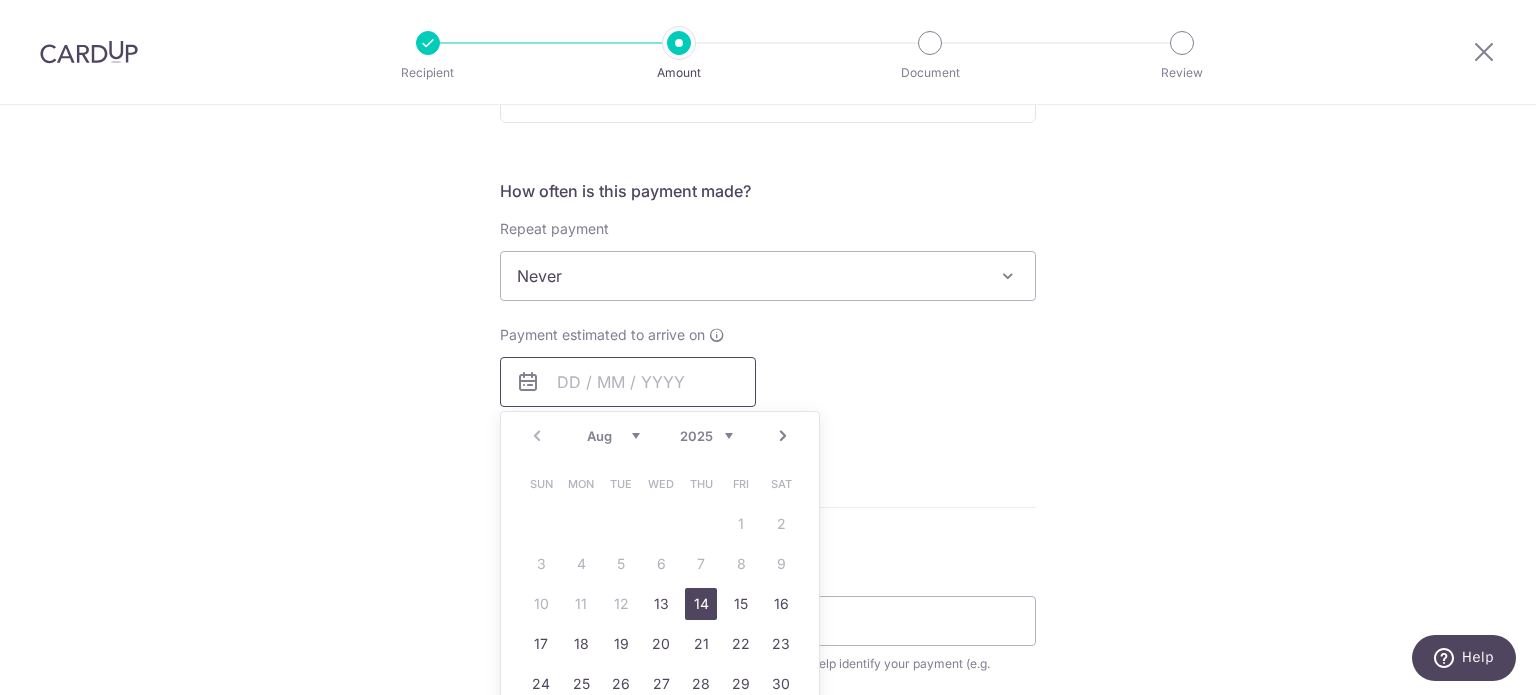 scroll, scrollTop: 800, scrollLeft: 0, axis: vertical 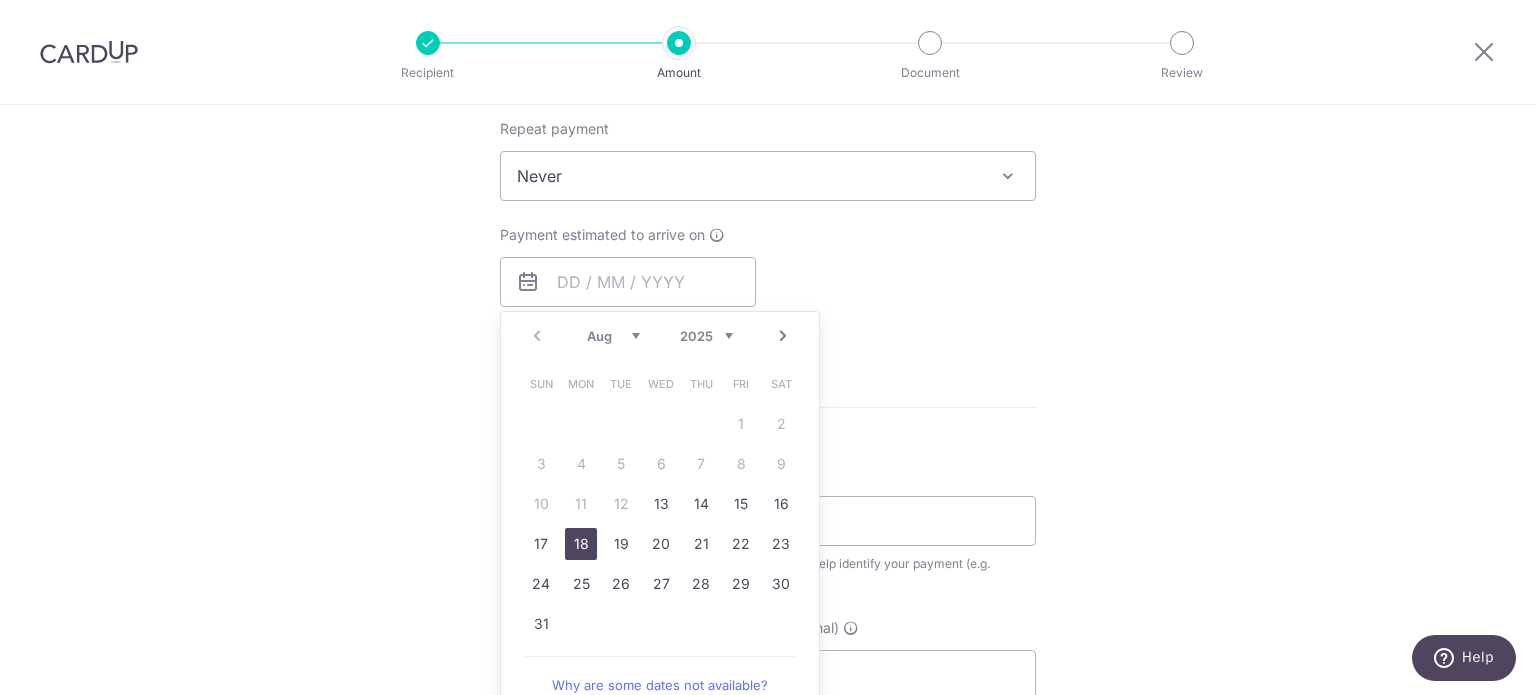click on "18" at bounding box center (581, 544) 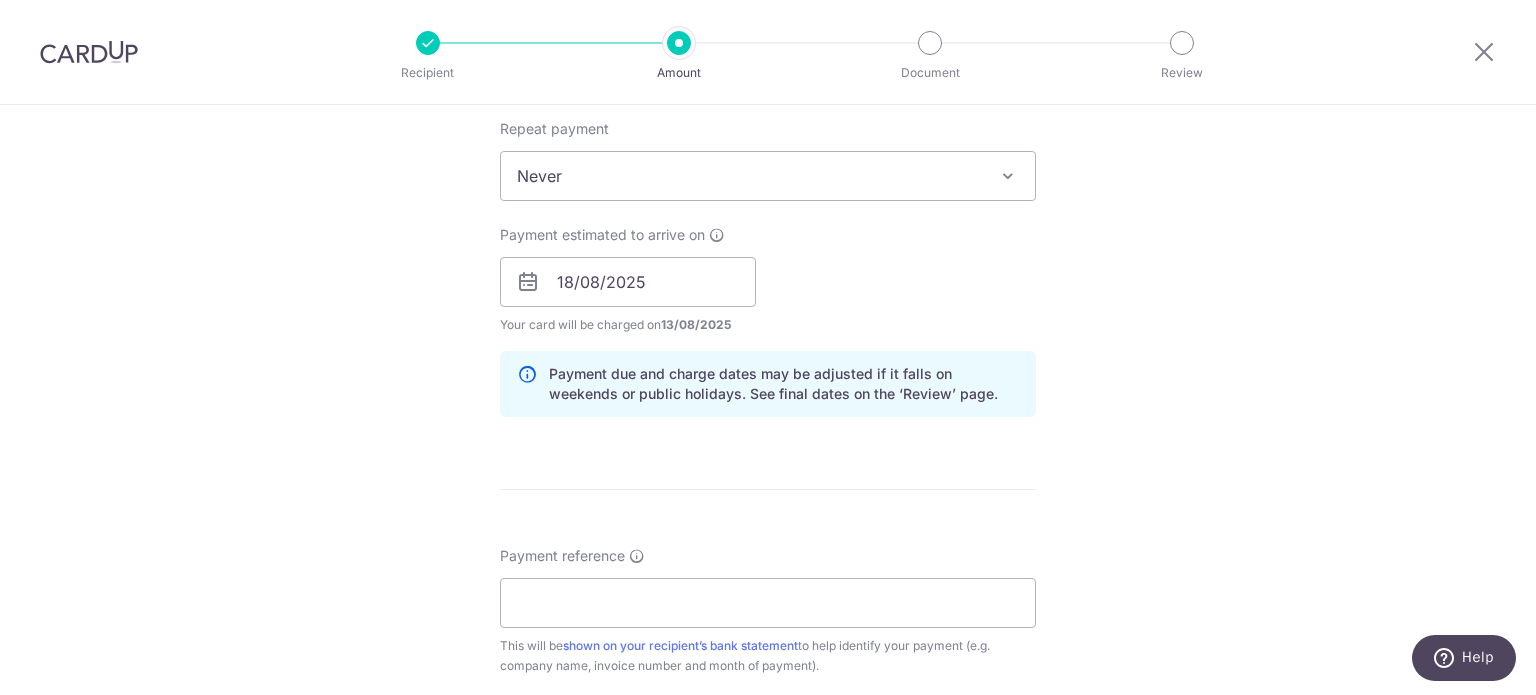 click at bounding box center (528, 282) 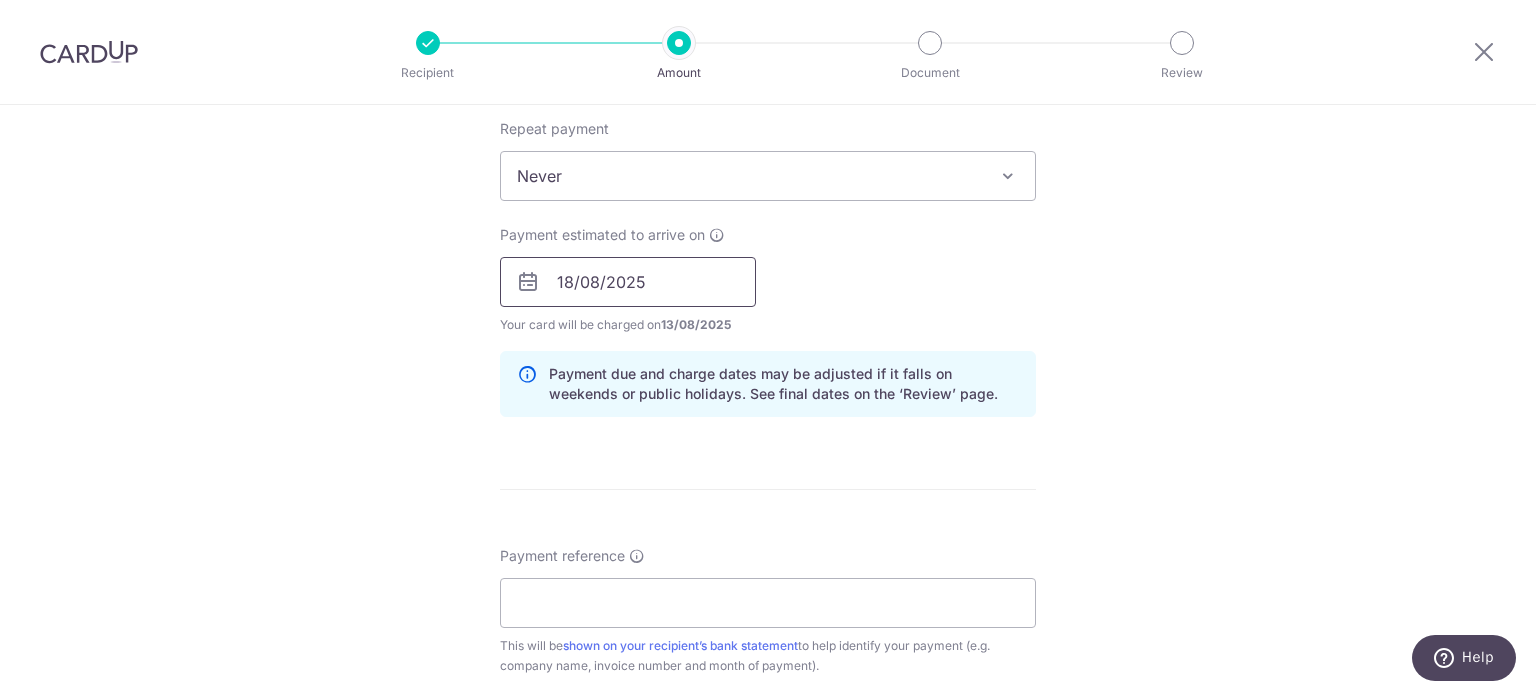 click on "18/08/2025" at bounding box center (628, 282) 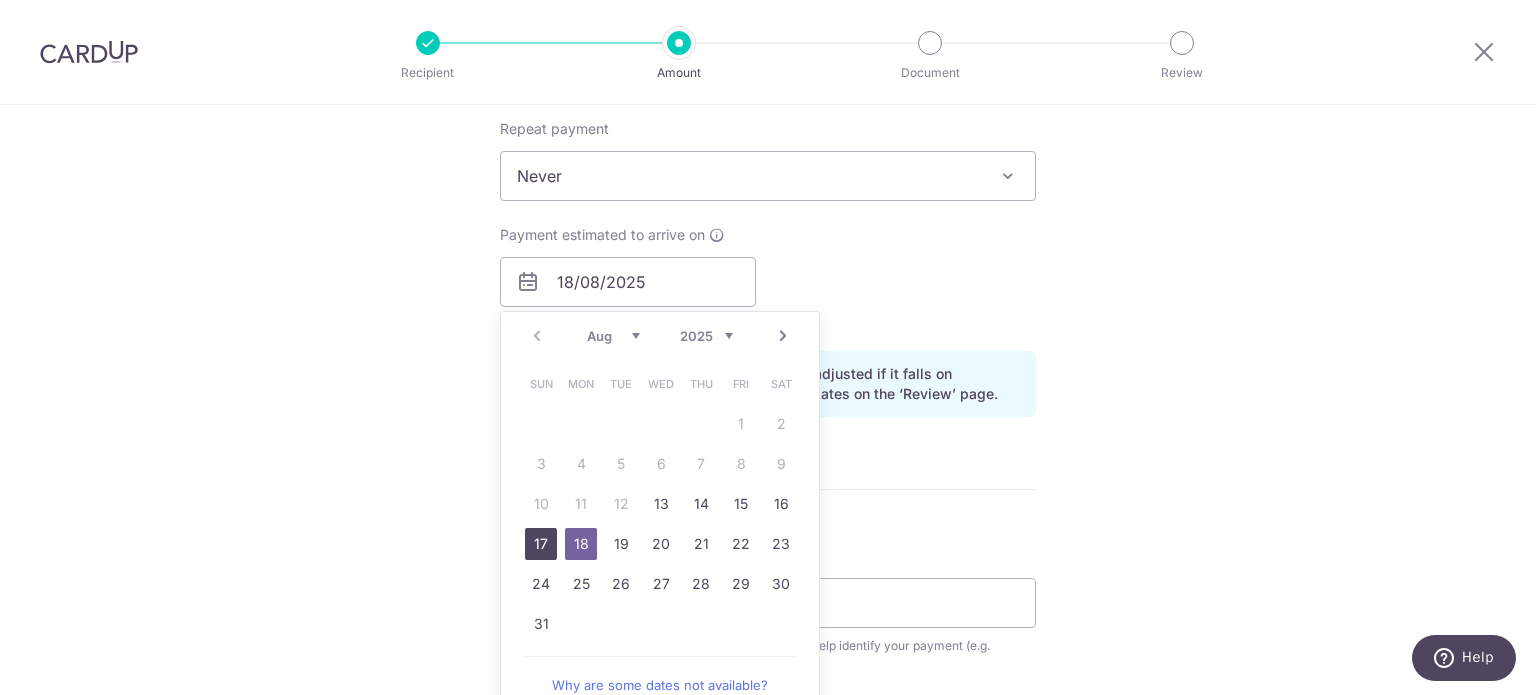 click on "17" at bounding box center (541, 544) 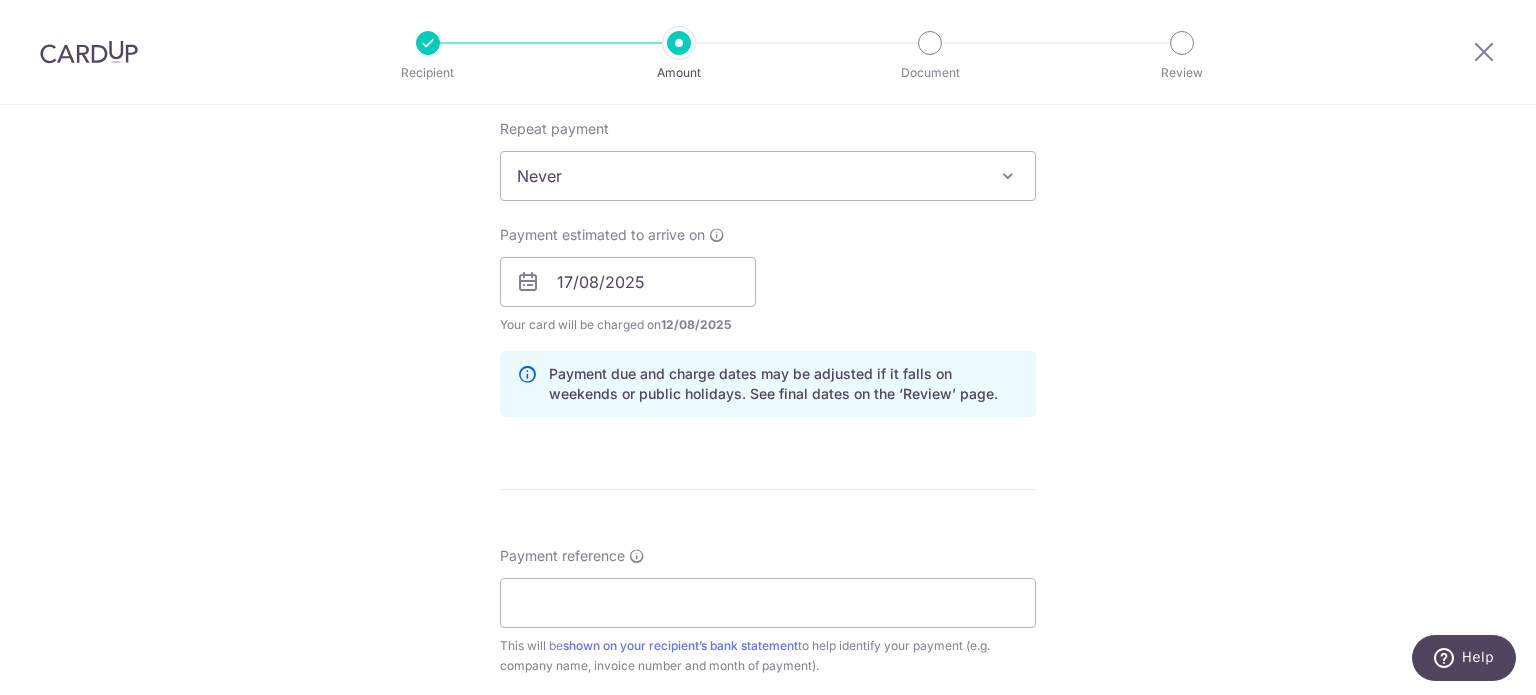 click at bounding box center (528, 282) 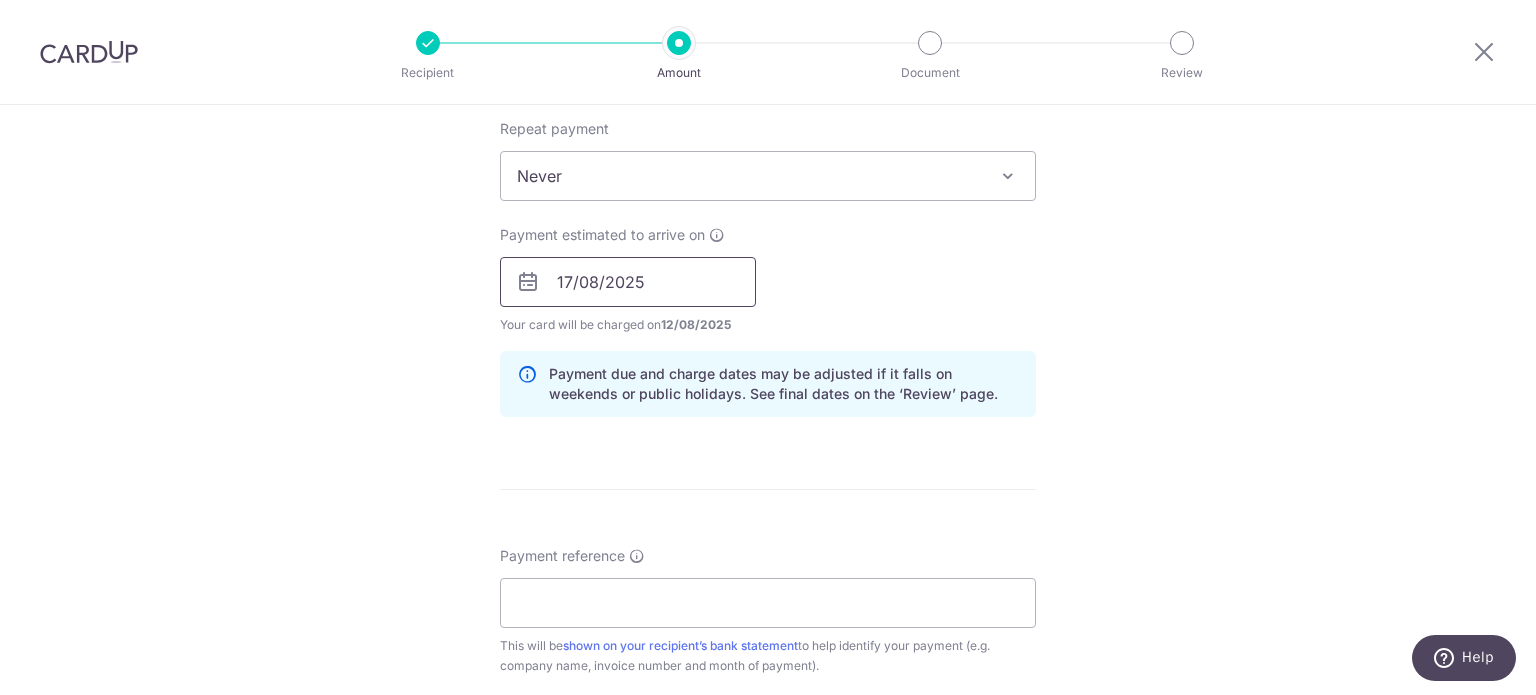 click on "17/08/2025" at bounding box center (628, 282) 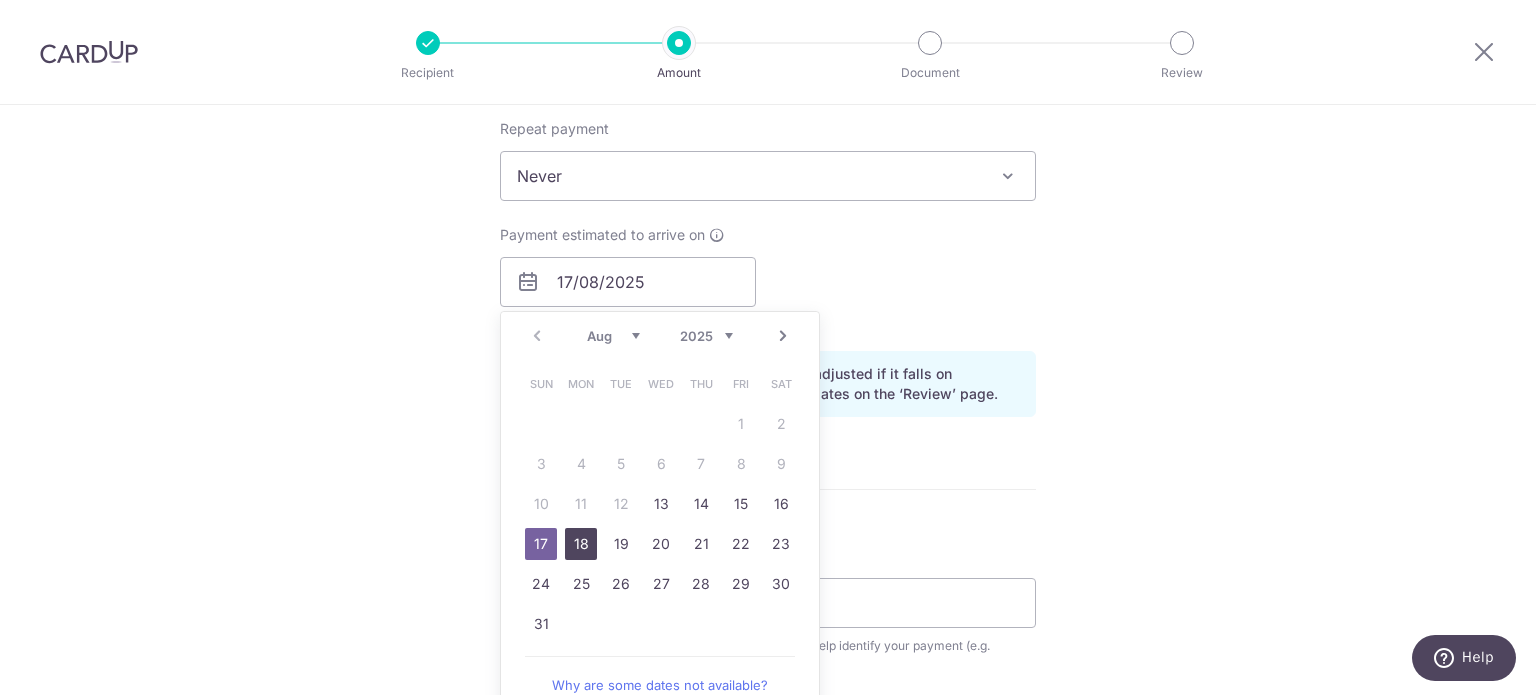 click on "18" at bounding box center [581, 544] 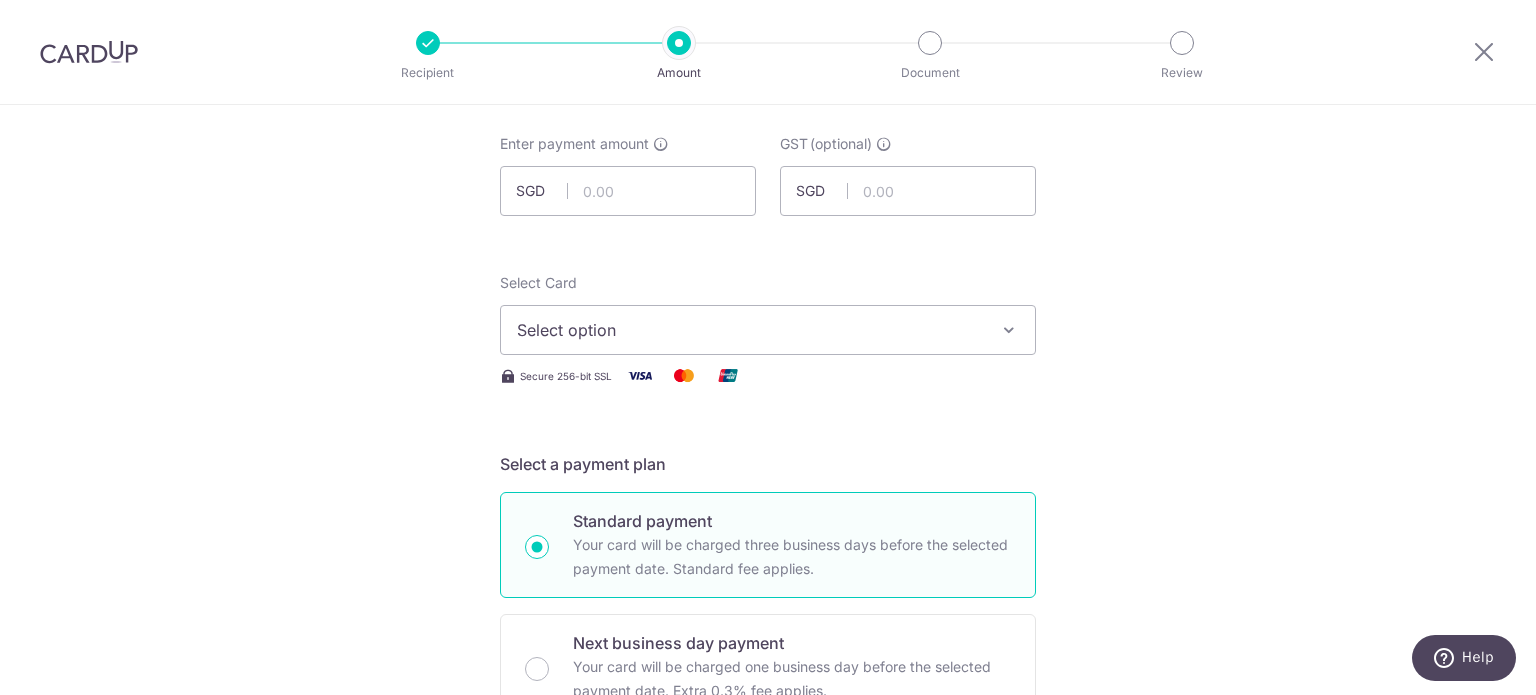 scroll, scrollTop: 0, scrollLeft: 0, axis: both 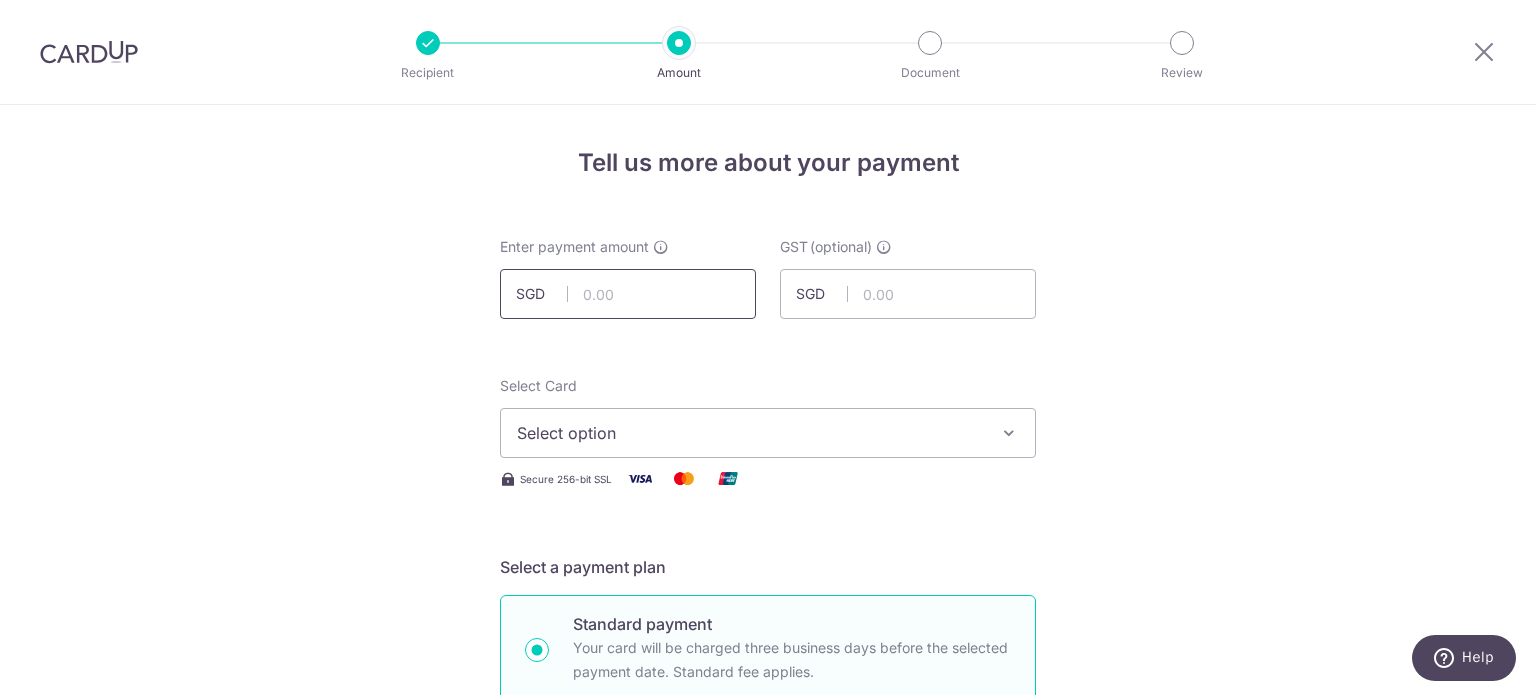 click at bounding box center [628, 294] 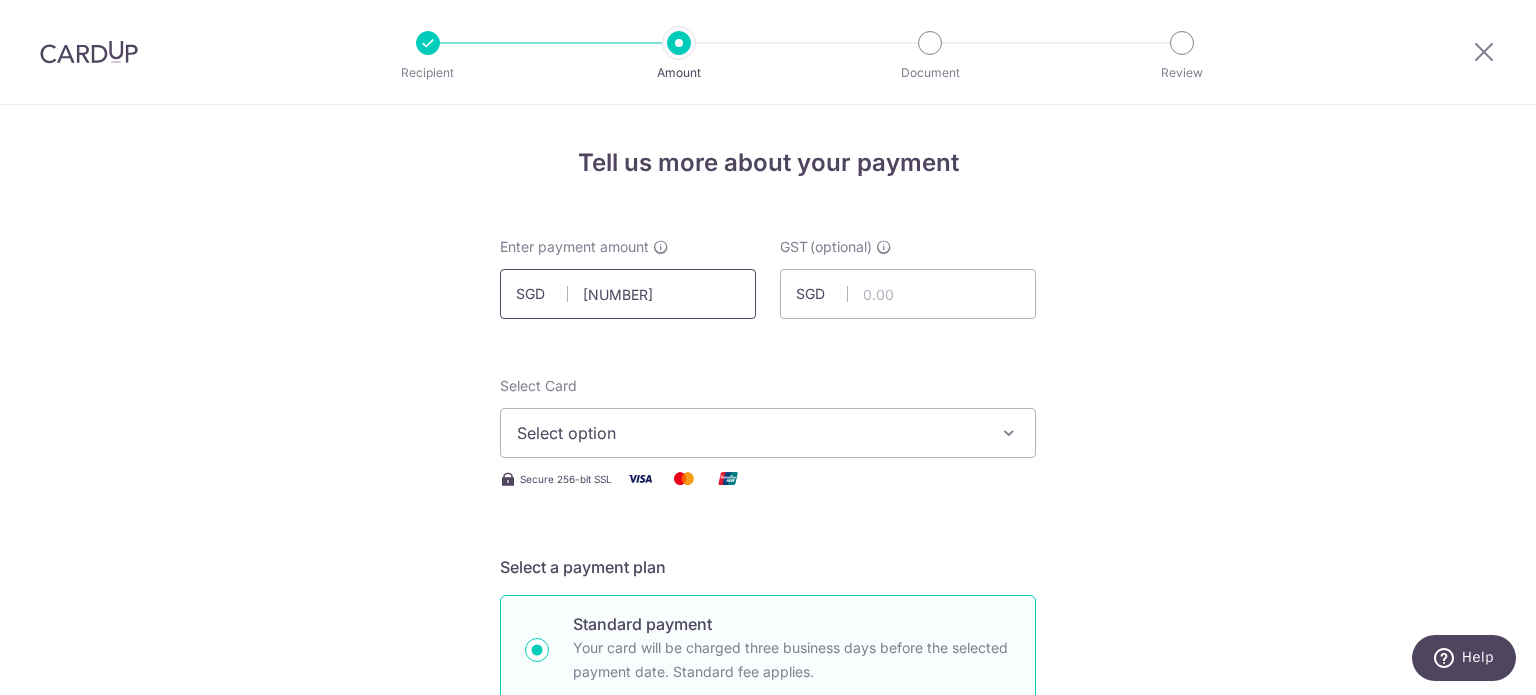 type on "883.81" 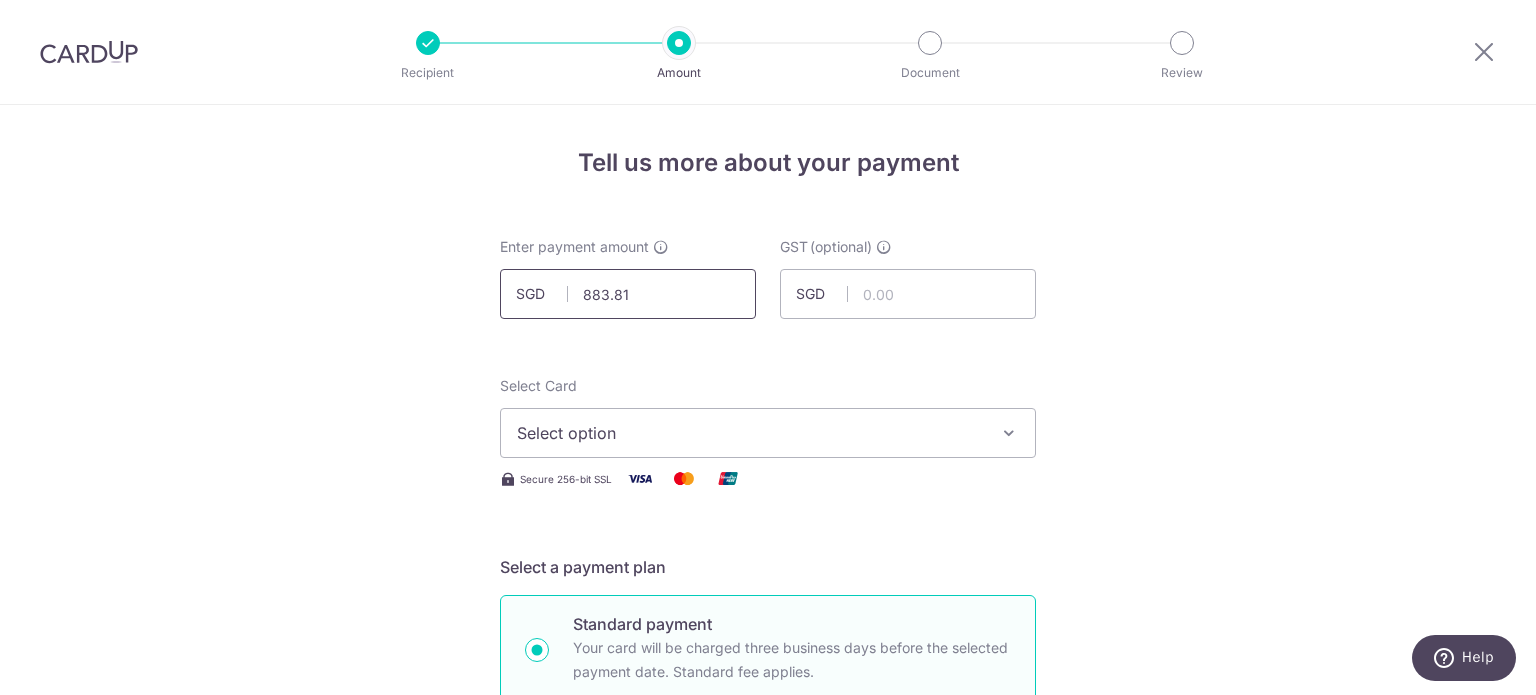 click on "883.81" at bounding box center (628, 294) 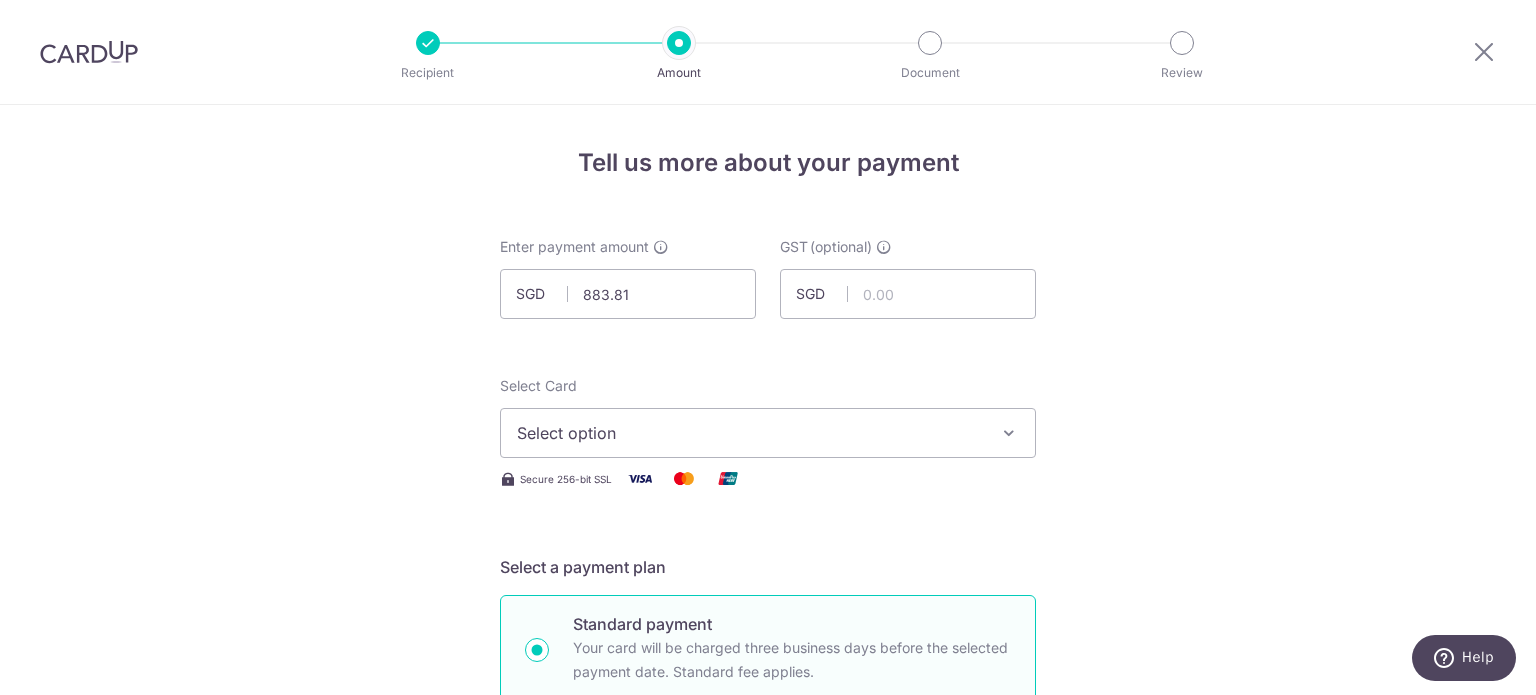 click on "Select option" at bounding box center [750, 433] 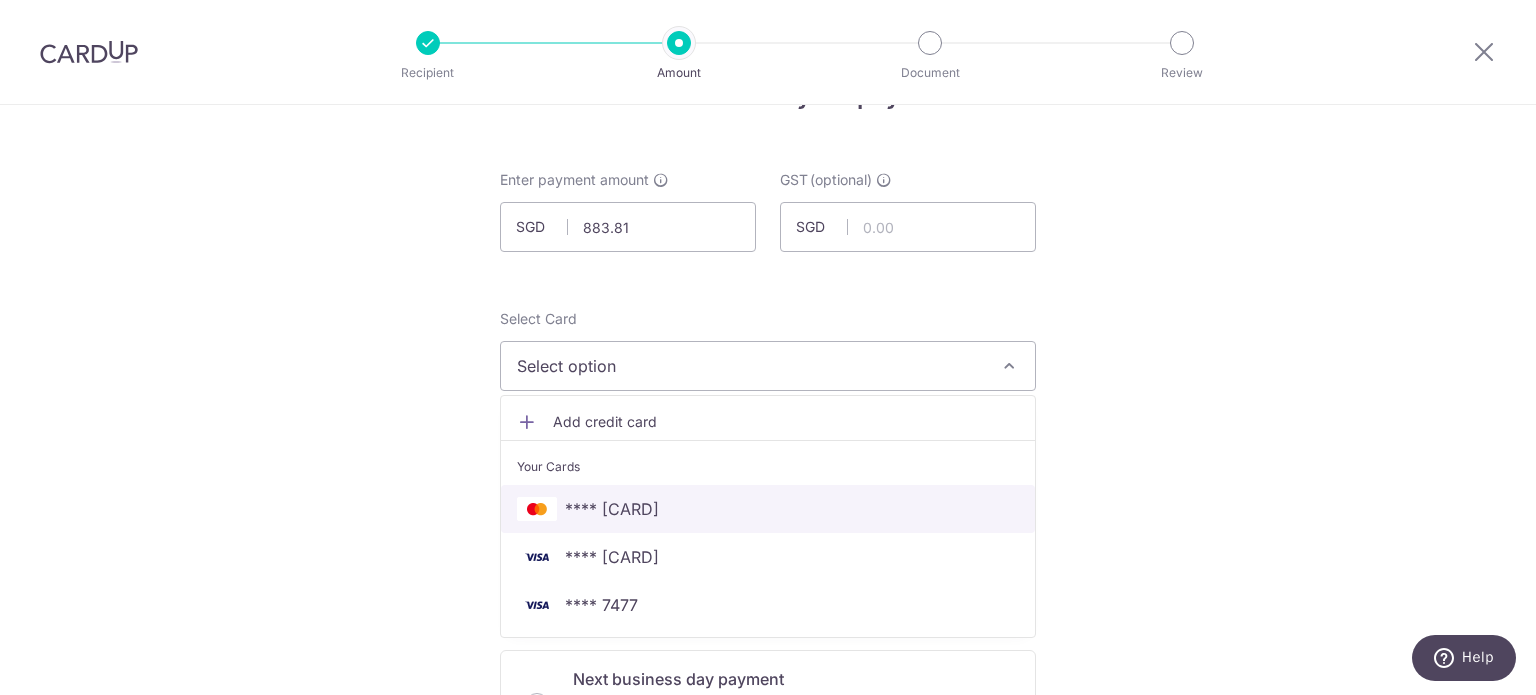 scroll, scrollTop: 100, scrollLeft: 0, axis: vertical 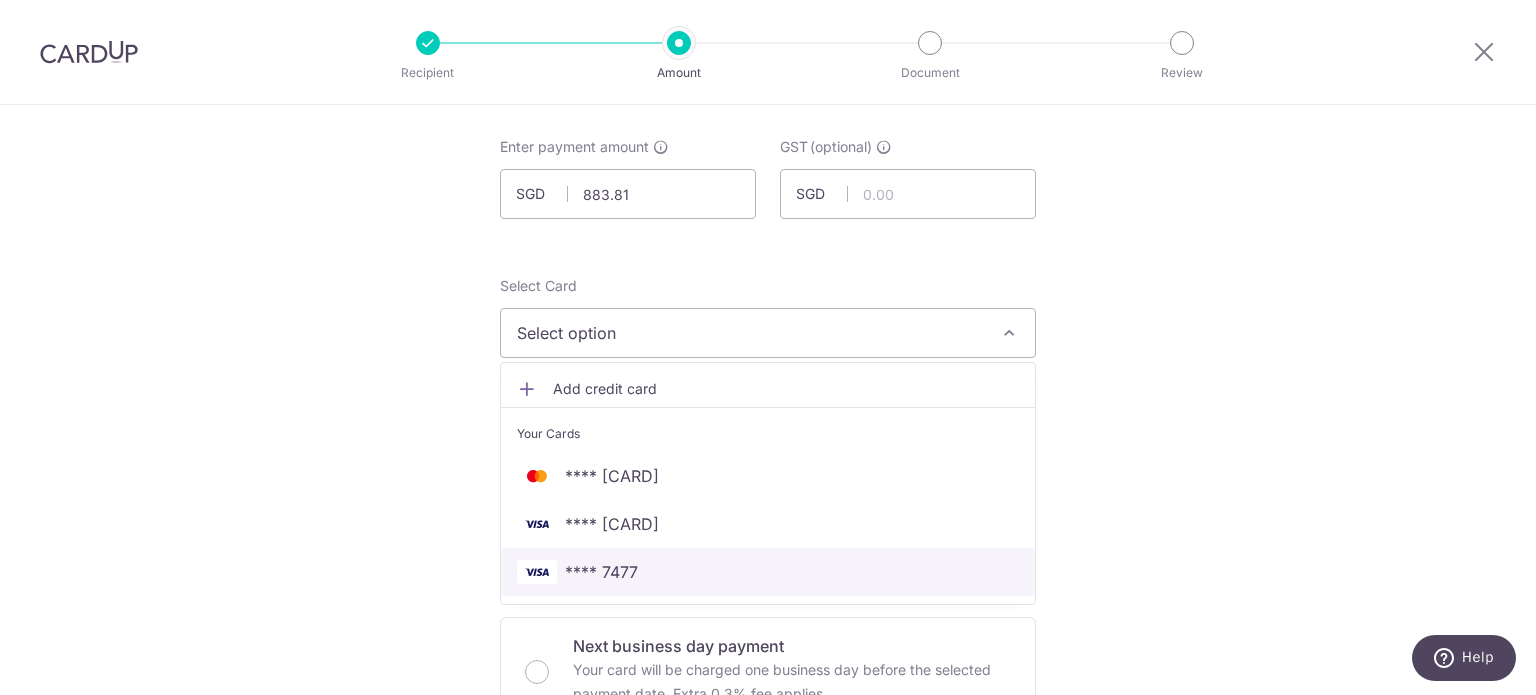 click on "**** 7477" at bounding box center (601, 572) 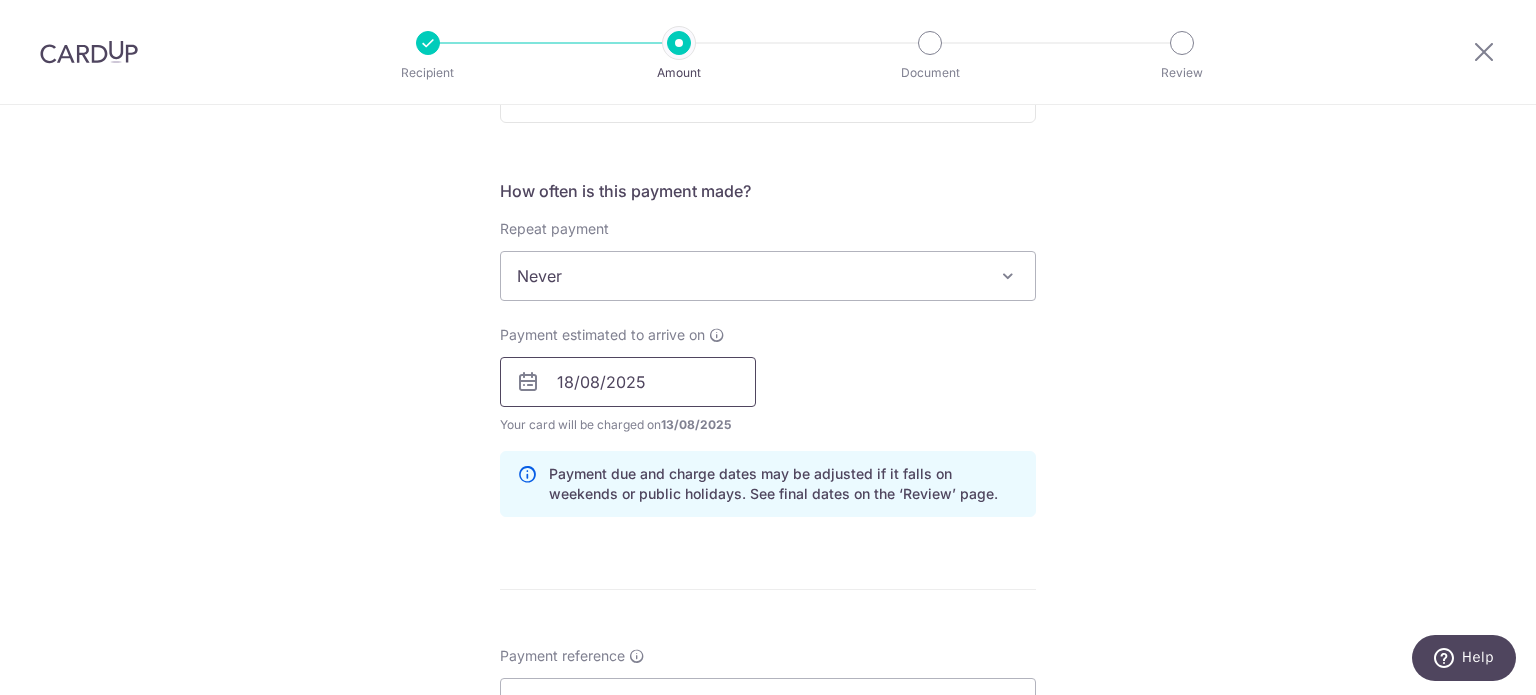 scroll, scrollTop: 1000, scrollLeft: 0, axis: vertical 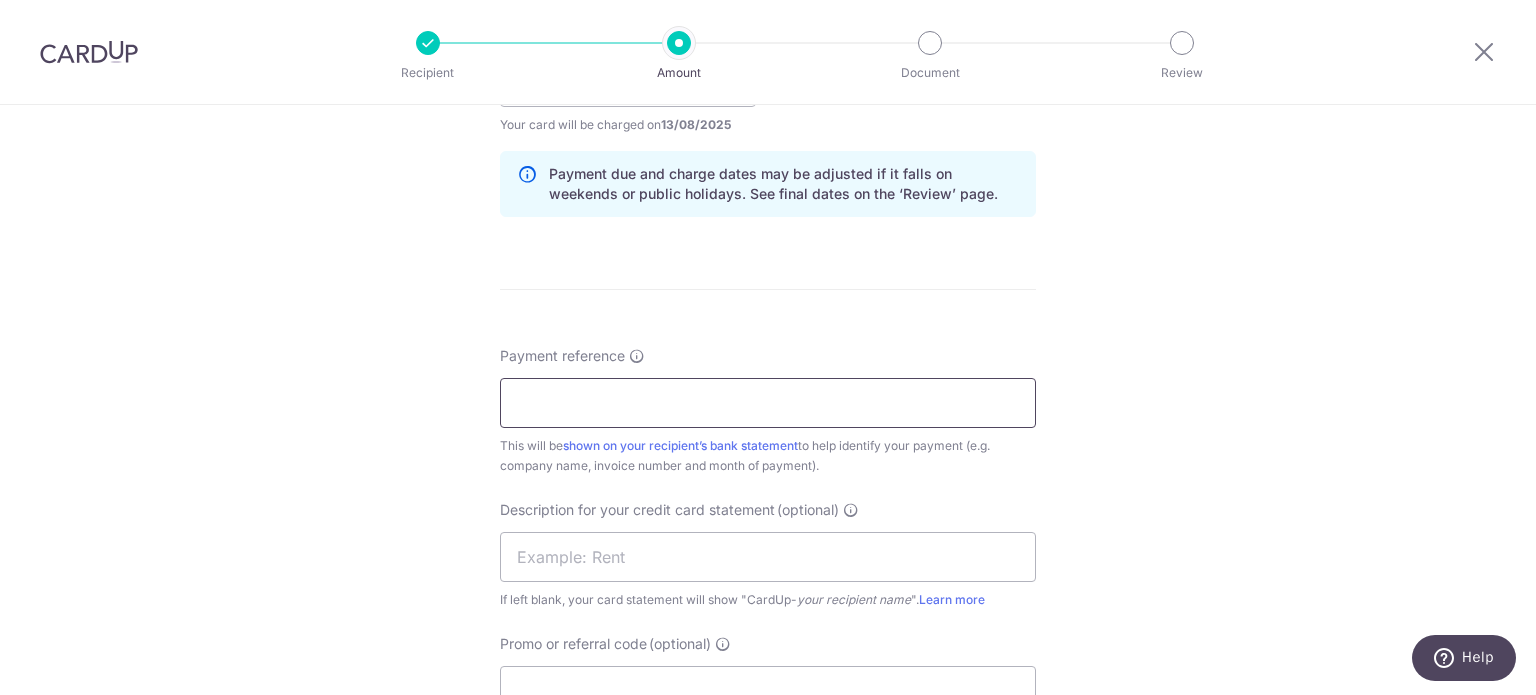 click on "Payment reference" at bounding box center (768, 403) 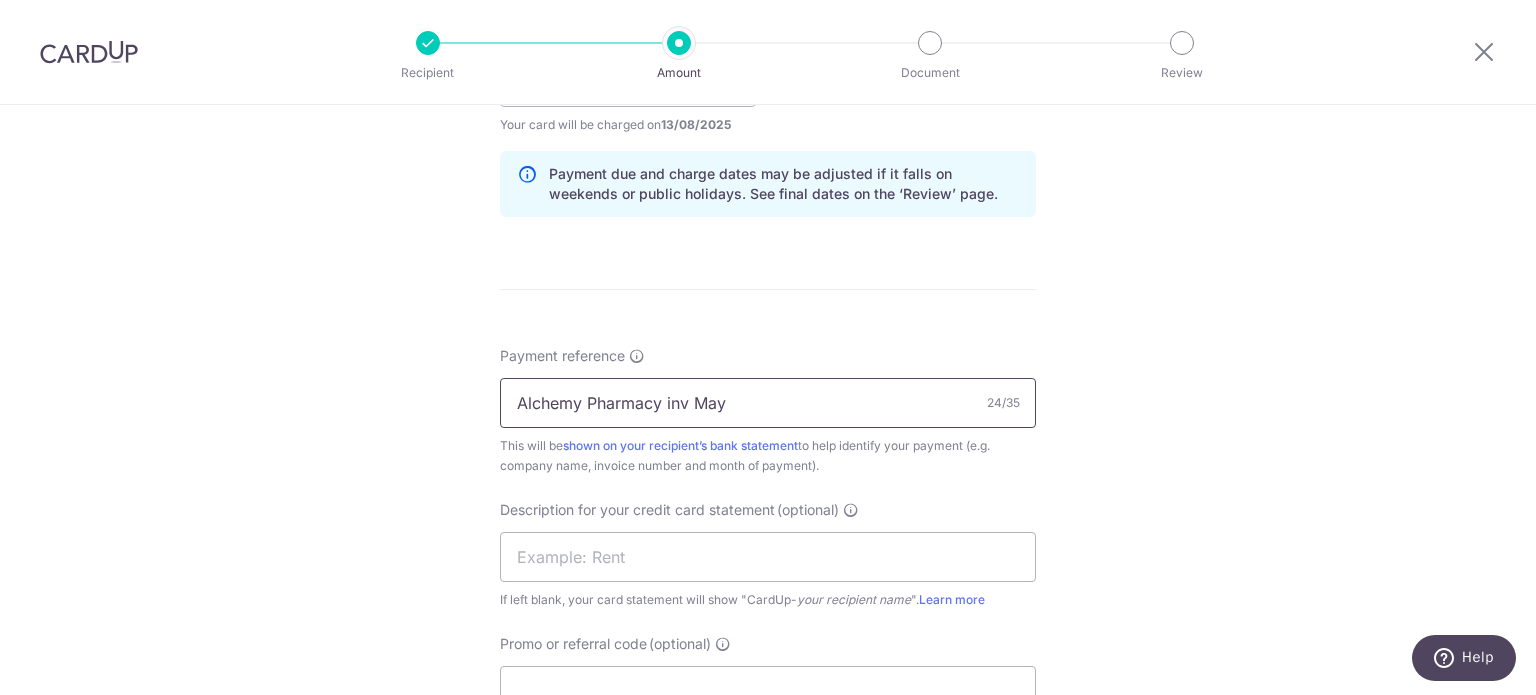 click on "Alchemy Pharmacy inv May" at bounding box center [768, 403] 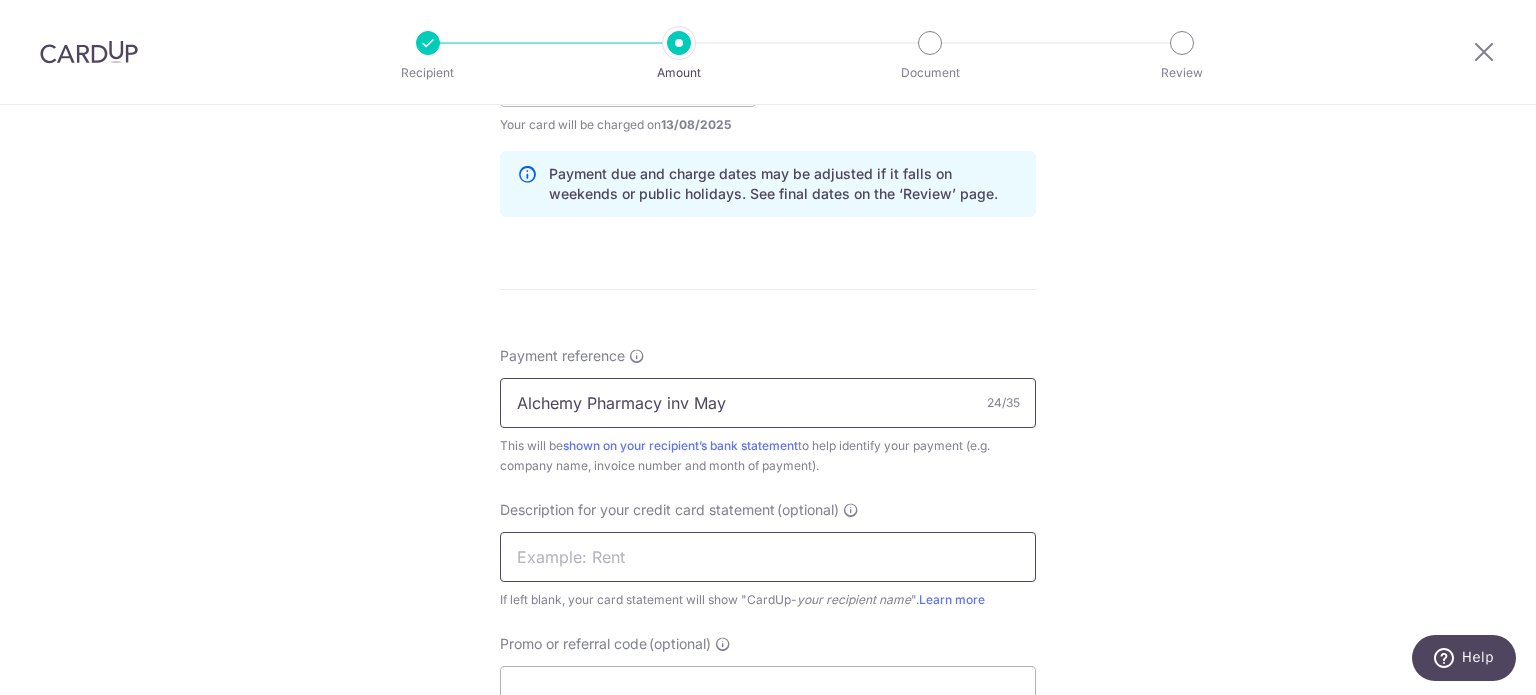 type on "Alchemy Pharmacy inv May" 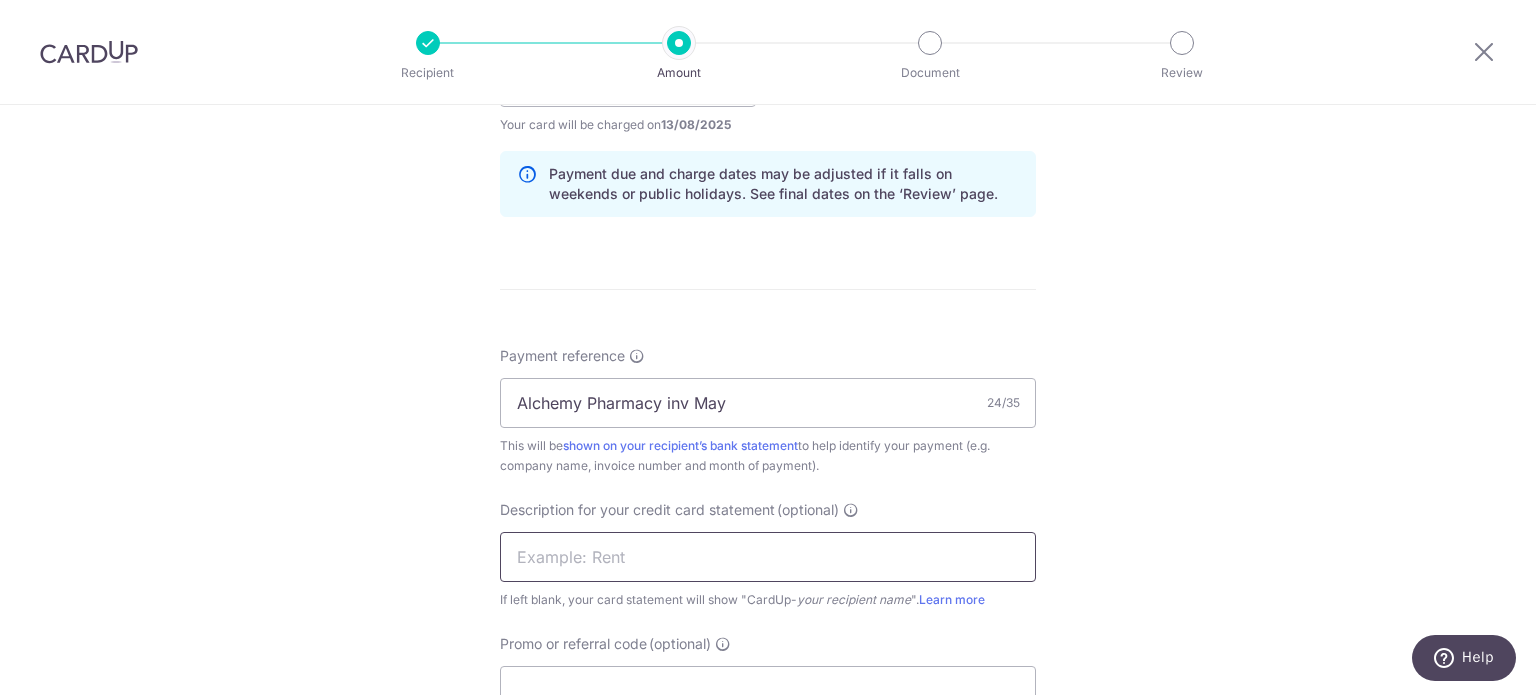 click at bounding box center [768, 557] 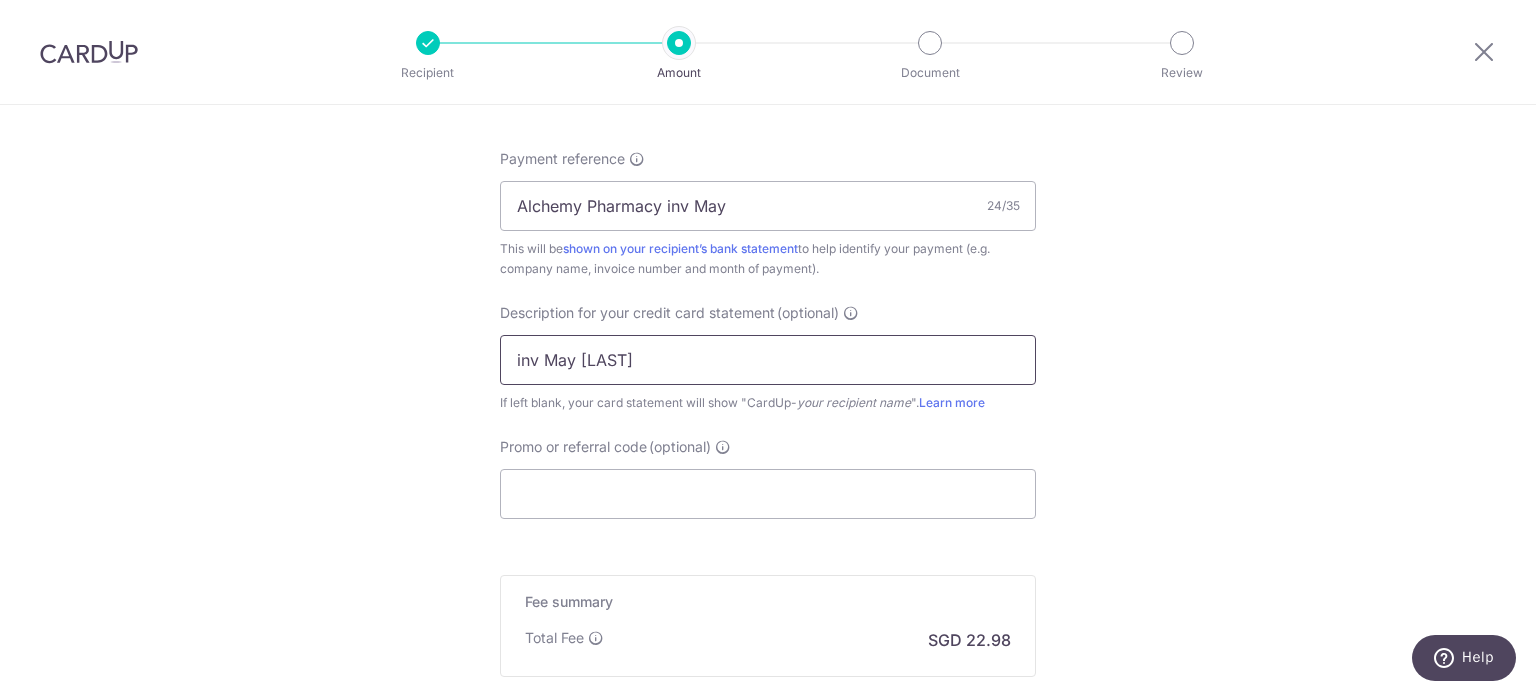 scroll, scrollTop: 1200, scrollLeft: 0, axis: vertical 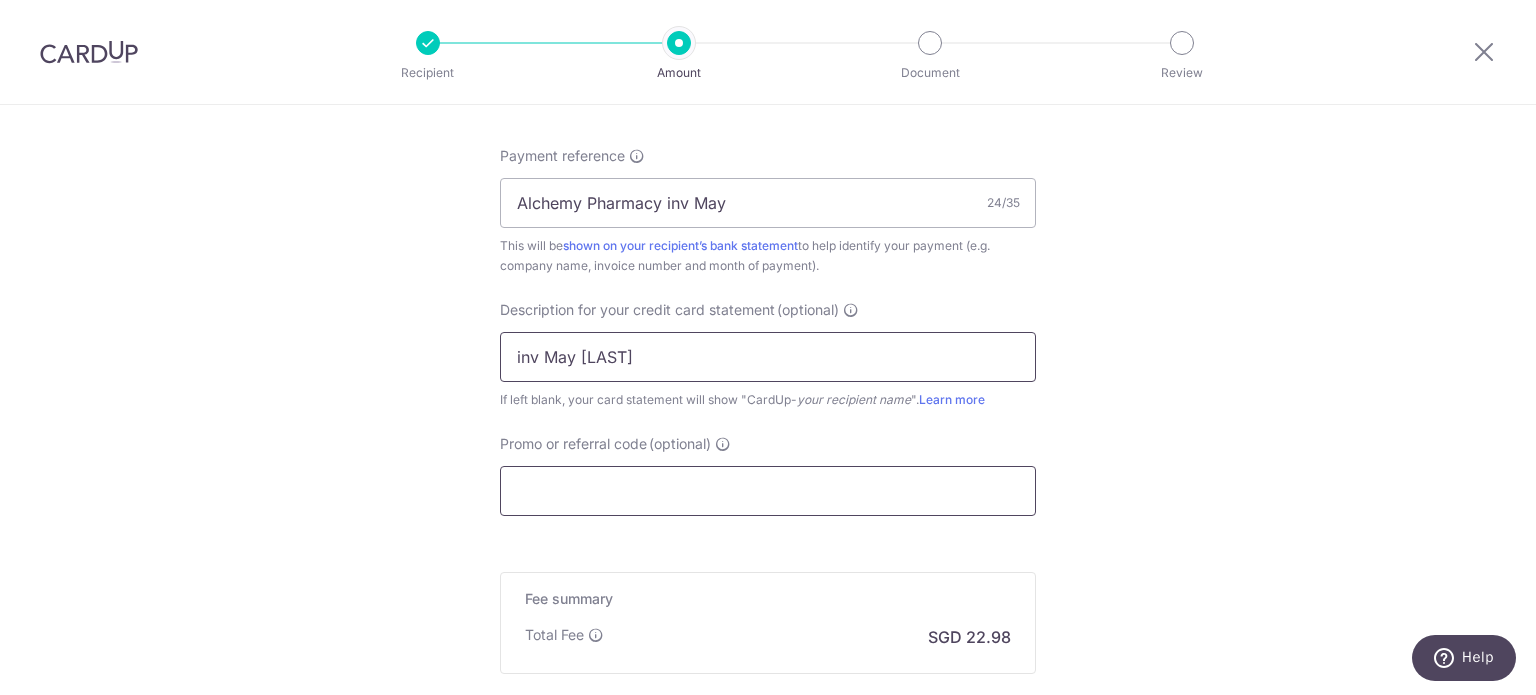 type on "inv May PanM" 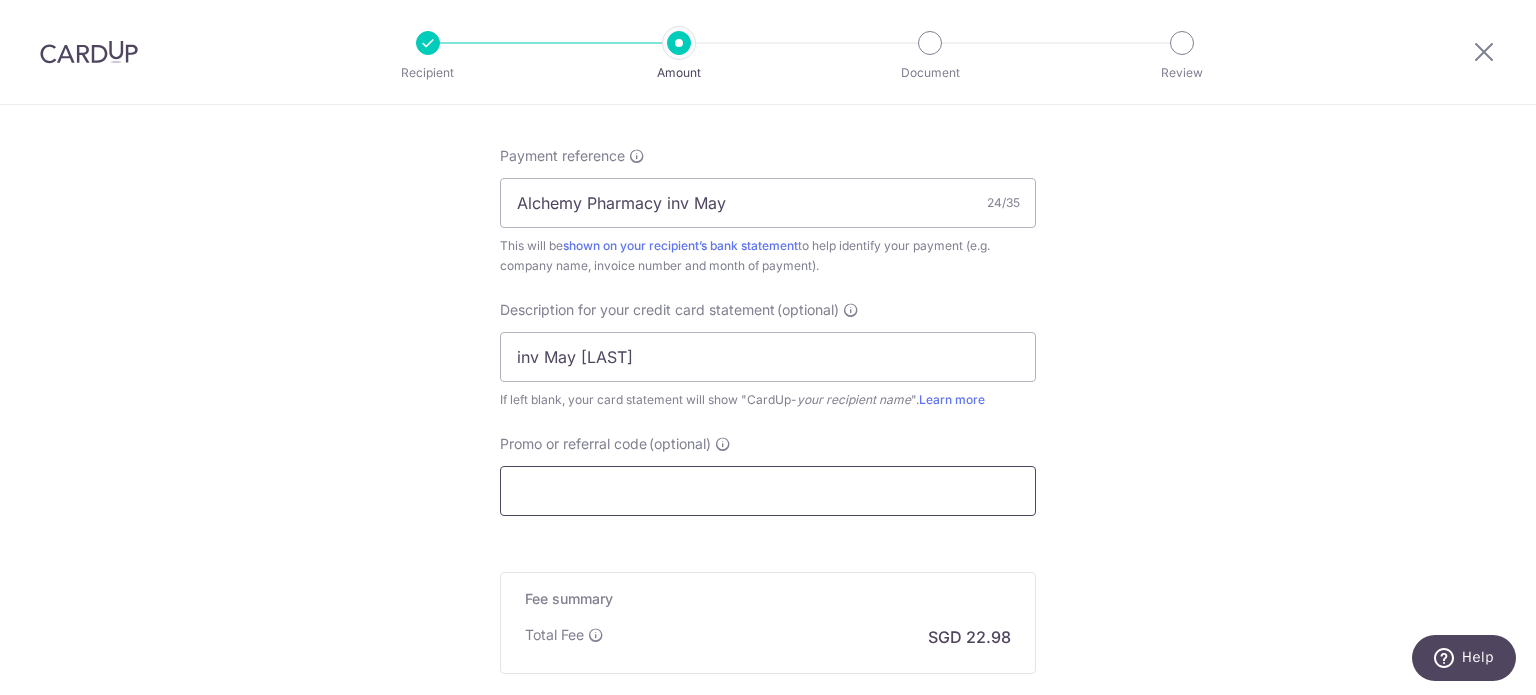 click on "Promo or referral code
(optional)" at bounding box center [768, 491] 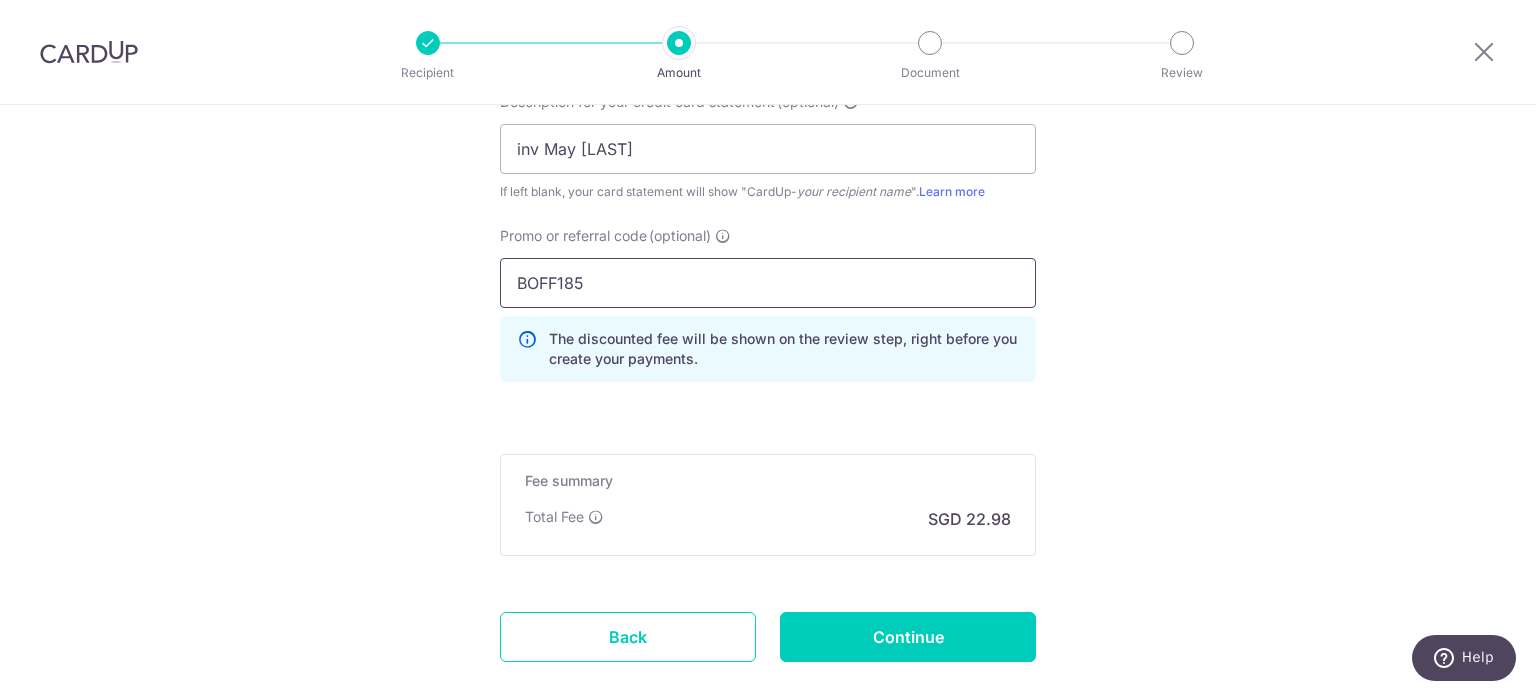 scroll, scrollTop: 1500, scrollLeft: 0, axis: vertical 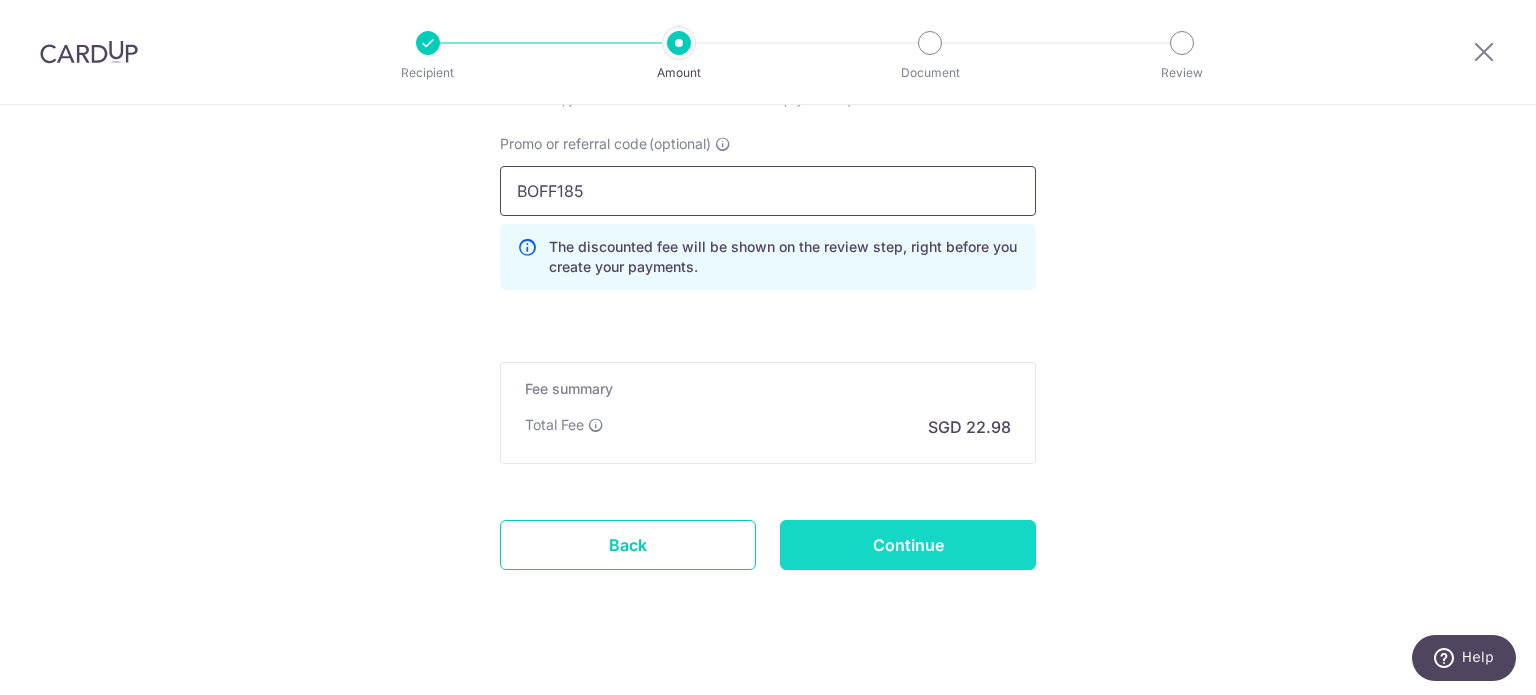 type on "BOFF185" 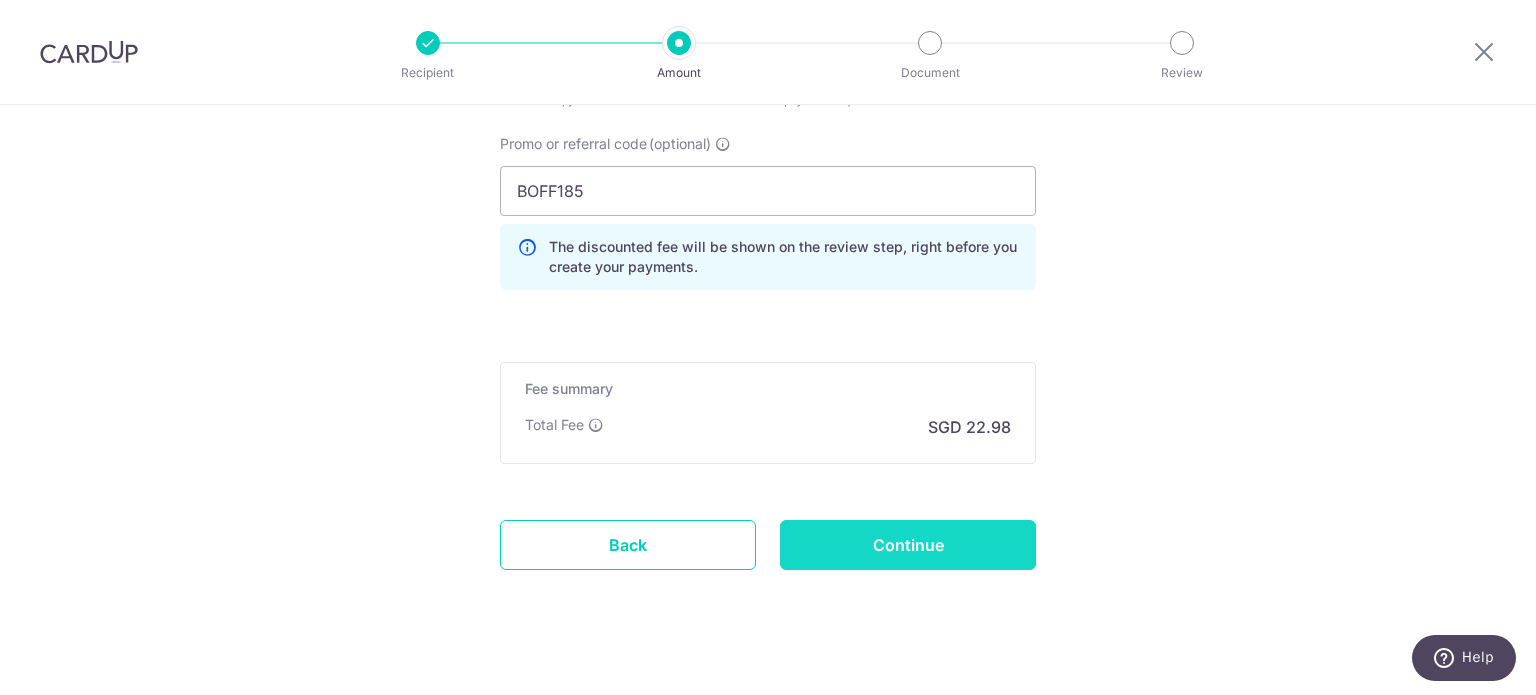 click on "Continue" at bounding box center [908, 545] 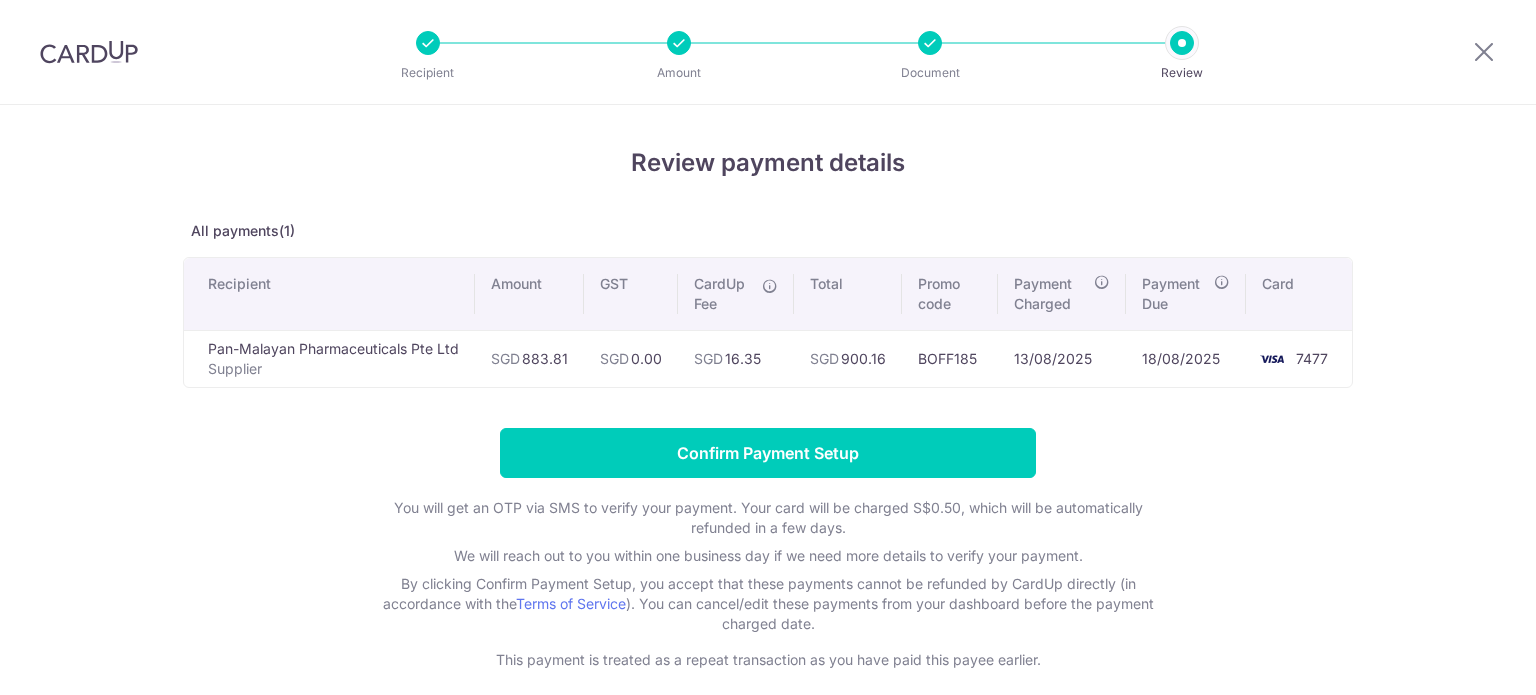scroll, scrollTop: 0, scrollLeft: 0, axis: both 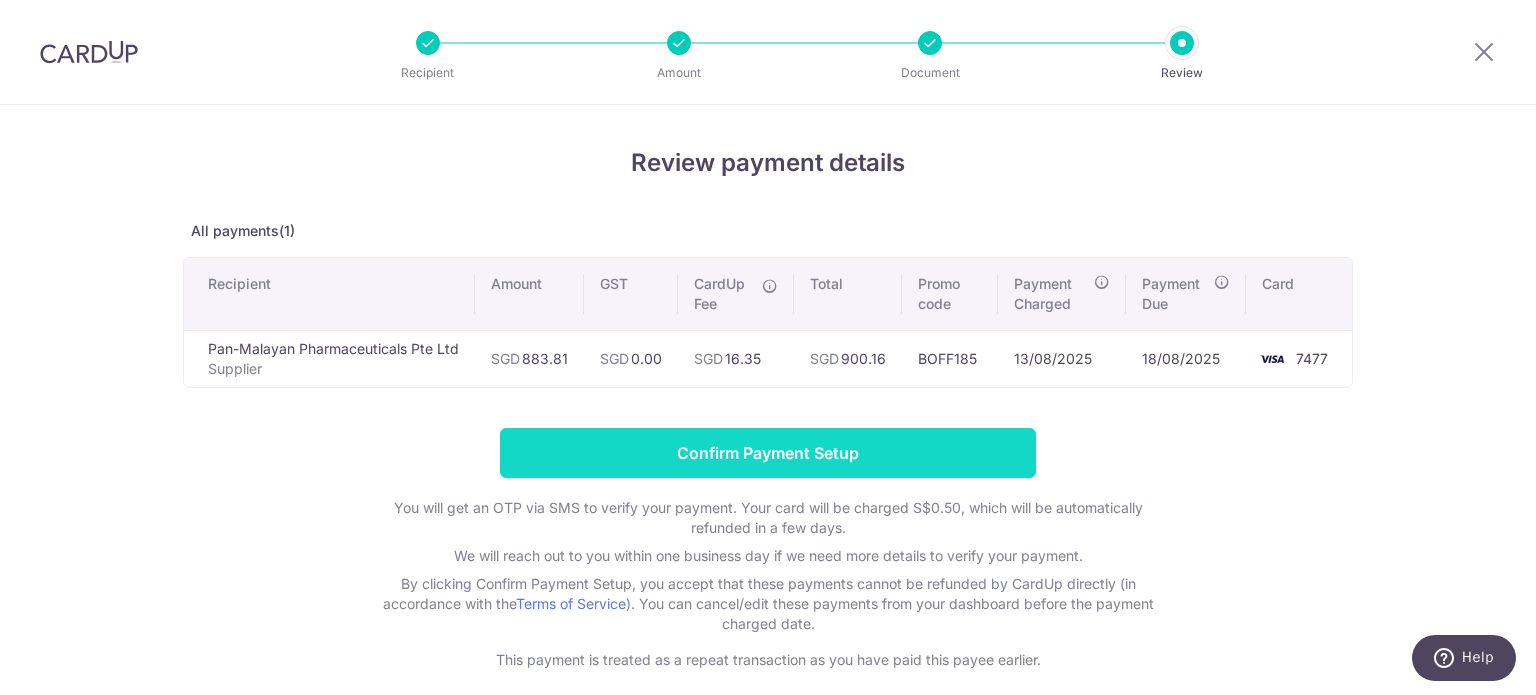 click on "Confirm Payment Setup" at bounding box center (768, 453) 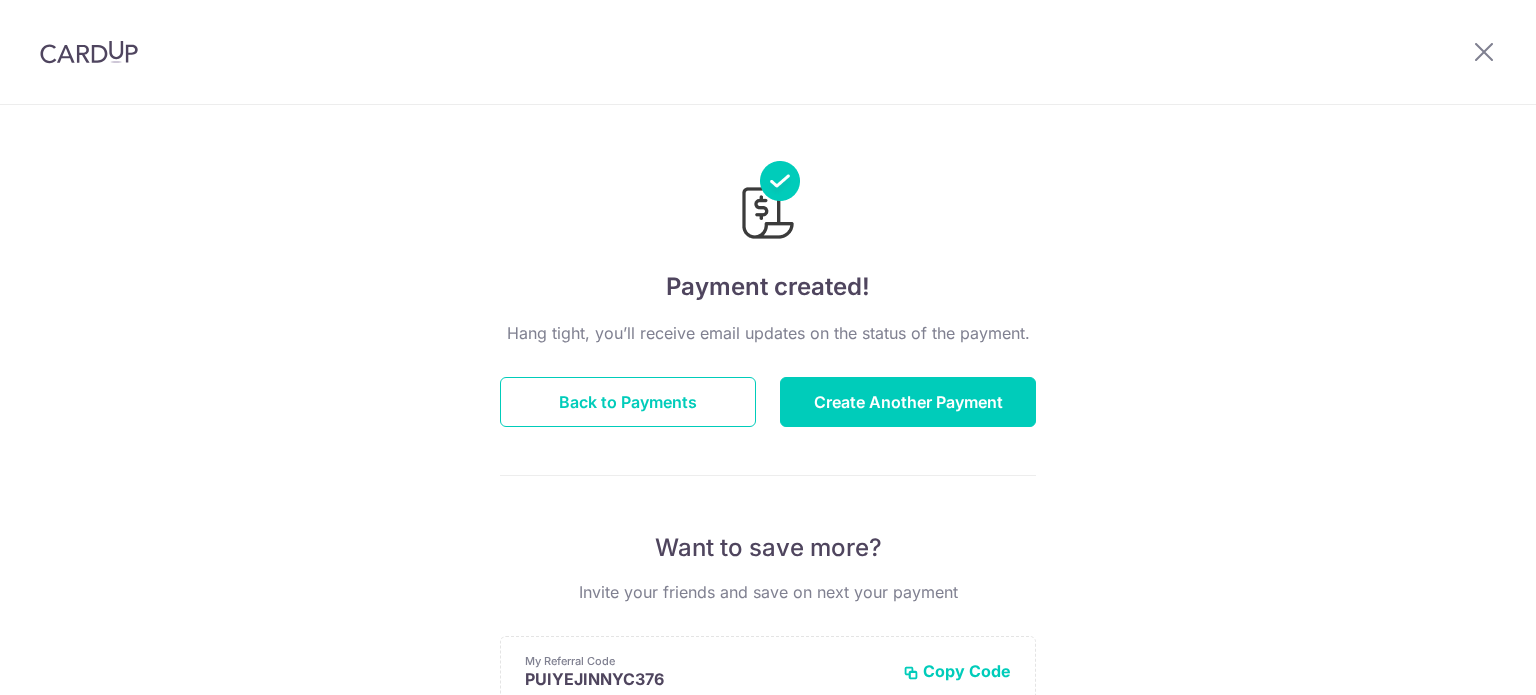 scroll, scrollTop: 0, scrollLeft: 0, axis: both 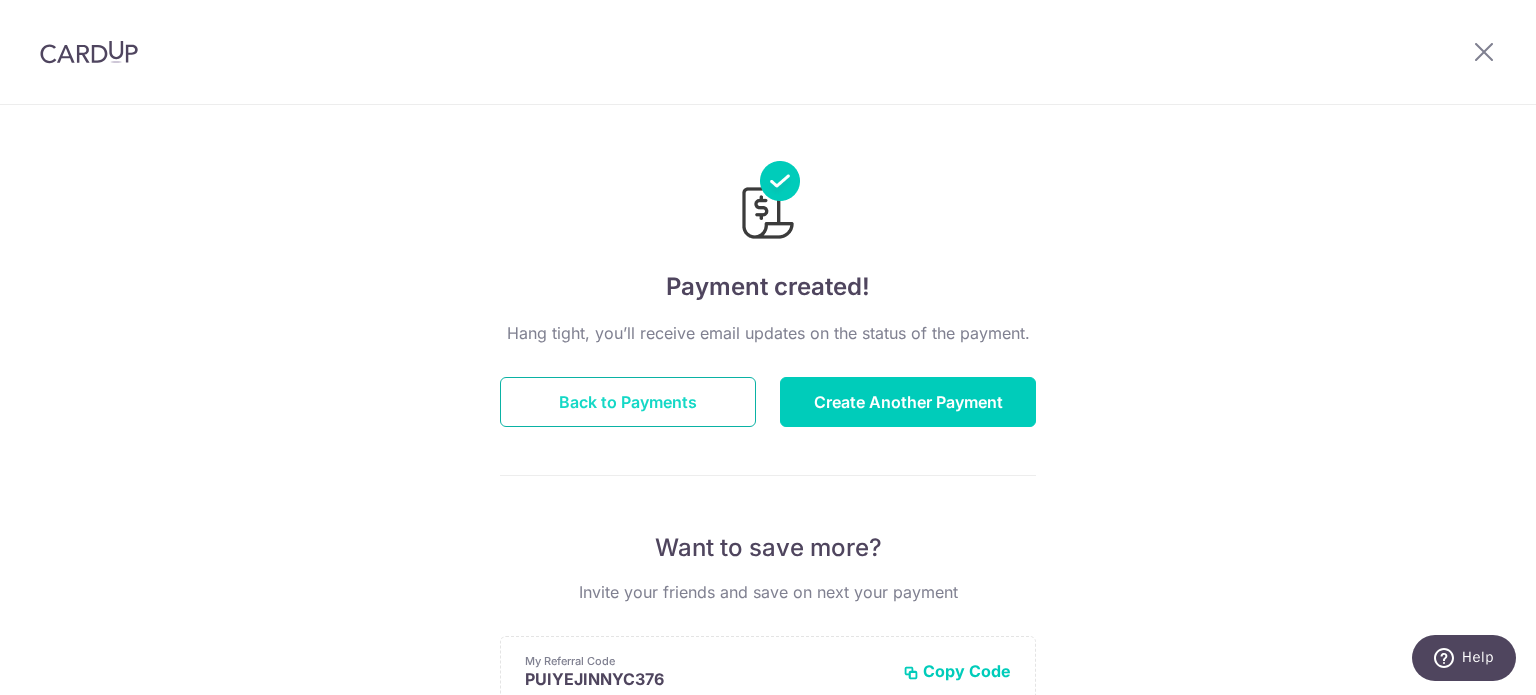 click on "Back to Payments" at bounding box center (628, 402) 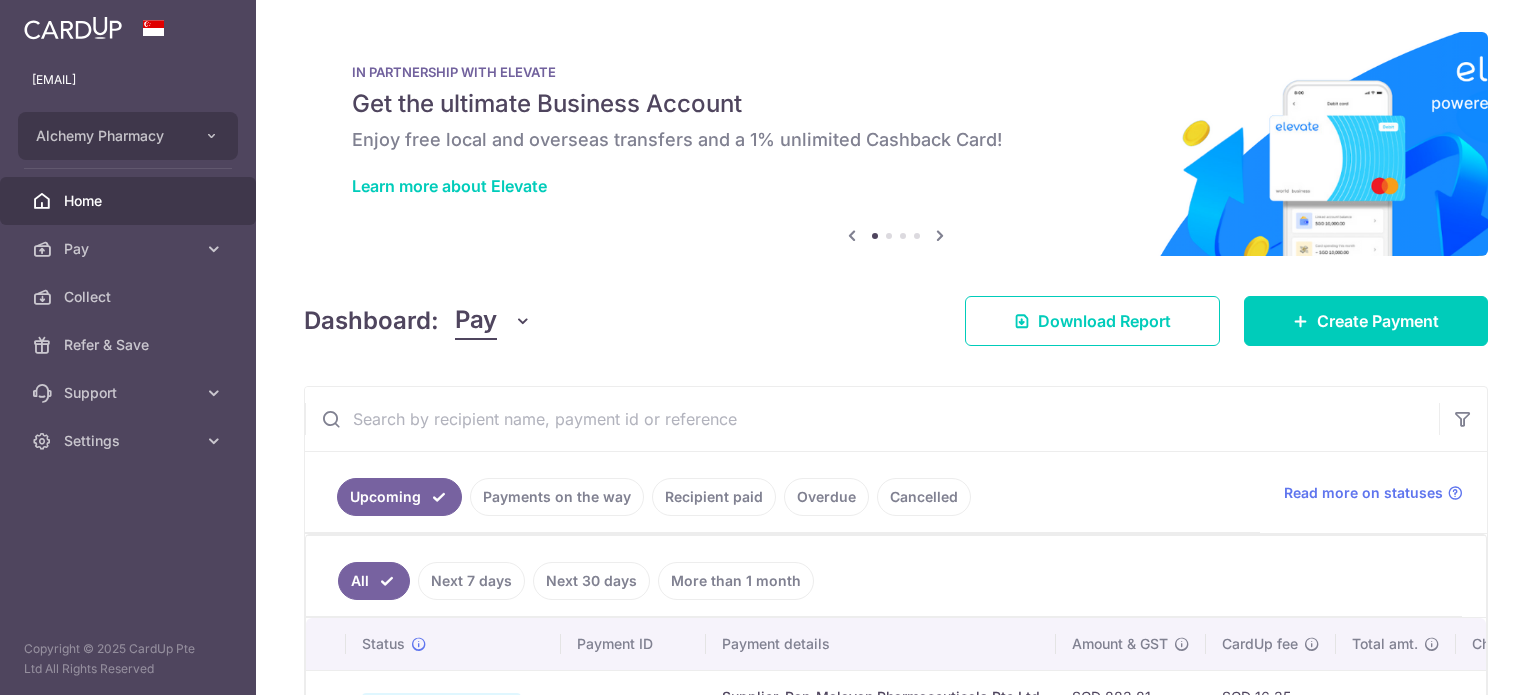 scroll, scrollTop: 0, scrollLeft: 0, axis: both 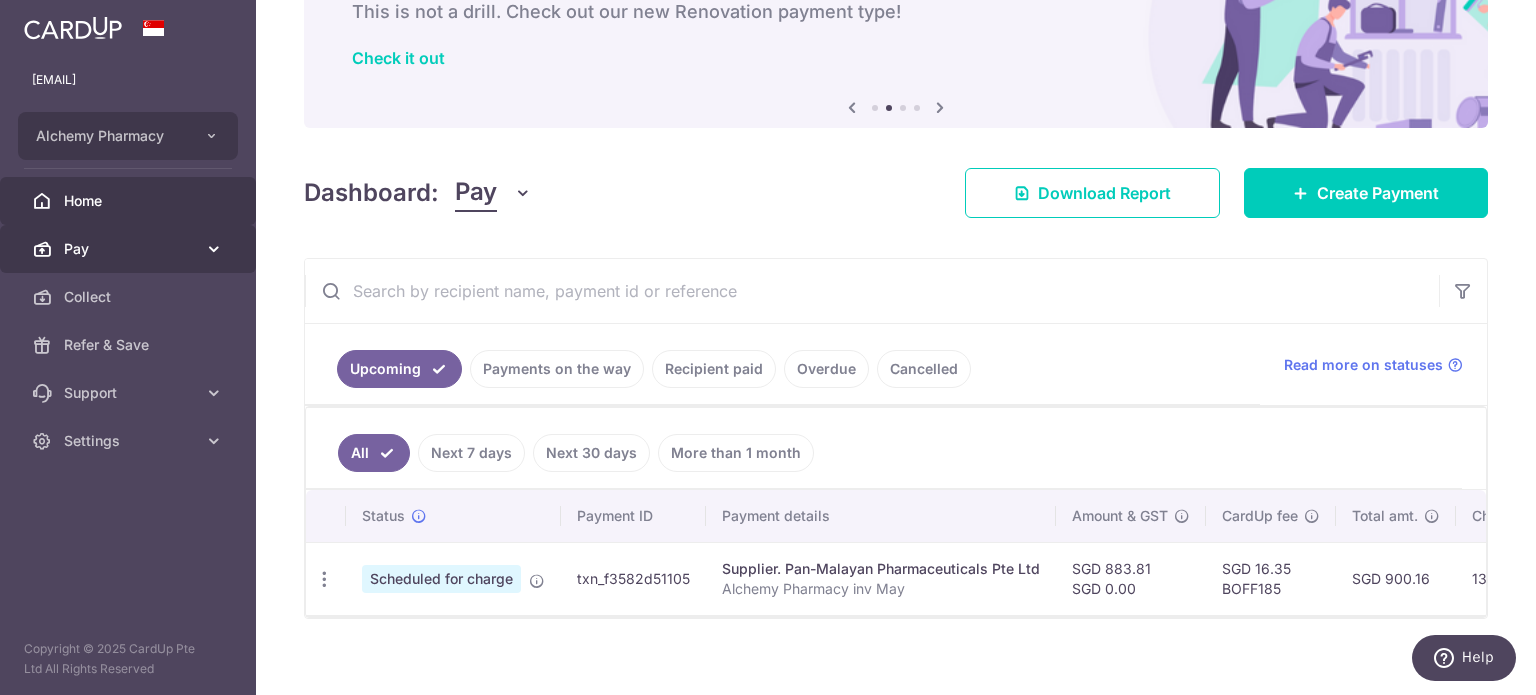 click on "Pay" at bounding box center (130, 249) 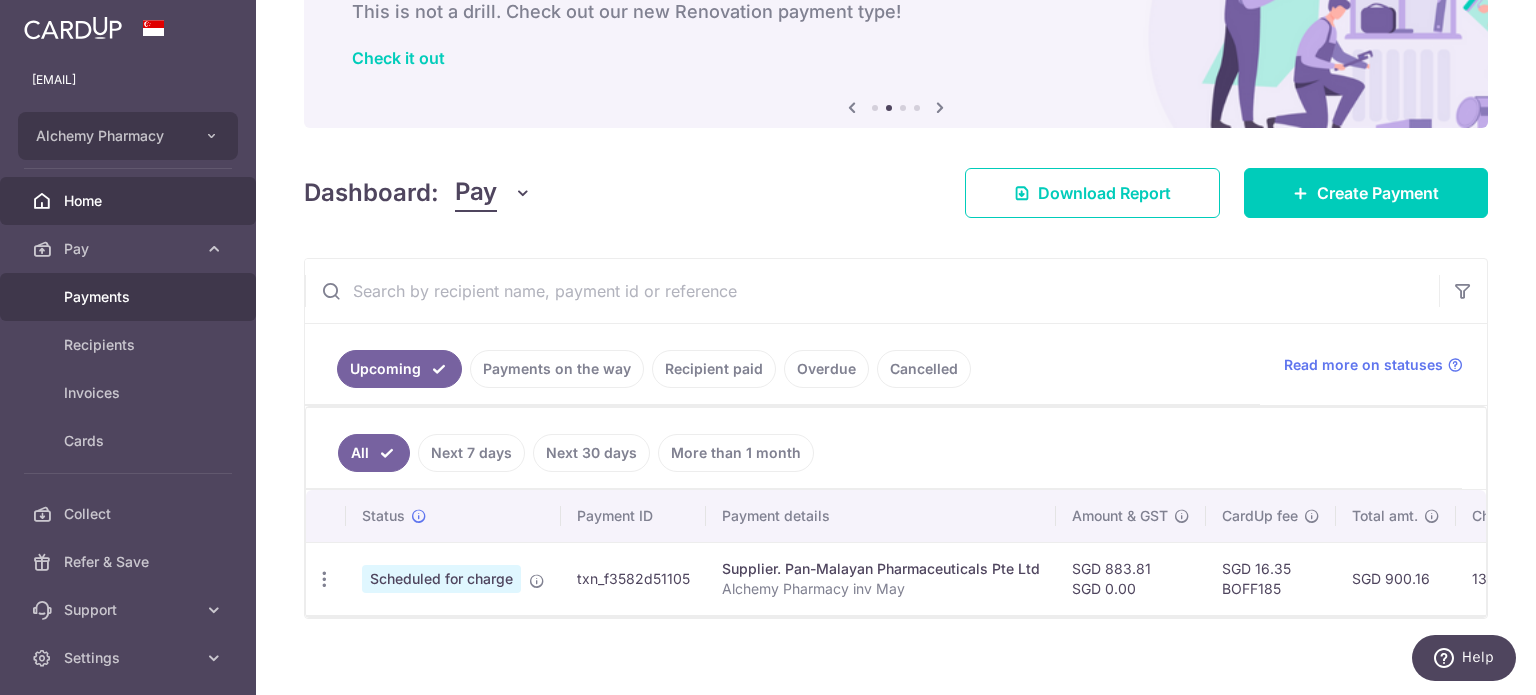 click on "Payments" at bounding box center [130, 297] 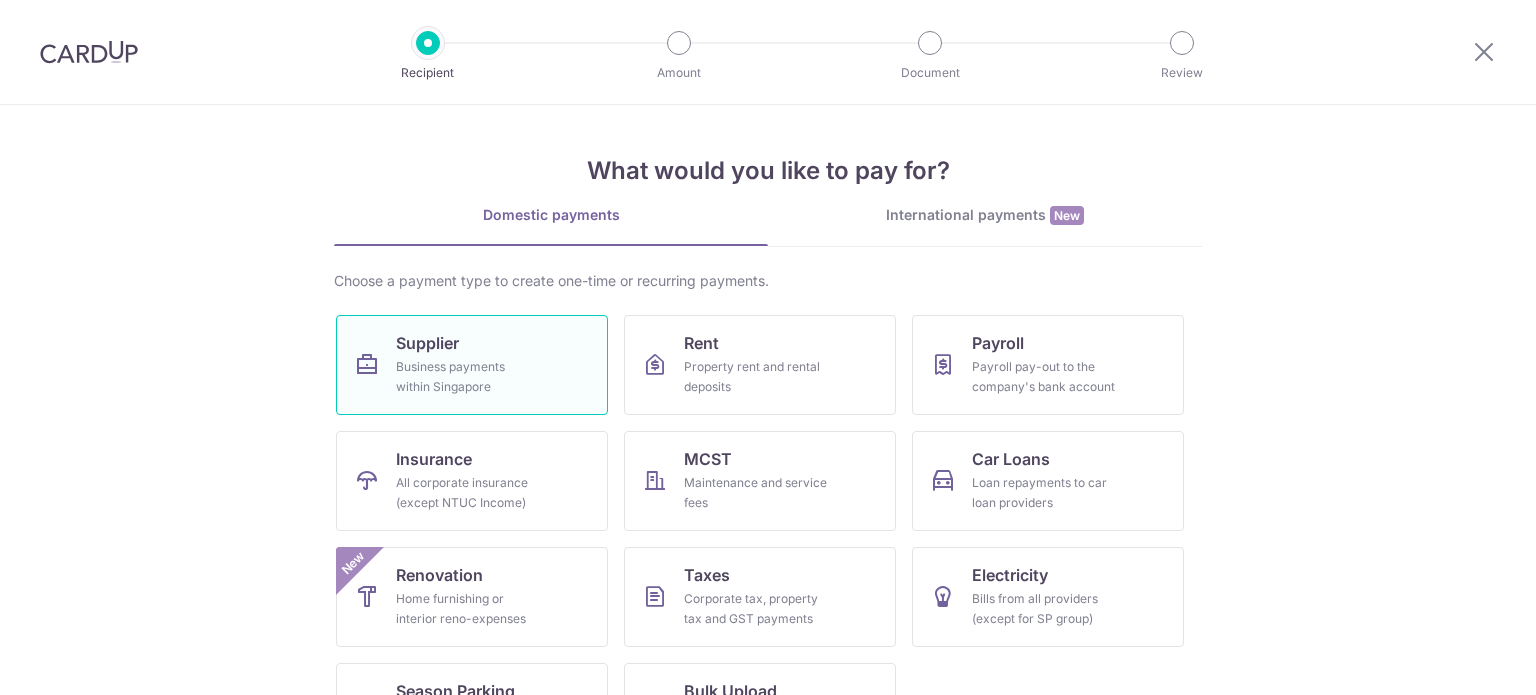scroll, scrollTop: 0, scrollLeft: 0, axis: both 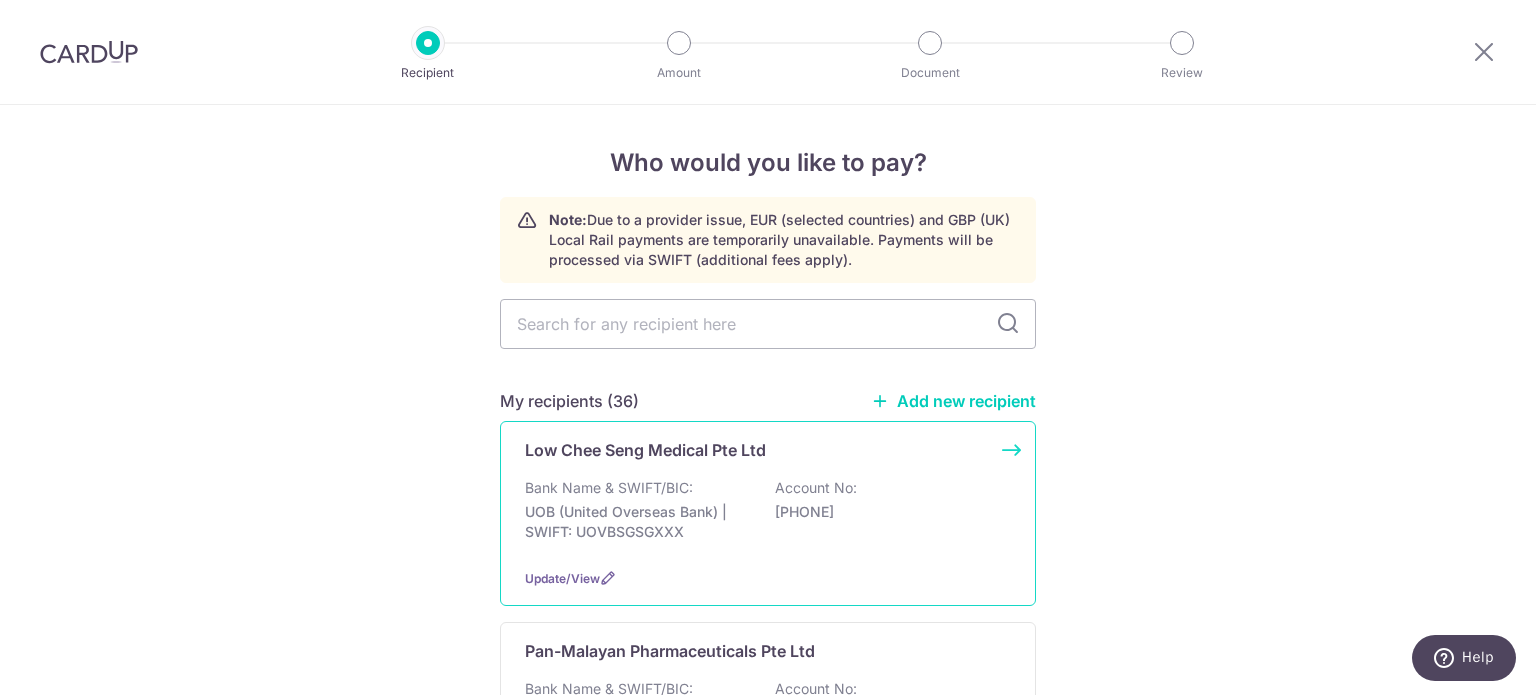 click on "Low Chee Seng Medical Pte Ltd" at bounding box center [645, 450] 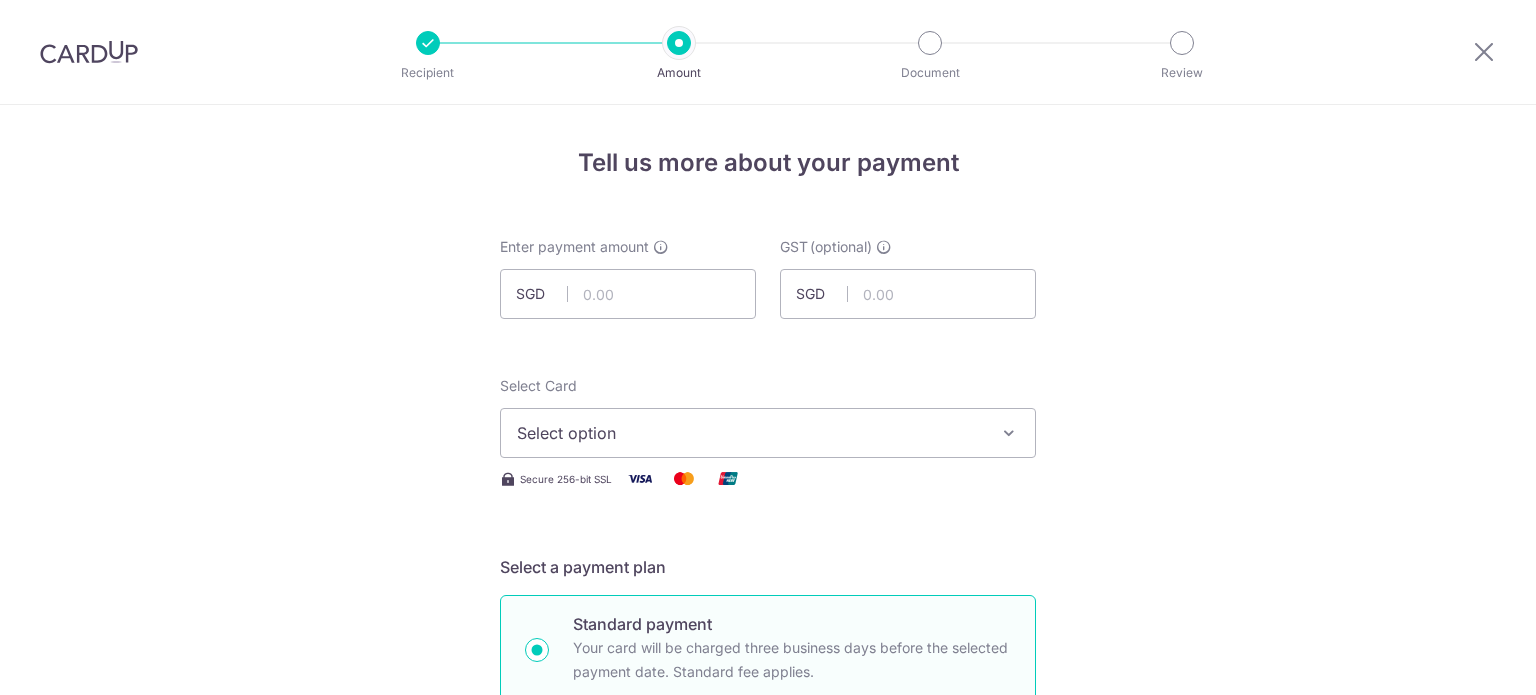 scroll, scrollTop: 0, scrollLeft: 0, axis: both 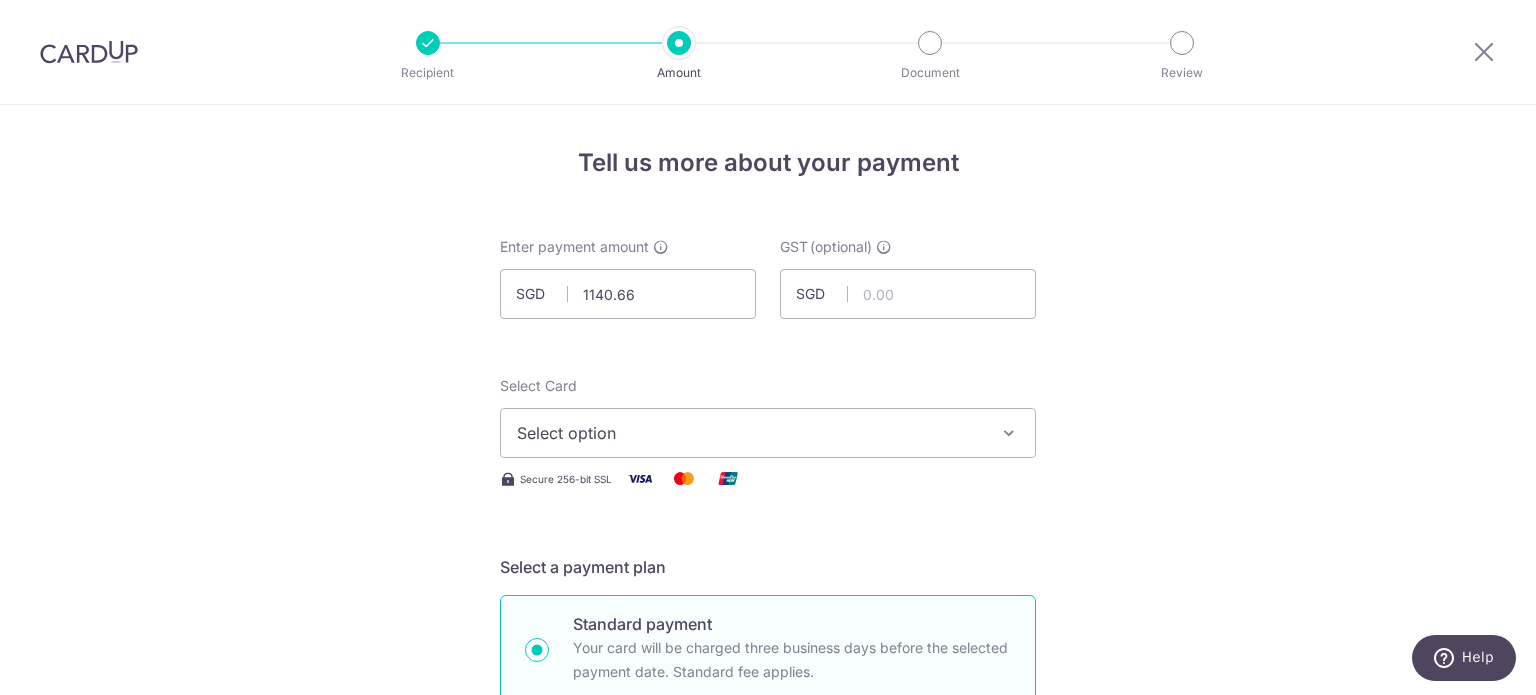 type on "1,140.66" 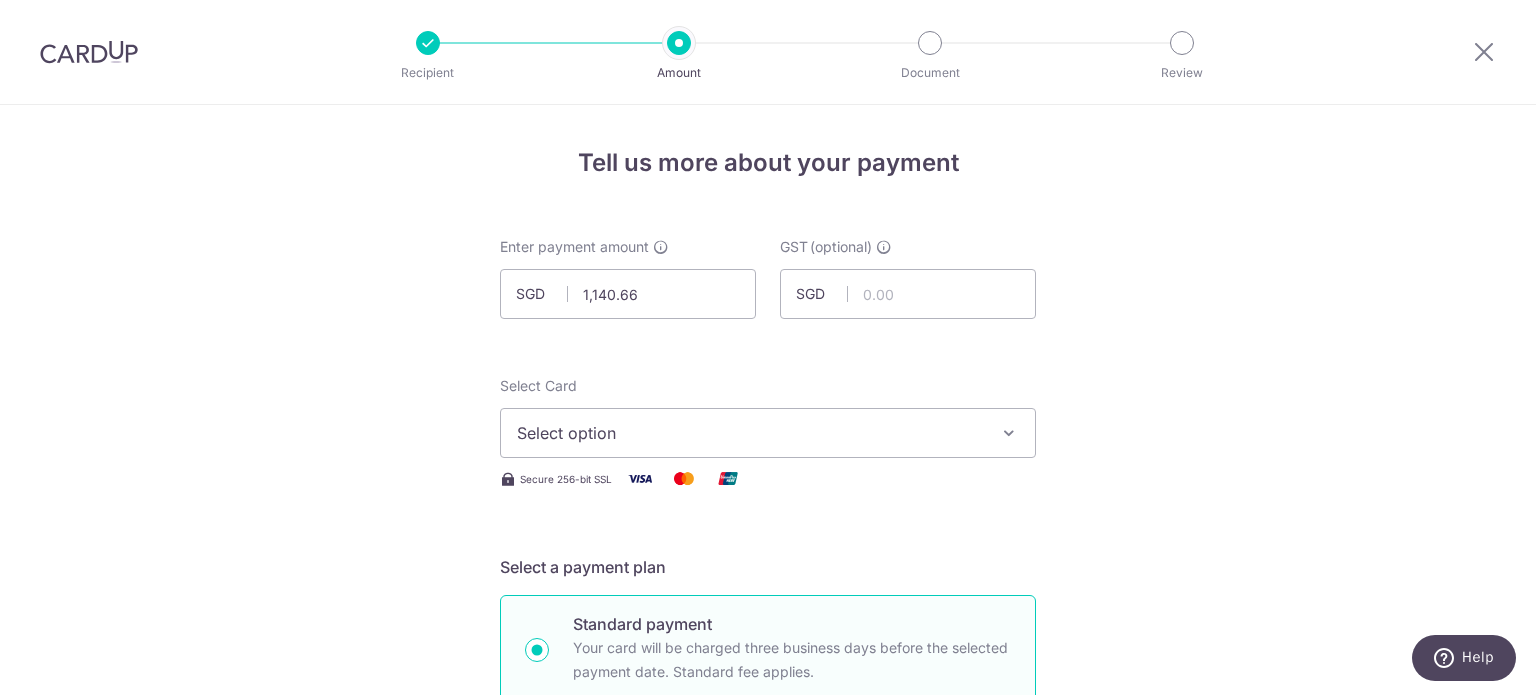 click on "Select Card
Select option
Add credit card
Your Cards
**** [LAST_FOUR]
**** [LAST_FOUR]
**** [LAST_FOUR]" at bounding box center [768, 417] 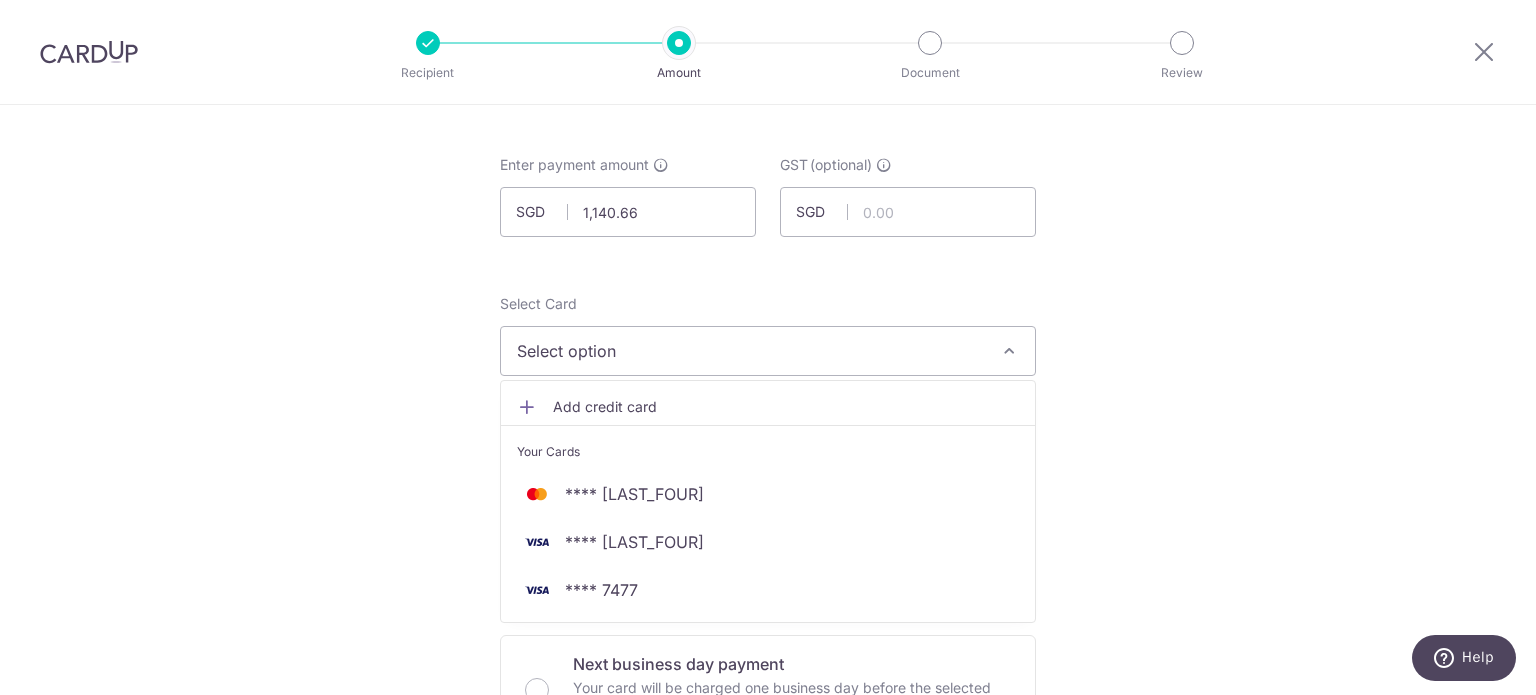 scroll, scrollTop: 200, scrollLeft: 0, axis: vertical 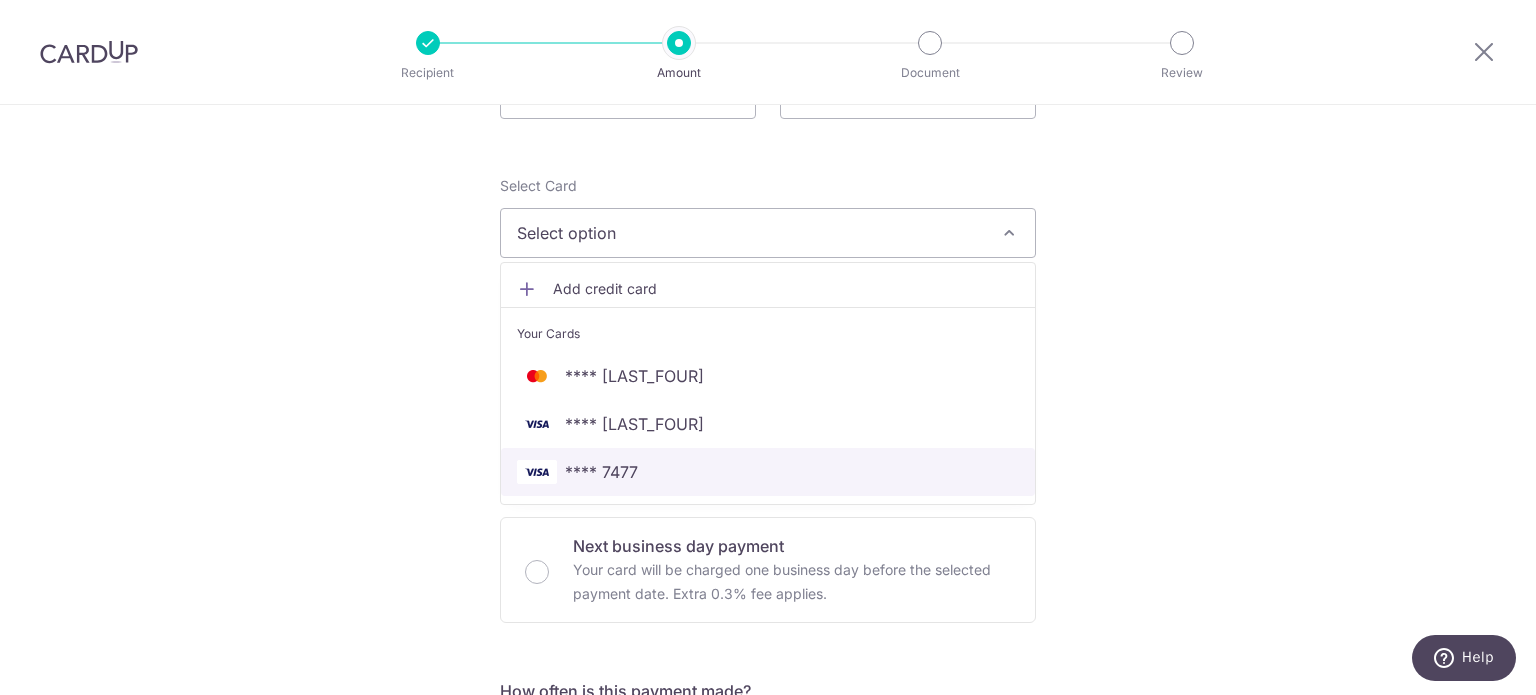 click on "**** 7477" at bounding box center [601, 472] 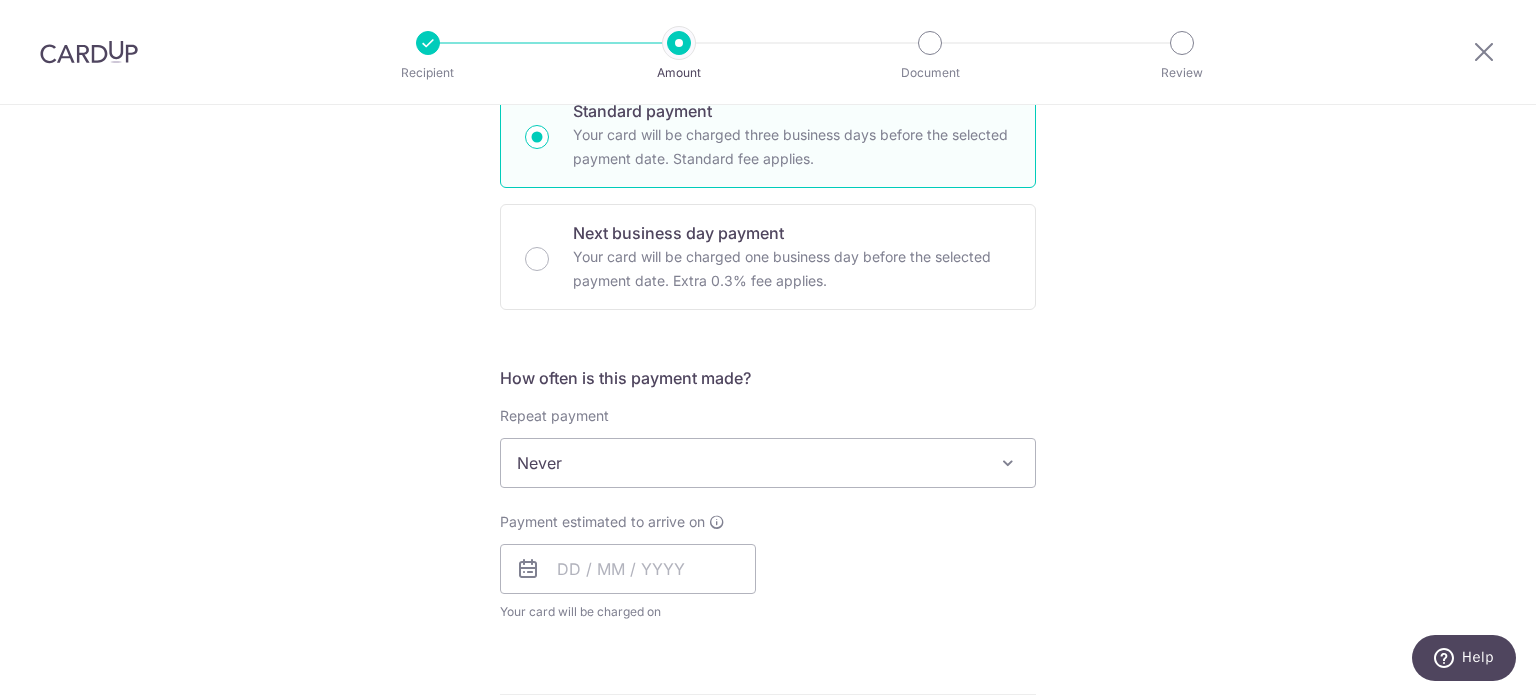 scroll, scrollTop: 600, scrollLeft: 0, axis: vertical 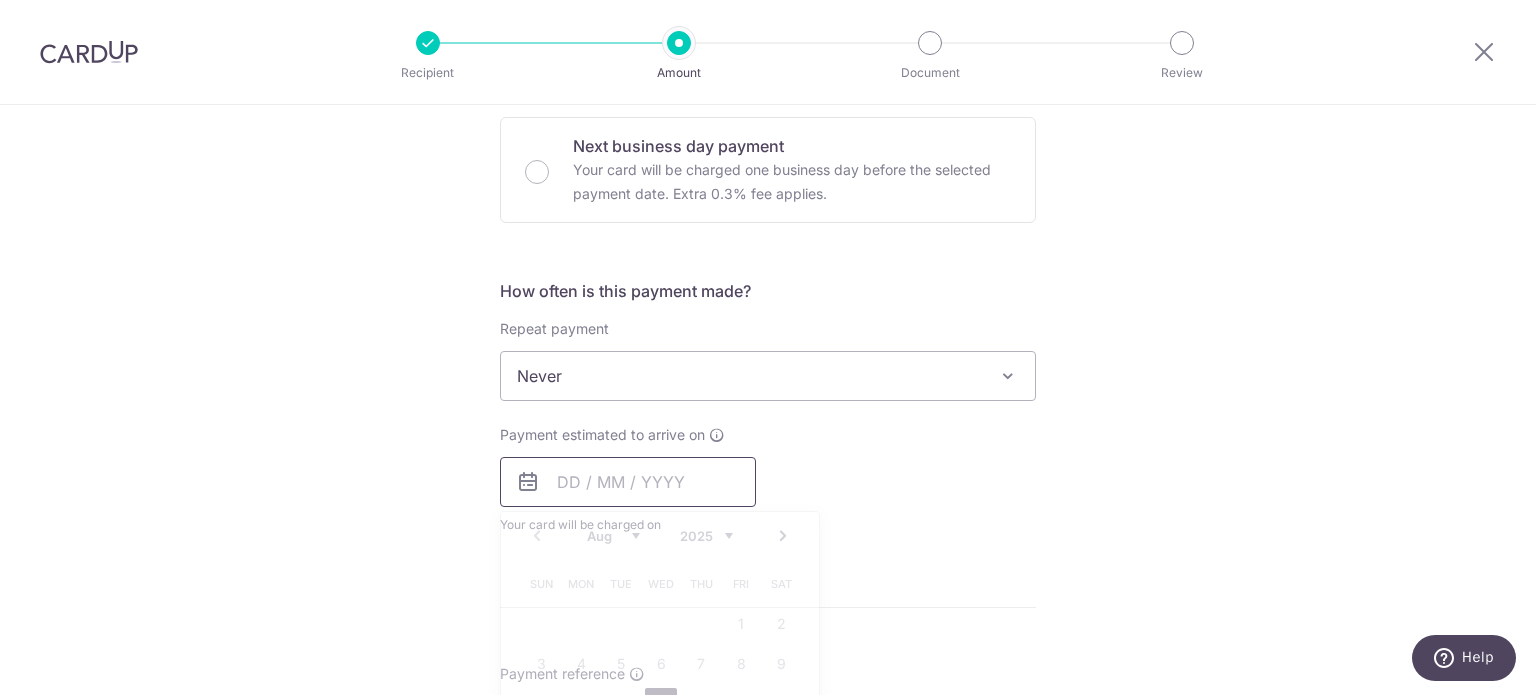 click at bounding box center [628, 482] 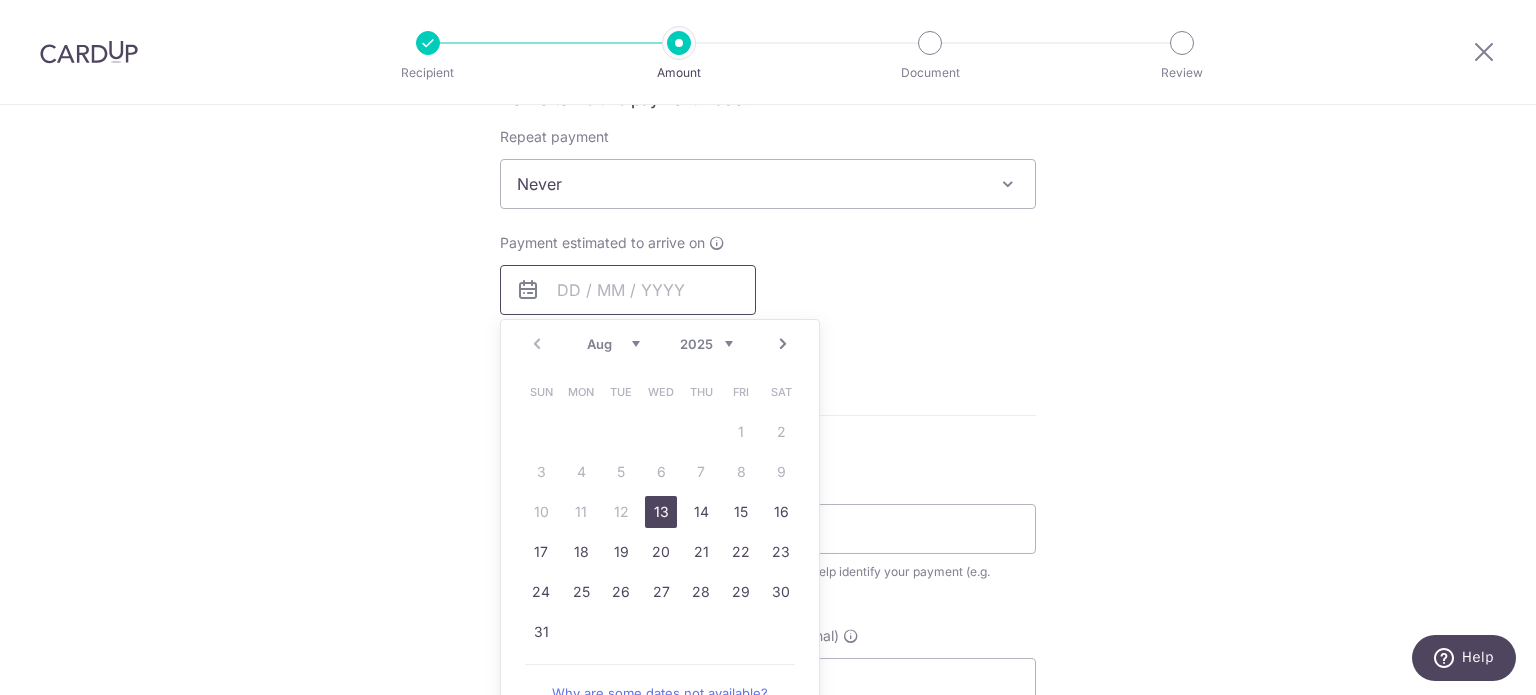 scroll, scrollTop: 800, scrollLeft: 0, axis: vertical 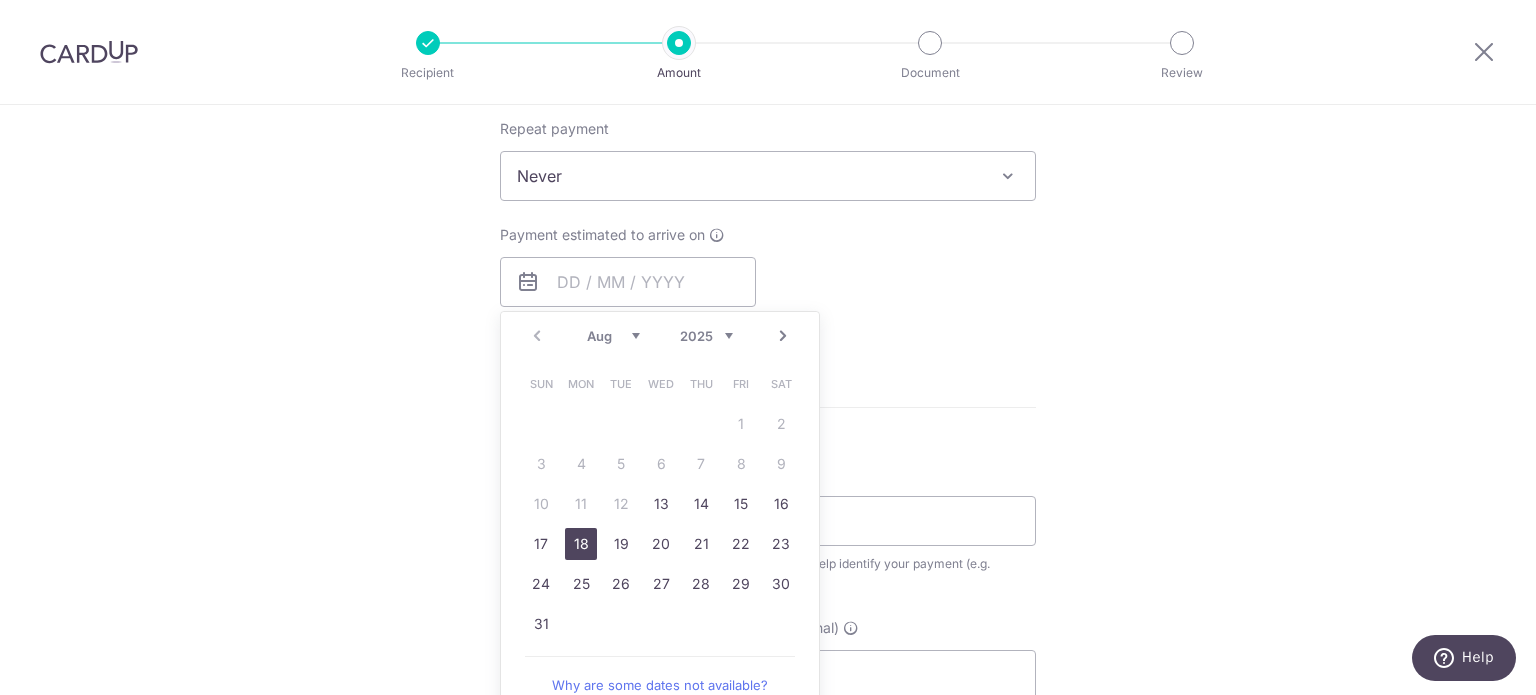 click on "18" at bounding box center [581, 544] 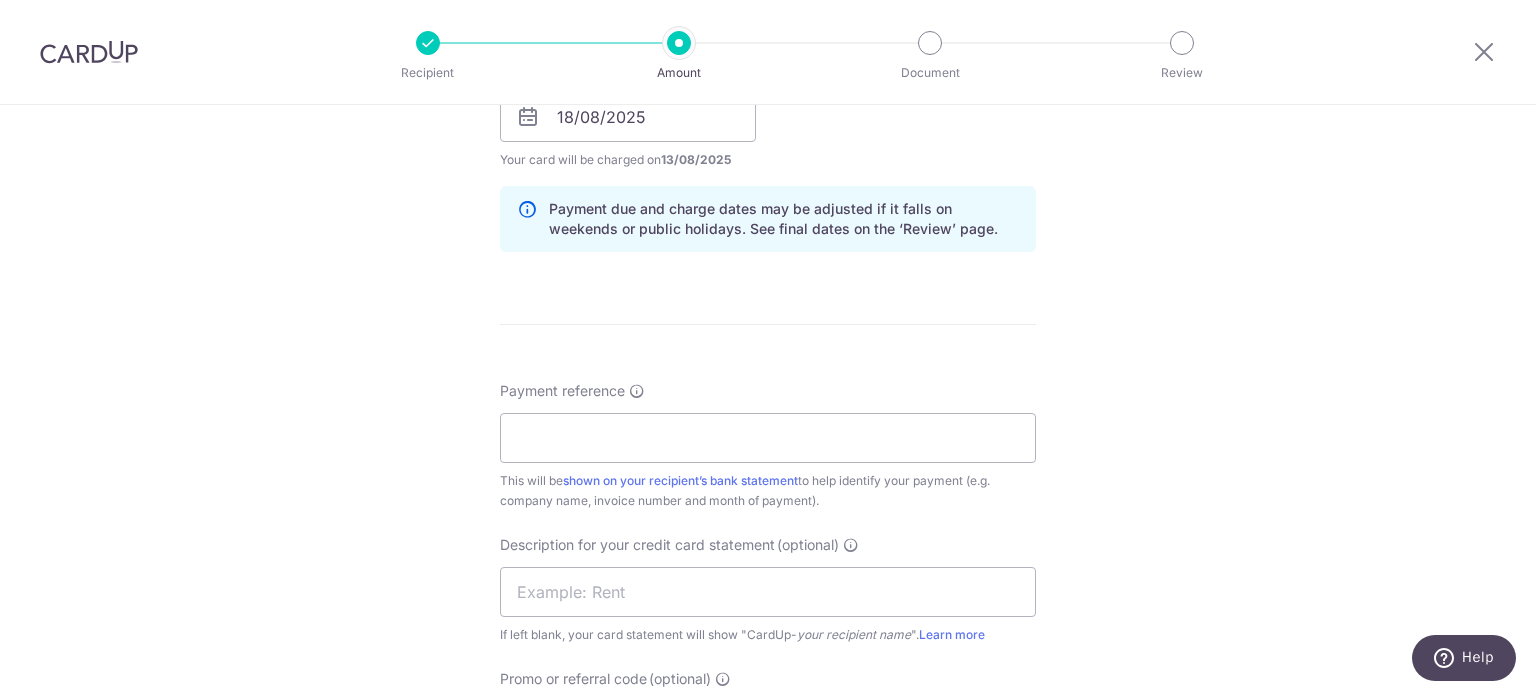 scroll, scrollTop: 1000, scrollLeft: 0, axis: vertical 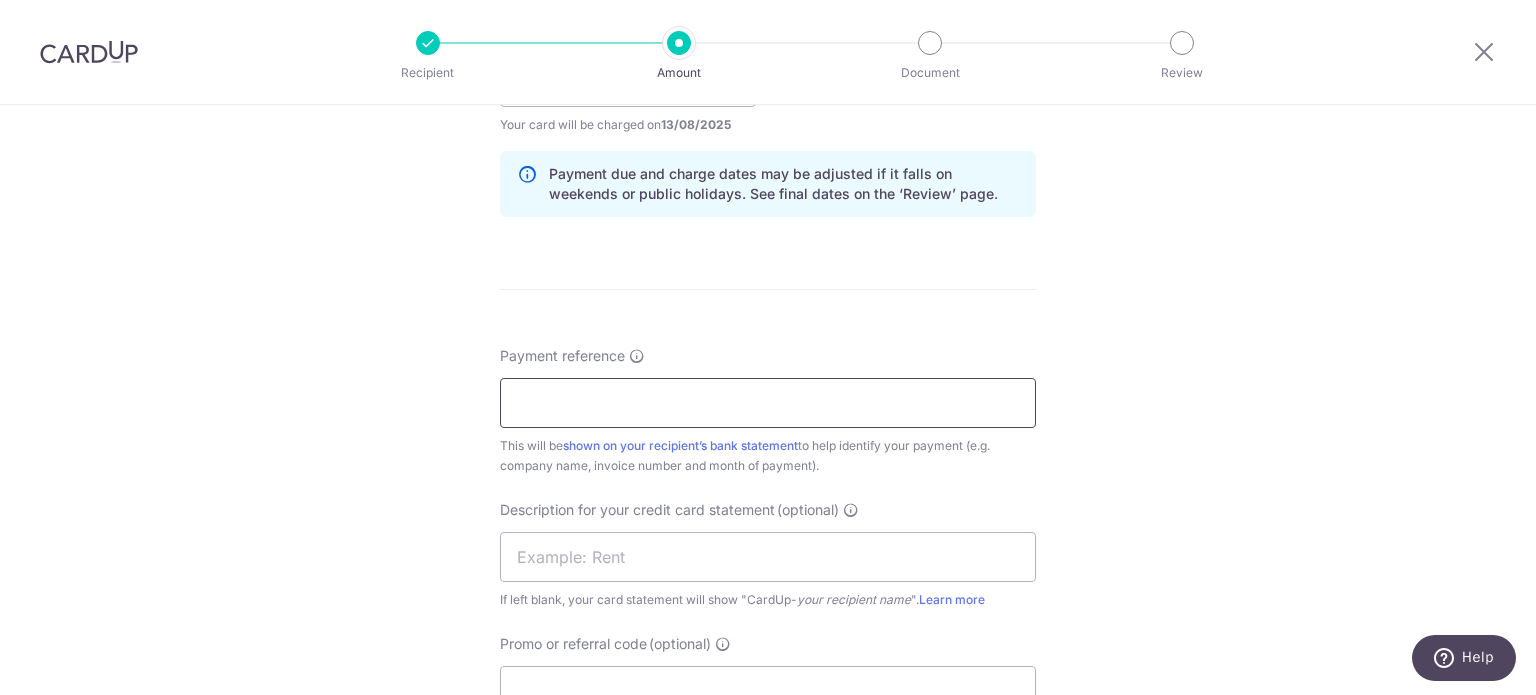 click on "Payment reference" at bounding box center (768, 403) 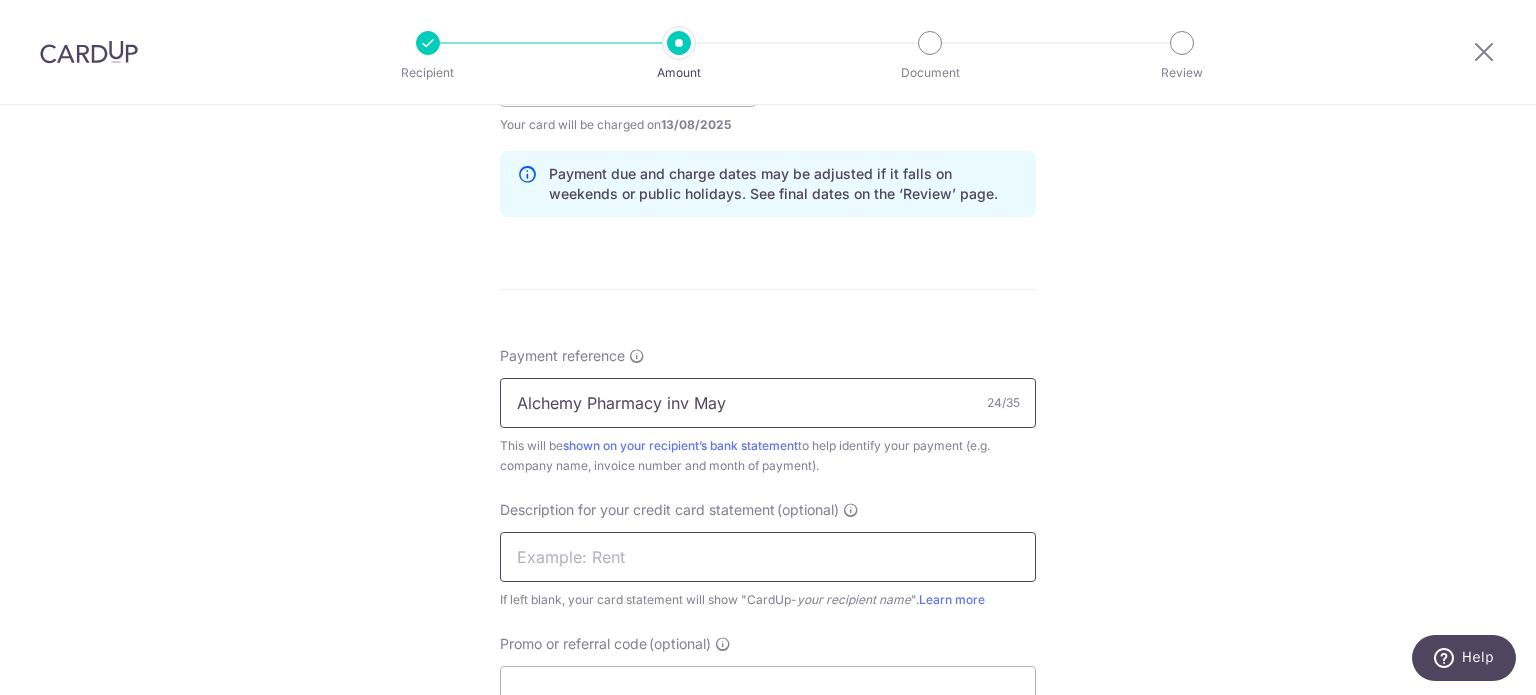 type on "Alchemy Pharmacy inv May" 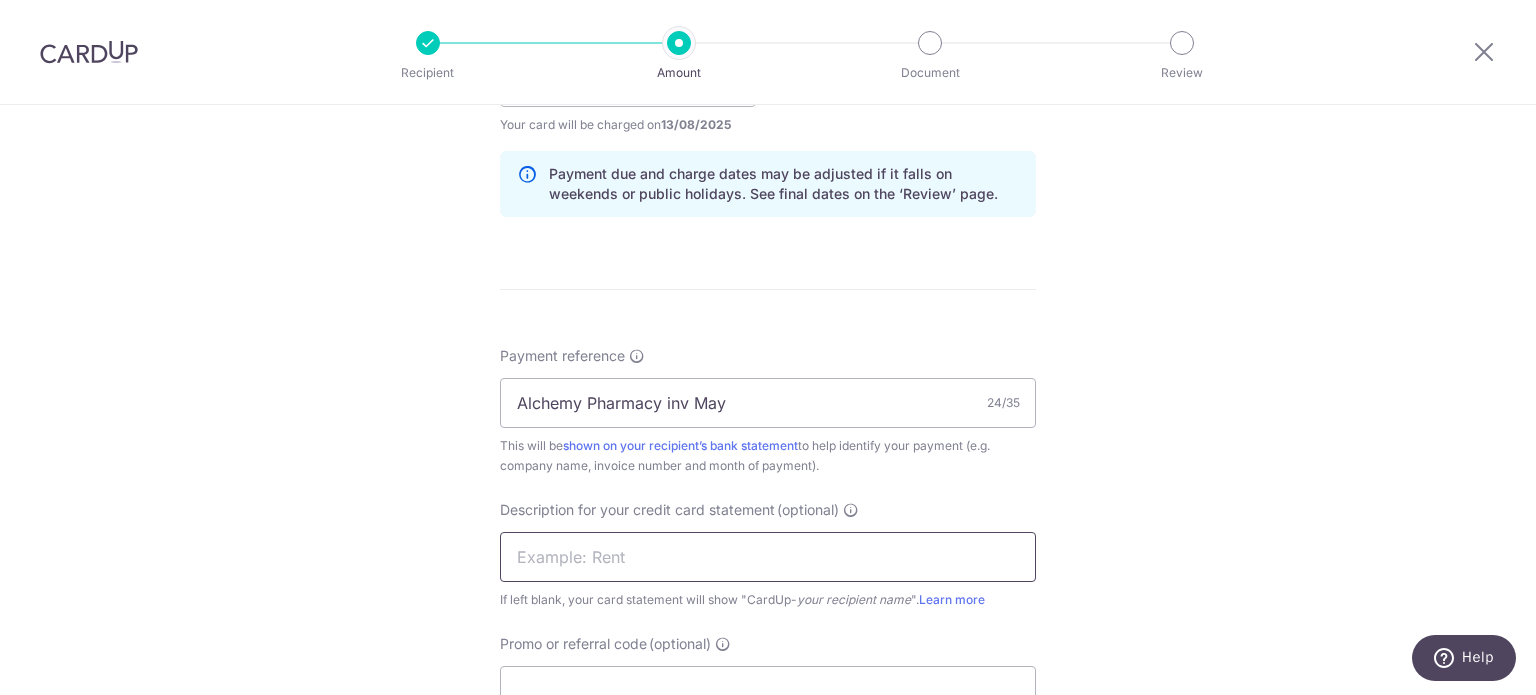 click at bounding box center [768, 557] 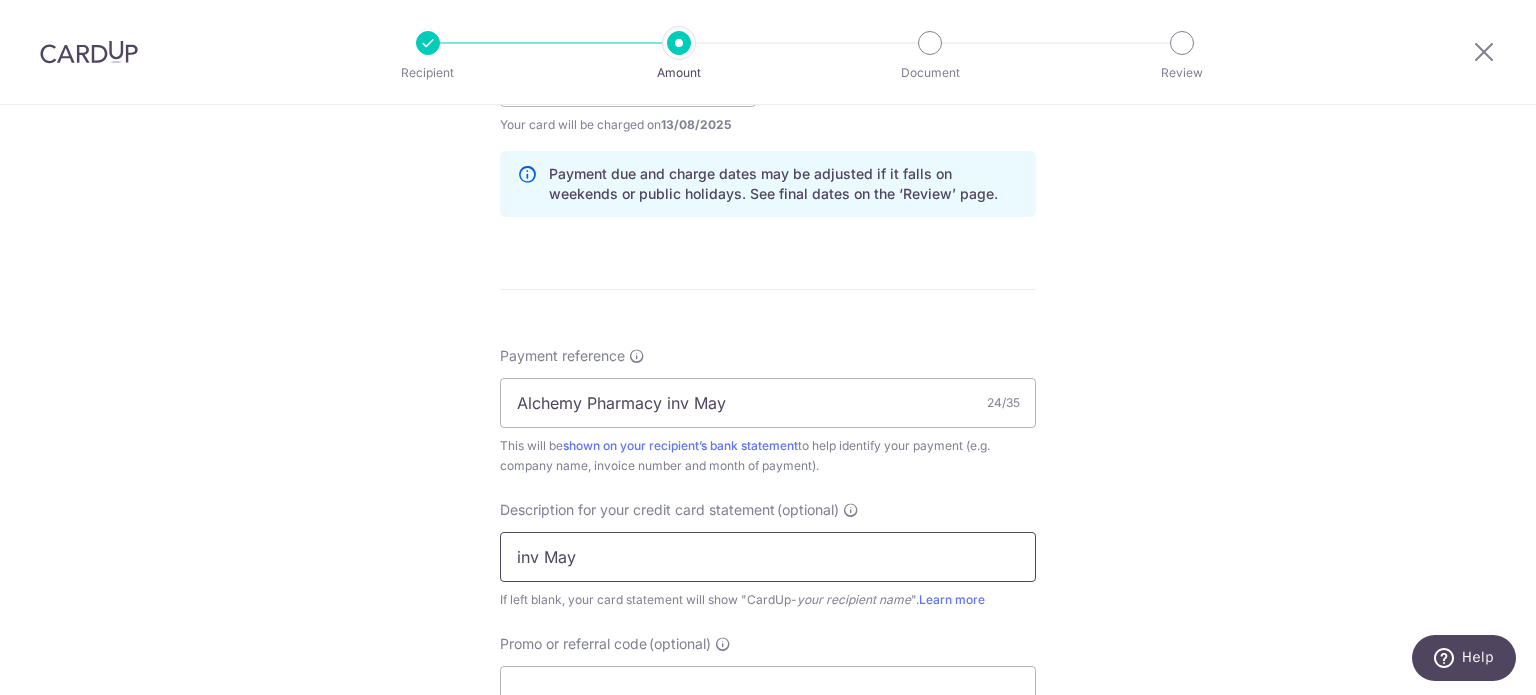type on "inv May LCS" 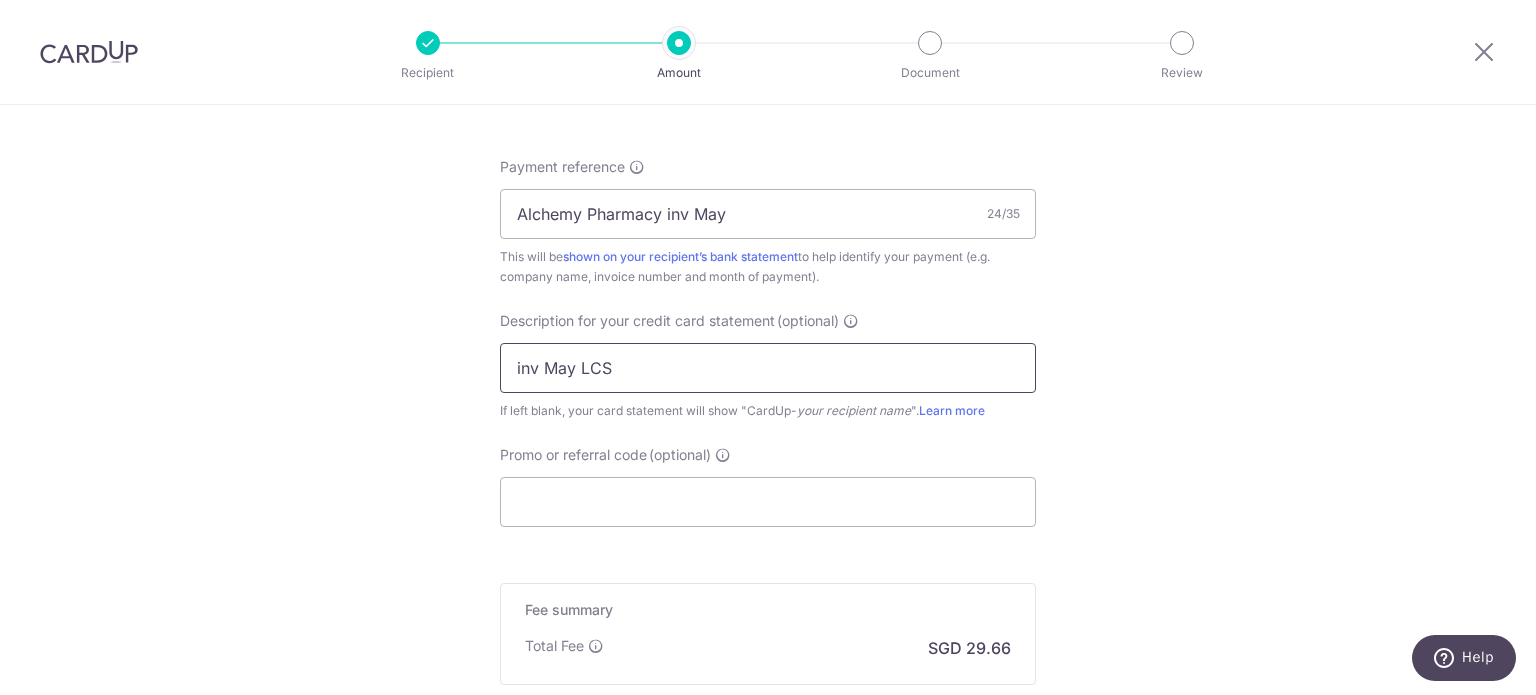 scroll, scrollTop: 1200, scrollLeft: 0, axis: vertical 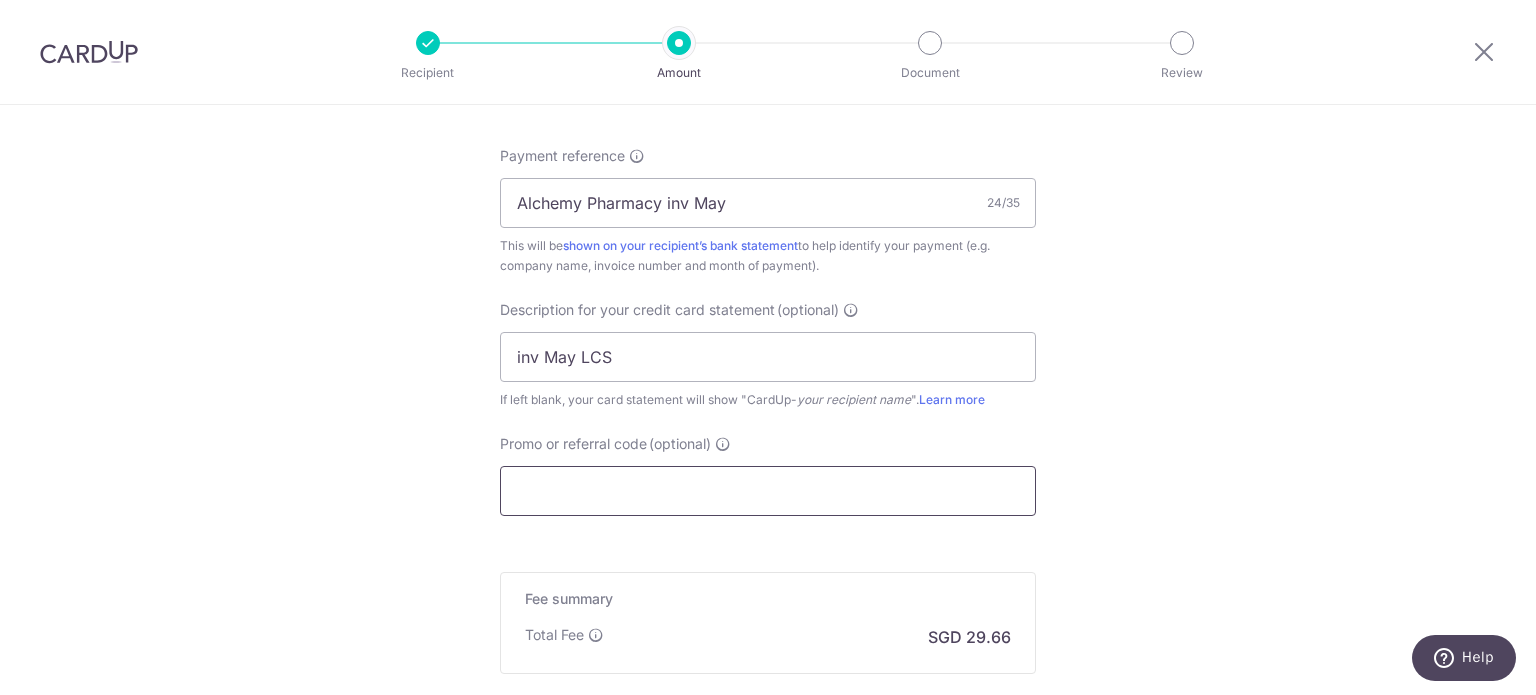 click on "Promo or referral code
(optional)" at bounding box center [768, 491] 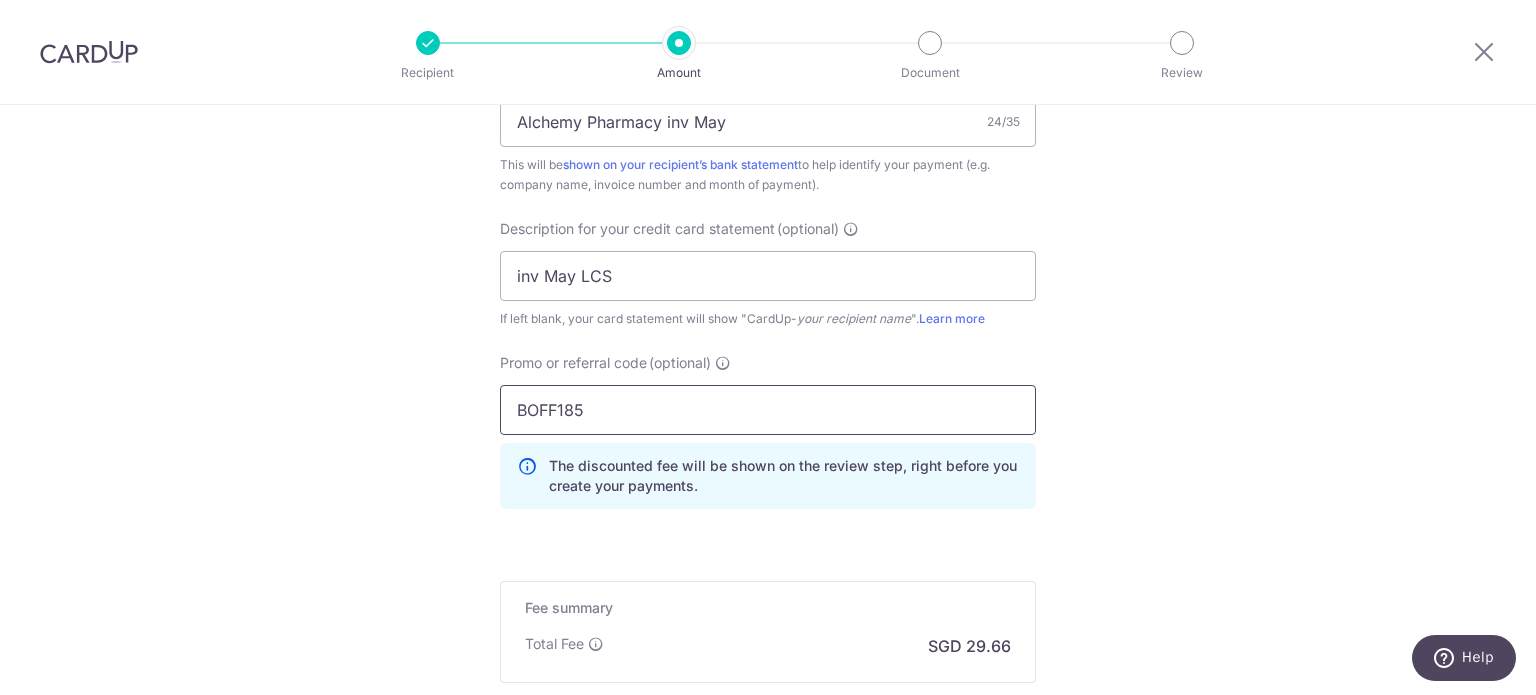 scroll, scrollTop: 1400, scrollLeft: 0, axis: vertical 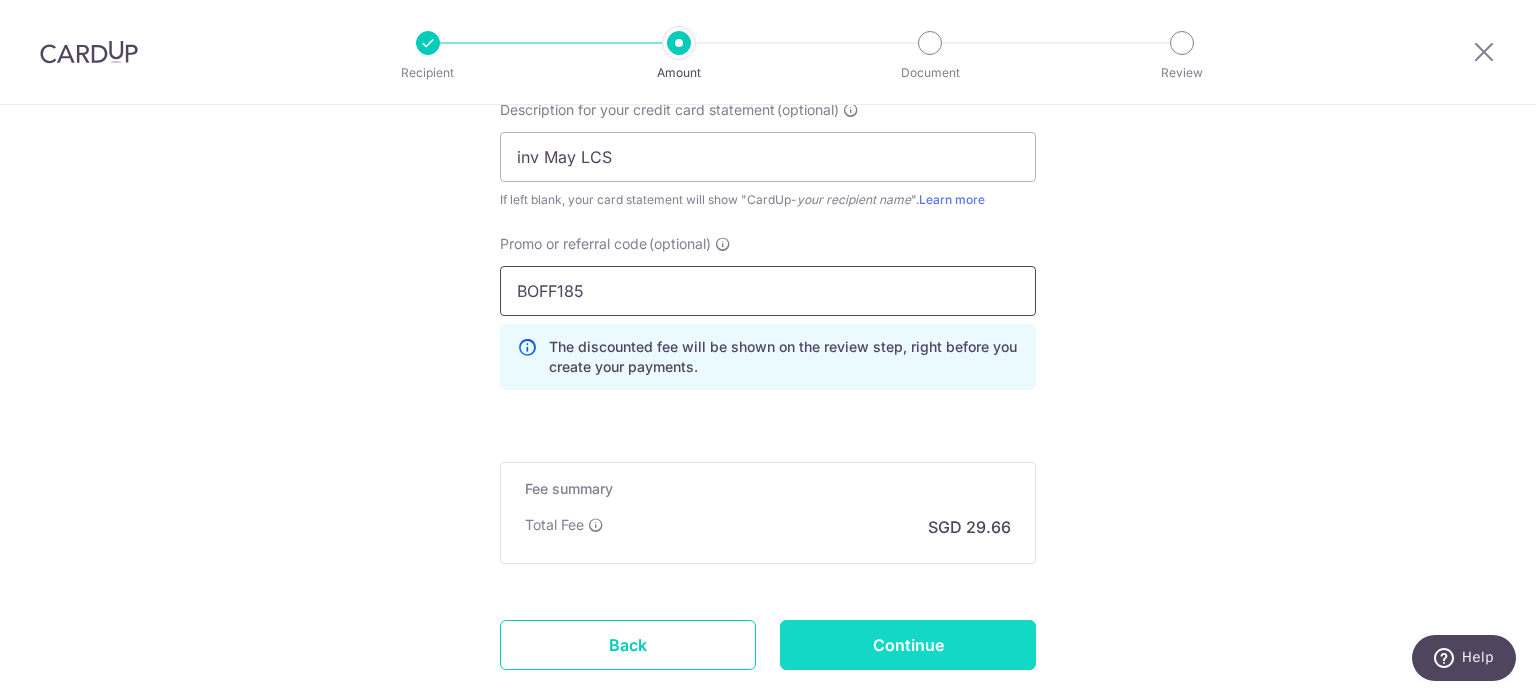 type on "BOFF185" 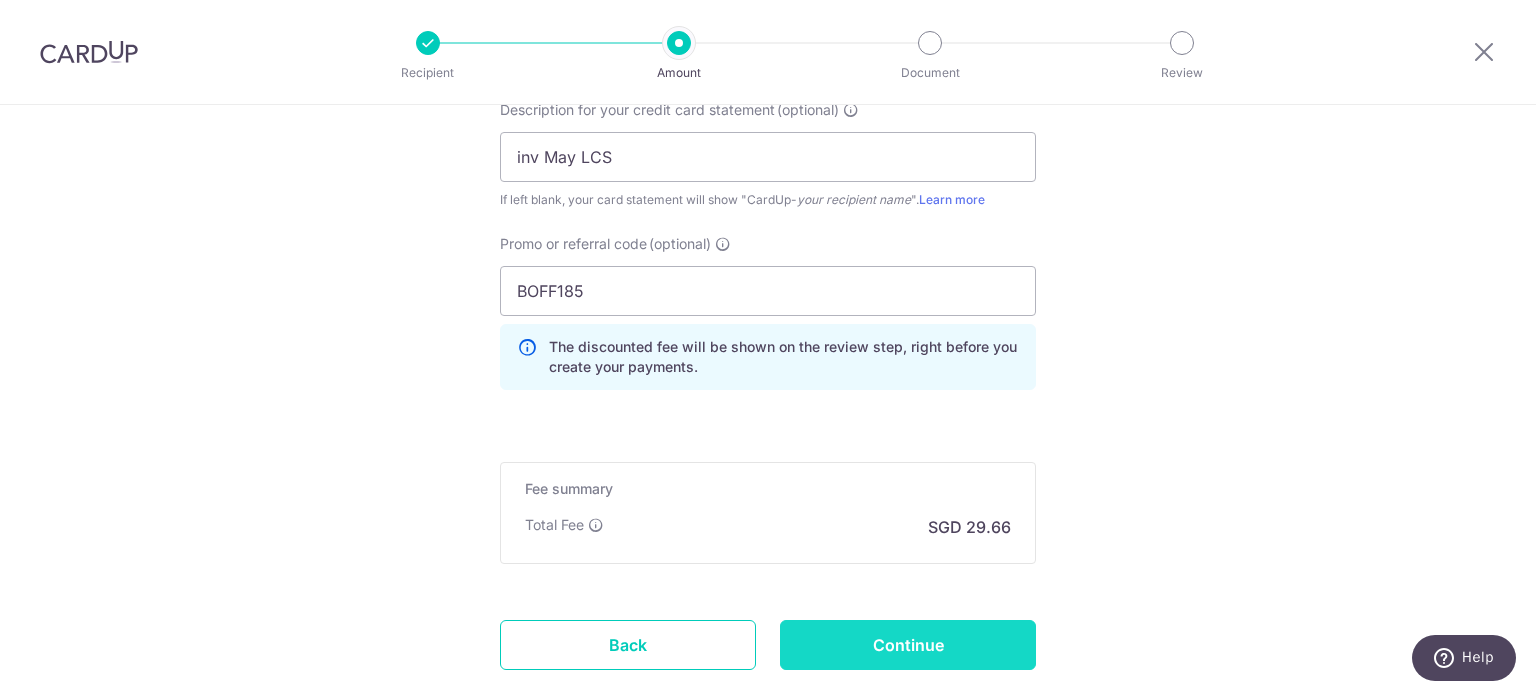 click on "Continue" at bounding box center (908, 645) 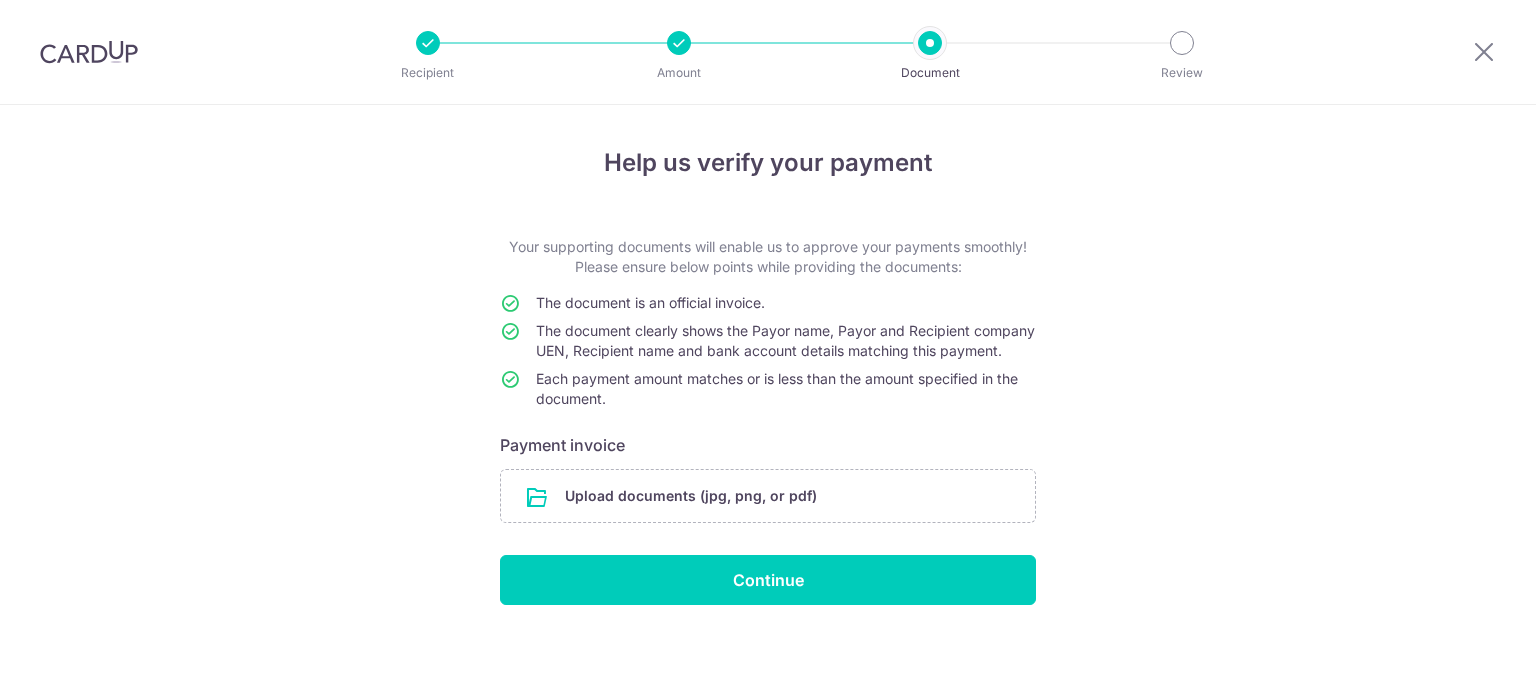 scroll, scrollTop: 0, scrollLeft: 0, axis: both 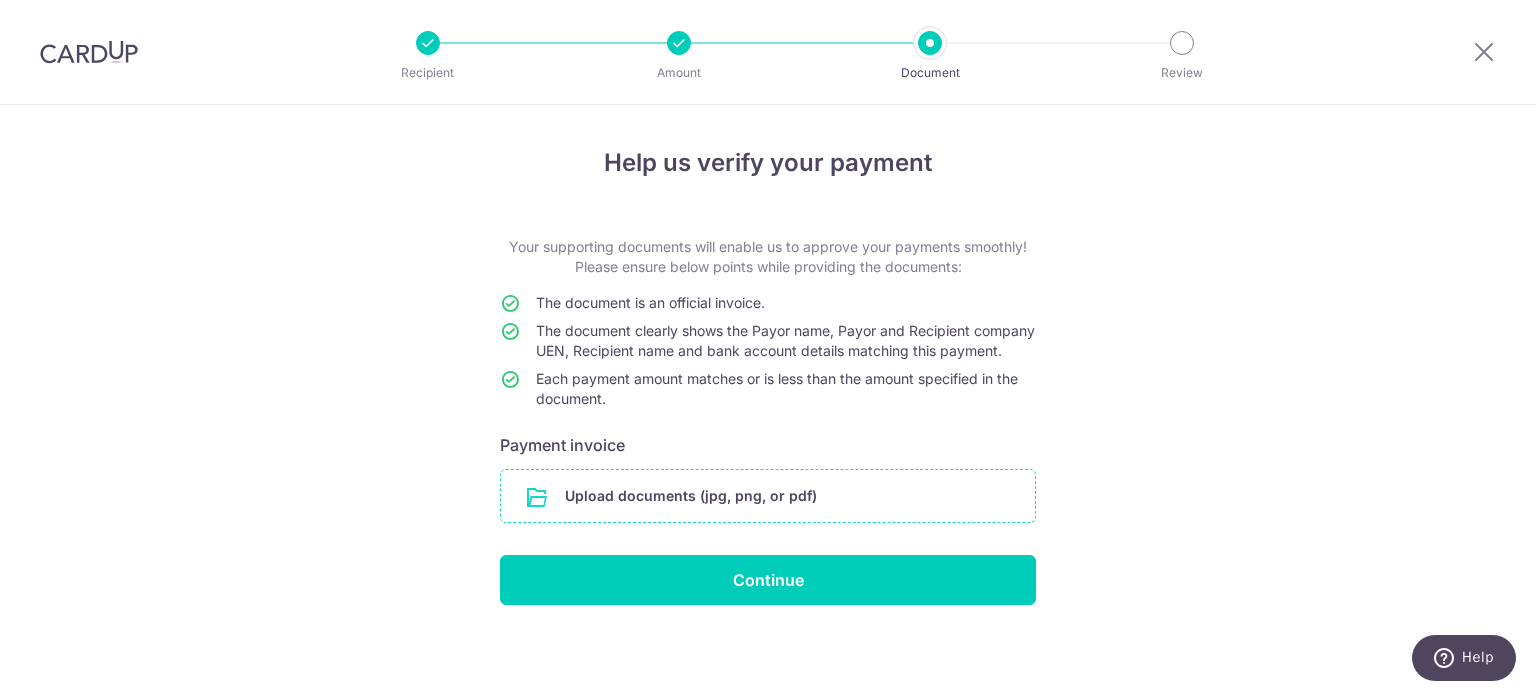 click at bounding box center [768, 496] 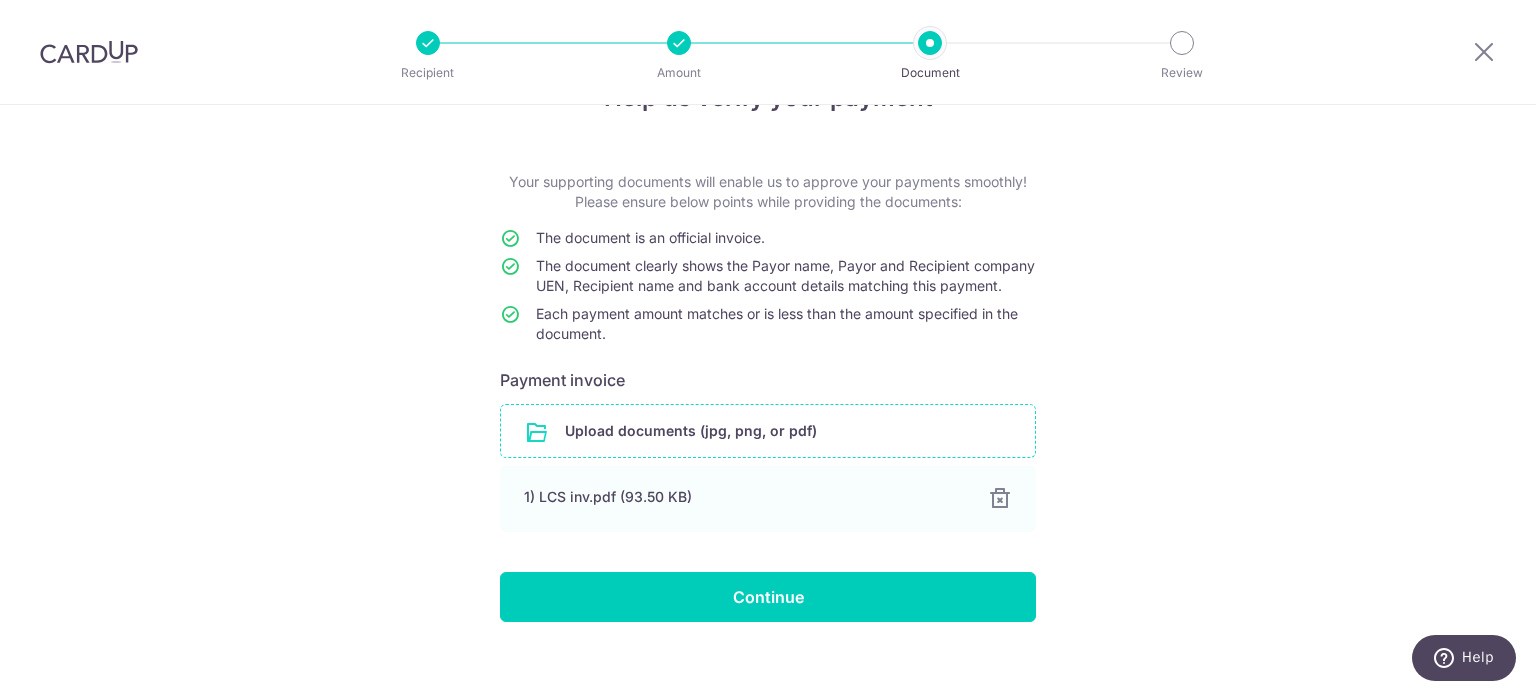 scroll, scrollTop: 100, scrollLeft: 0, axis: vertical 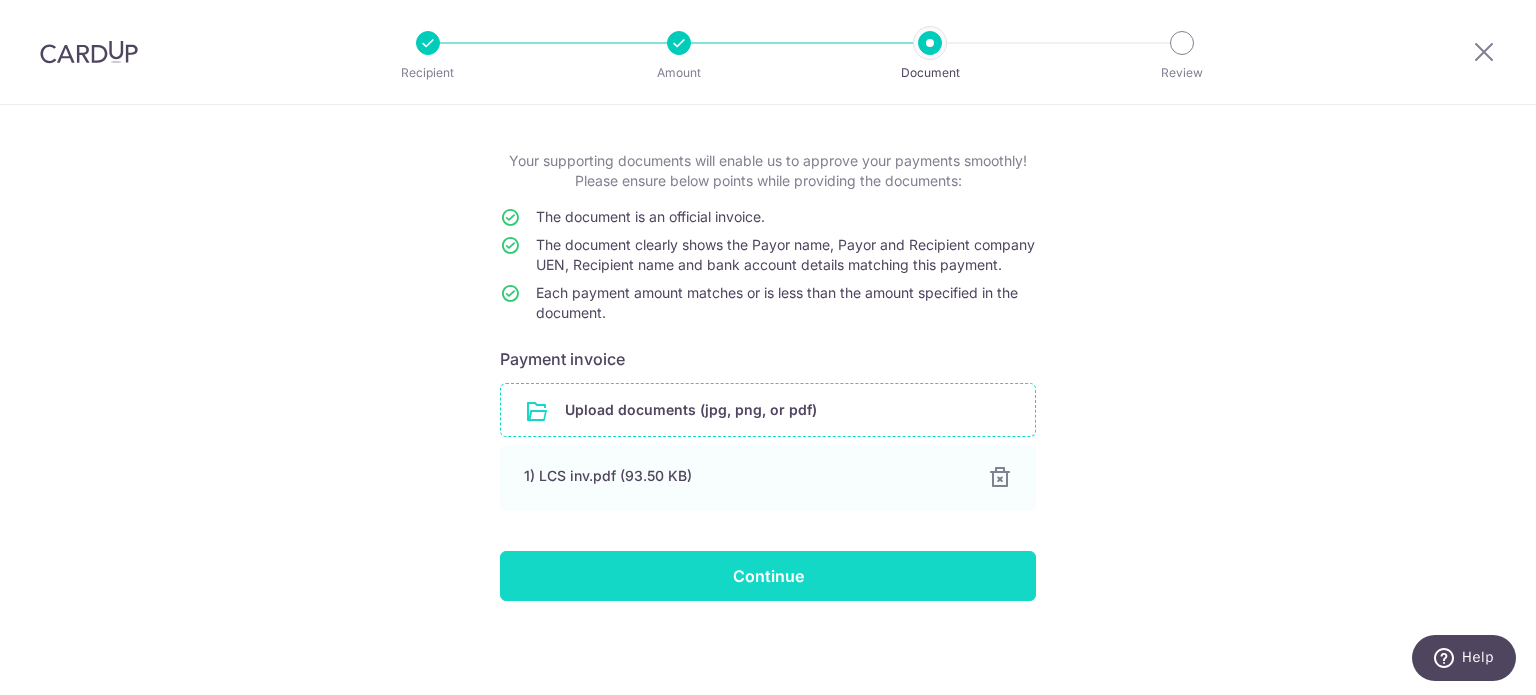 click on "Continue" at bounding box center (768, 576) 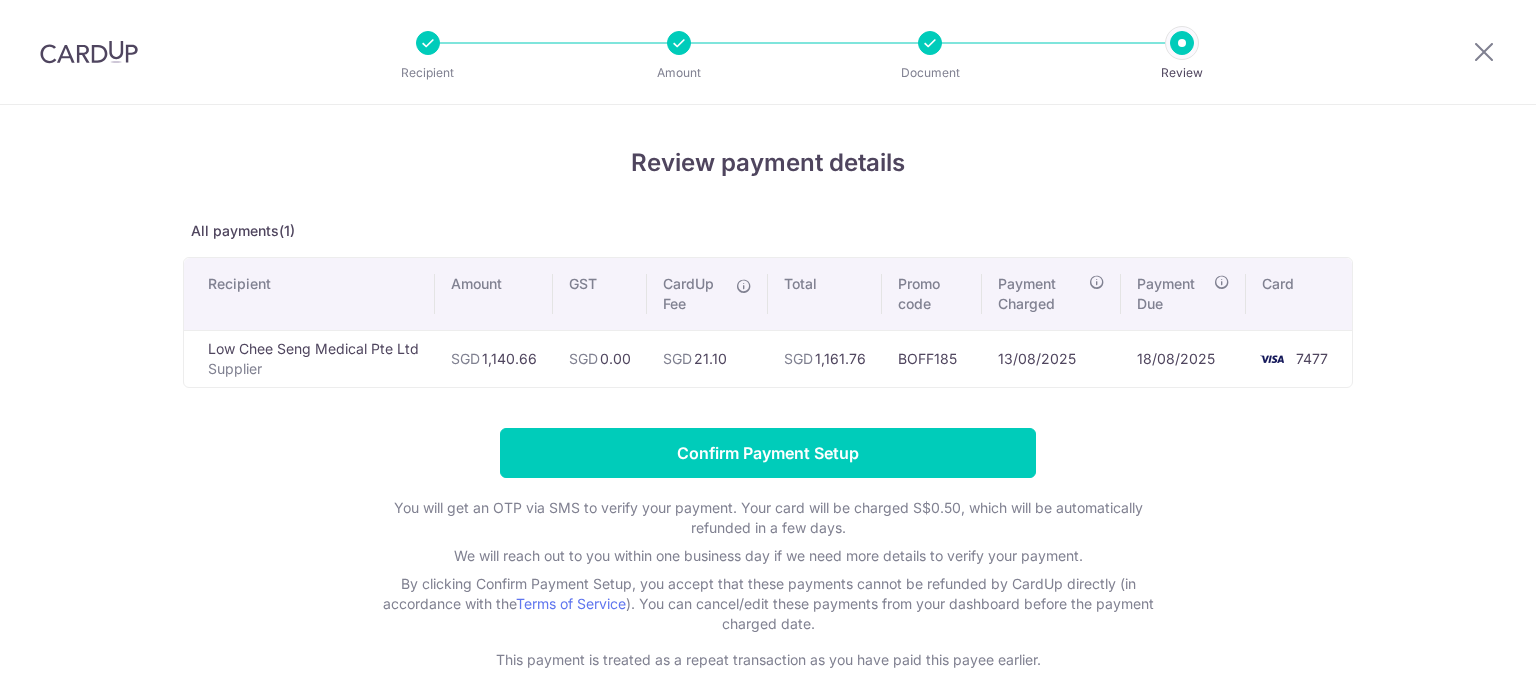 scroll, scrollTop: 0, scrollLeft: 0, axis: both 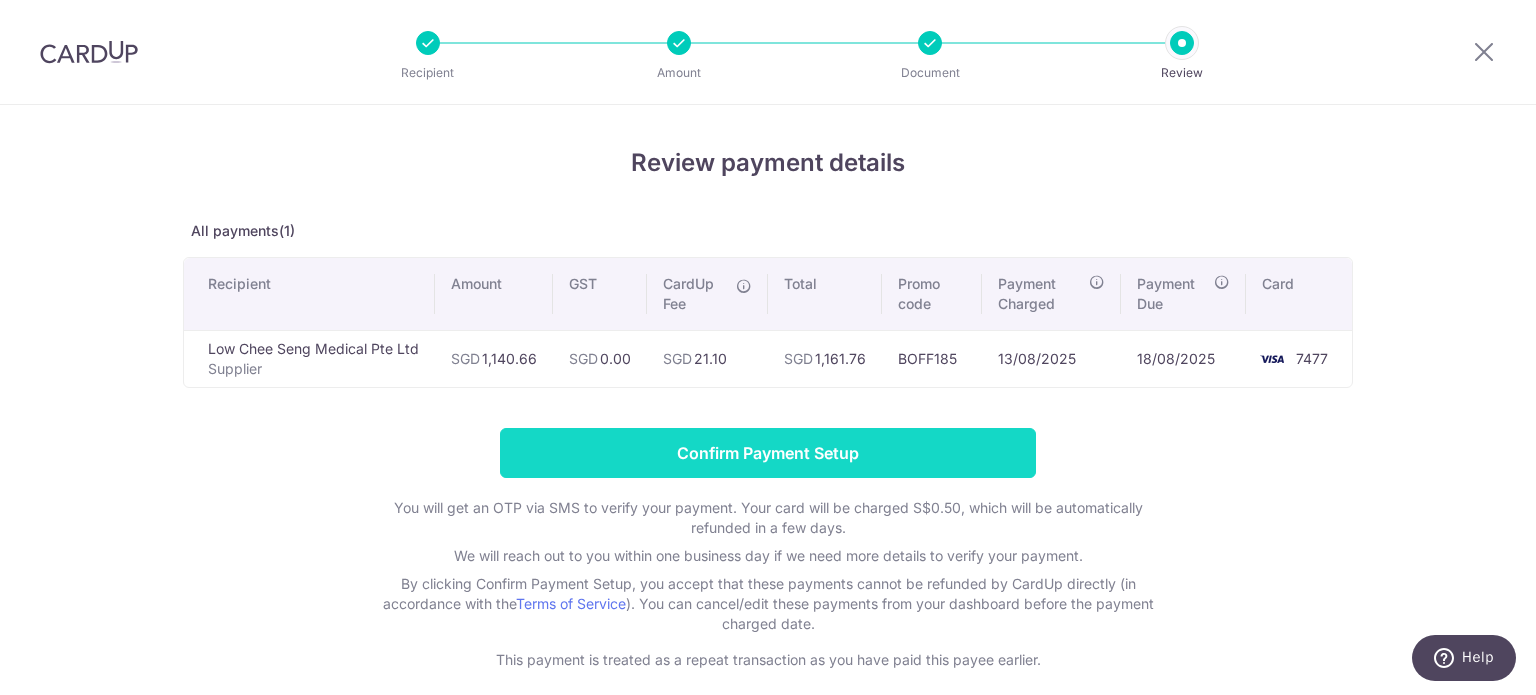 click on "Confirm Payment Setup" at bounding box center [768, 453] 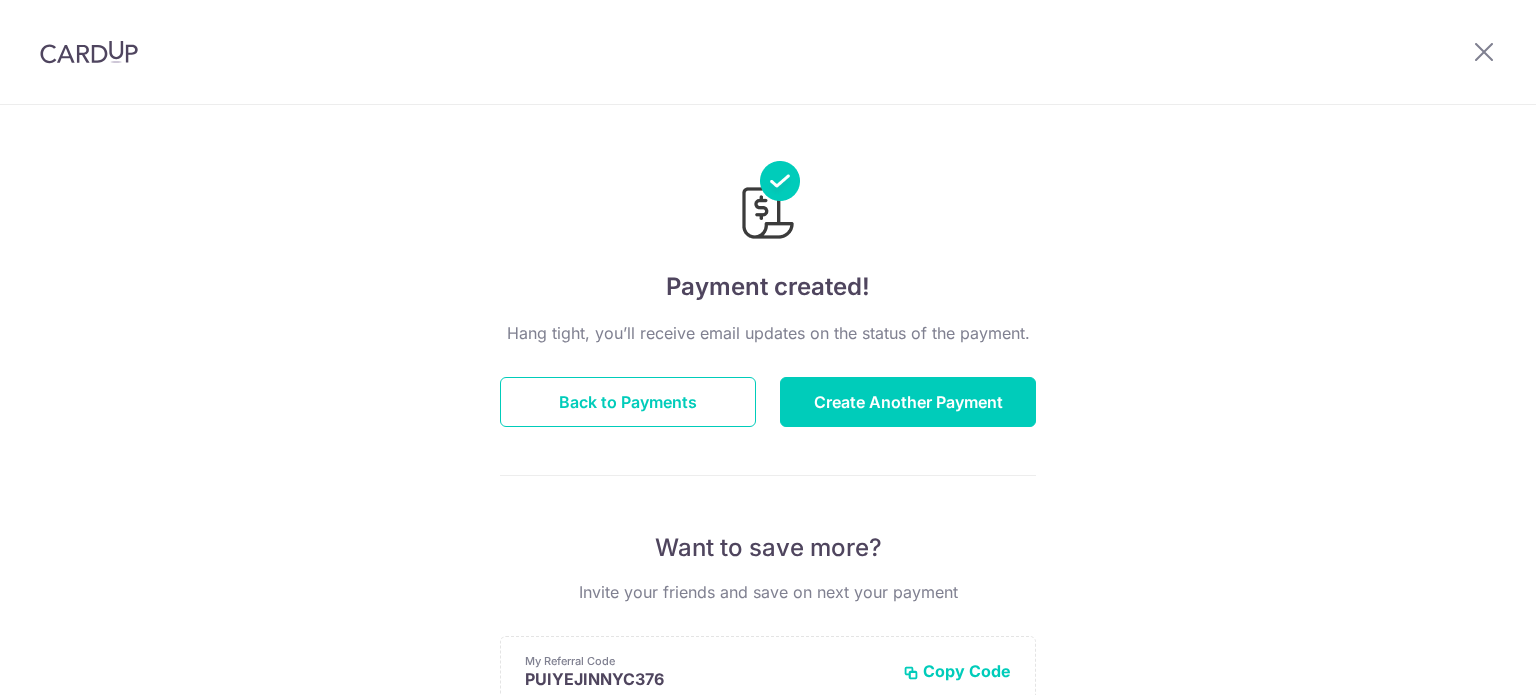 scroll, scrollTop: 0, scrollLeft: 0, axis: both 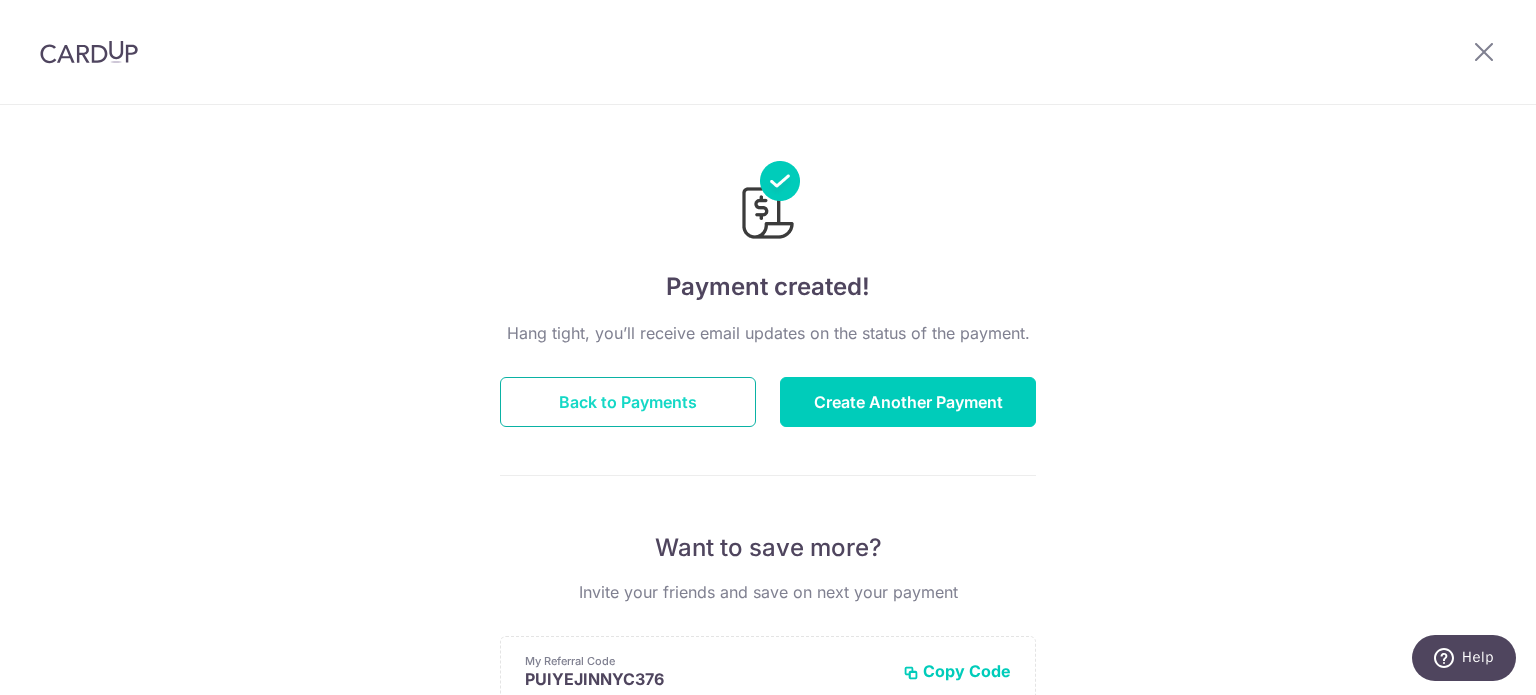 click on "Back to Payments" at bounding box center (628, 402) 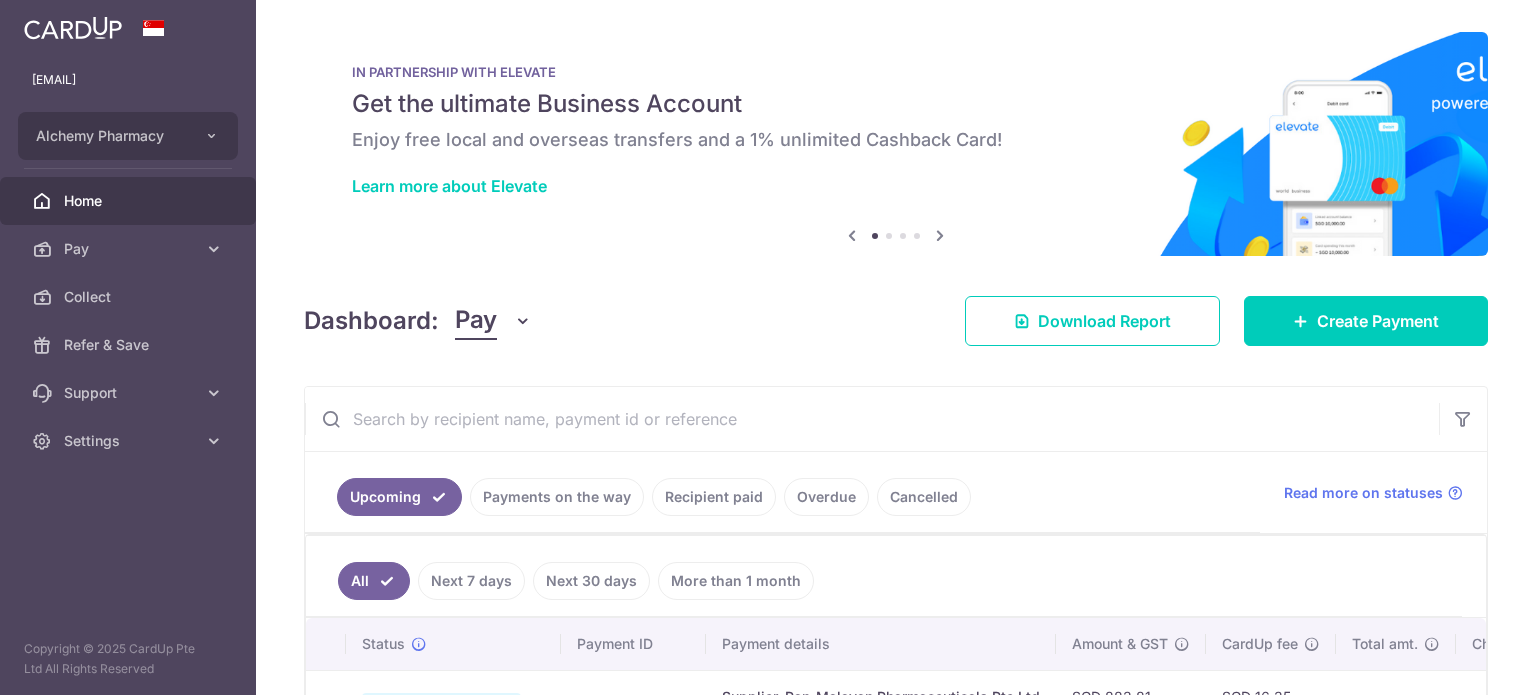 scroll, scrollTop: 0, scrollLeft: 0, axis: both 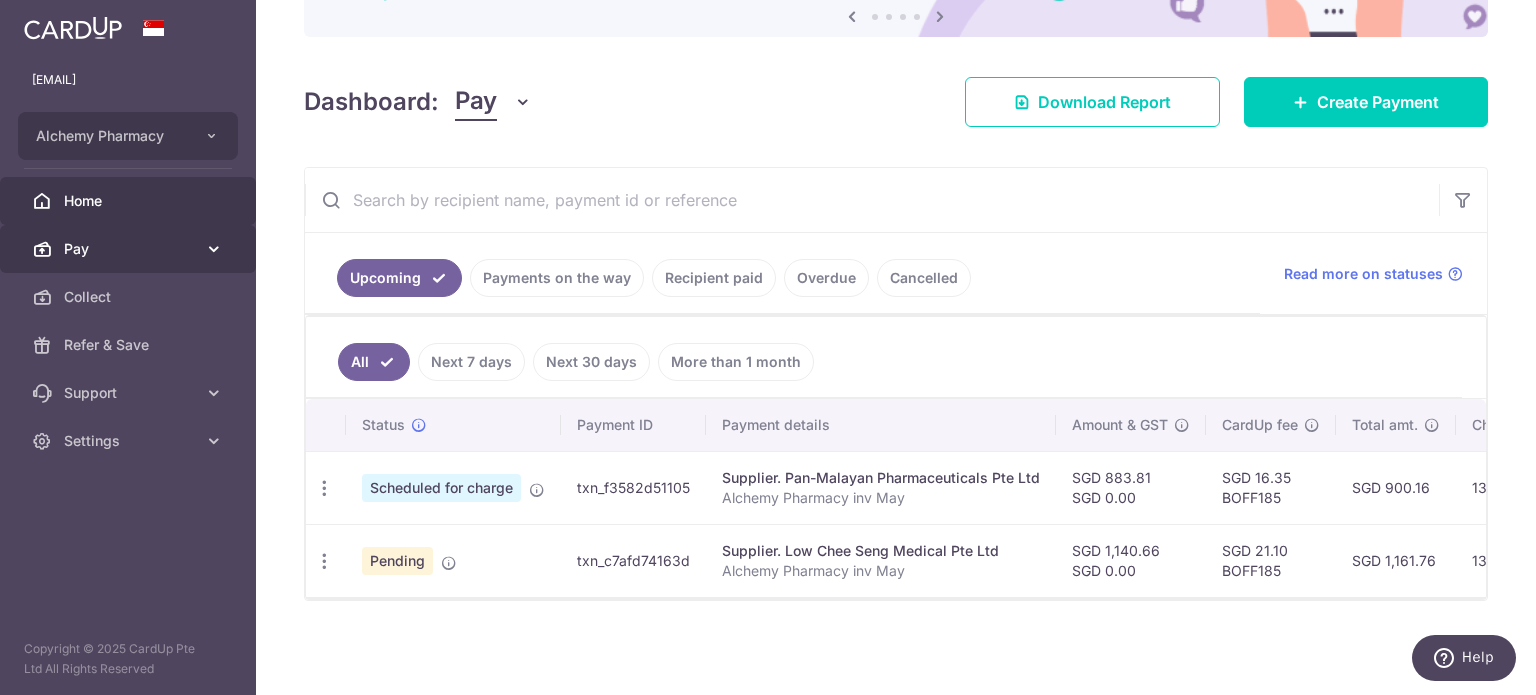 click on "Pay" at bounding box center (130, 249) 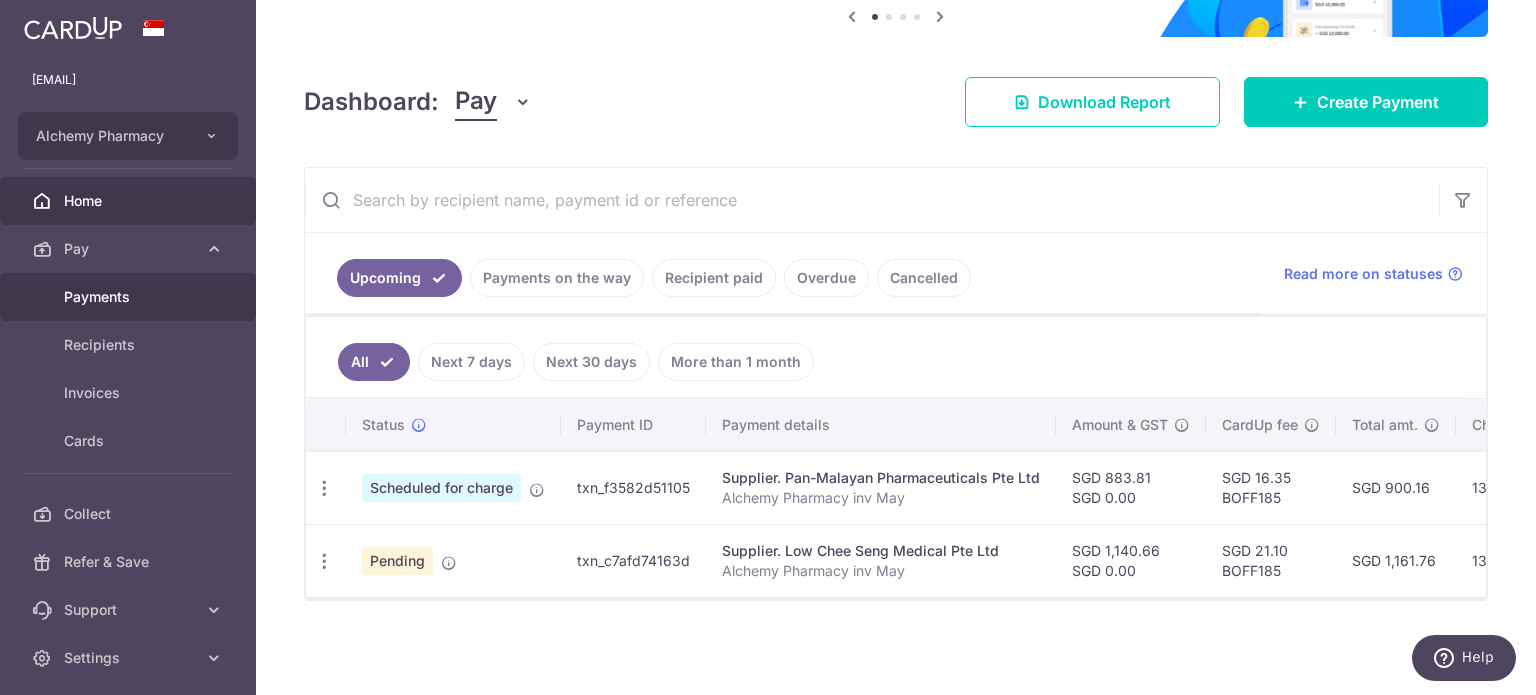click on "Payments" at bounding box center [130, 297] 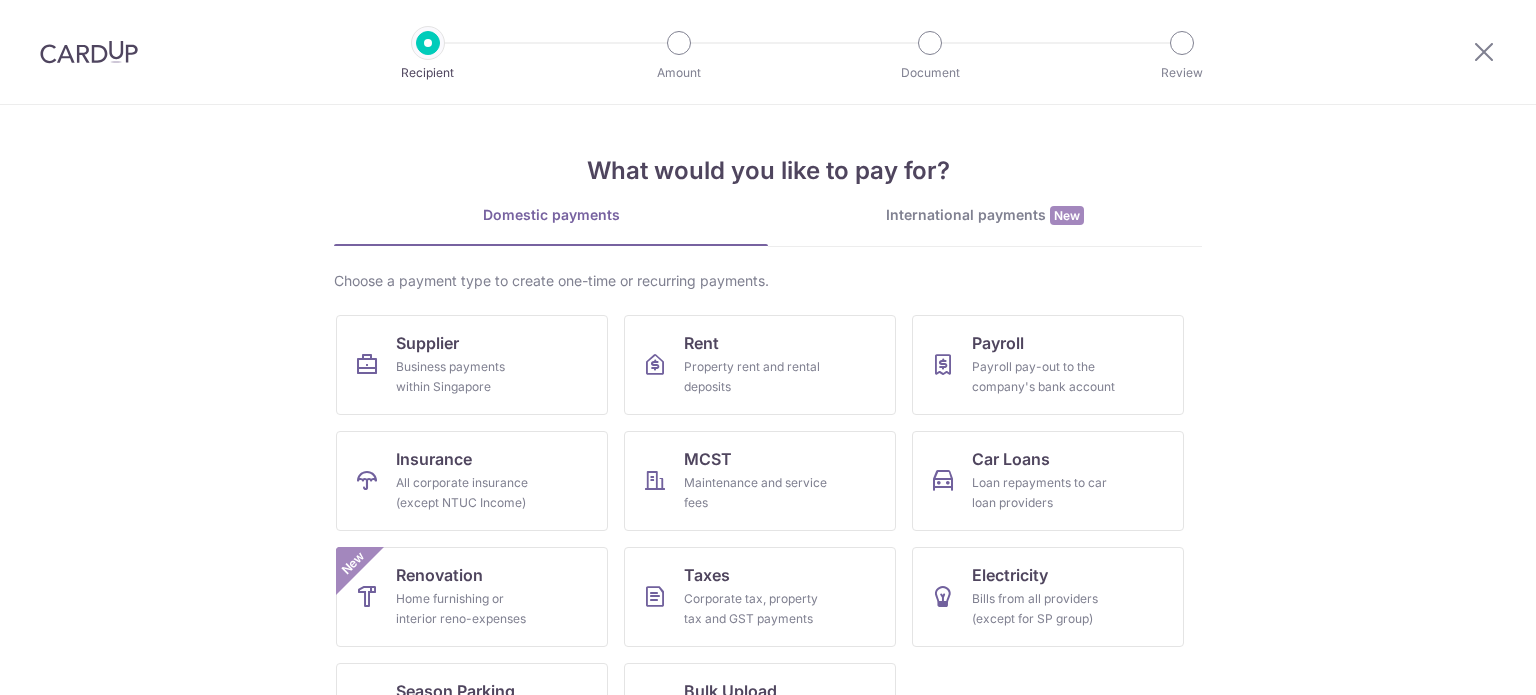 scroll, scrollTop: 0, scrollLeft: 0, axis: both 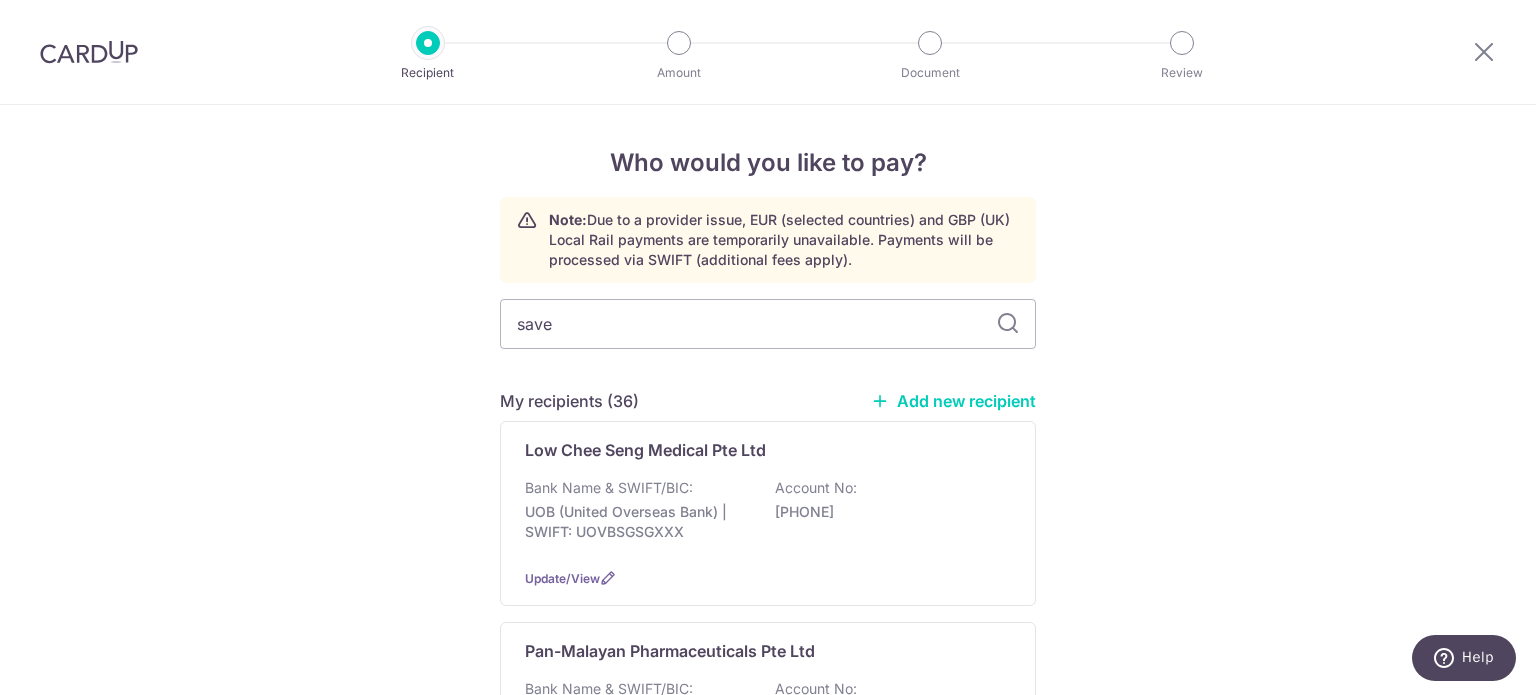 type on "saver" 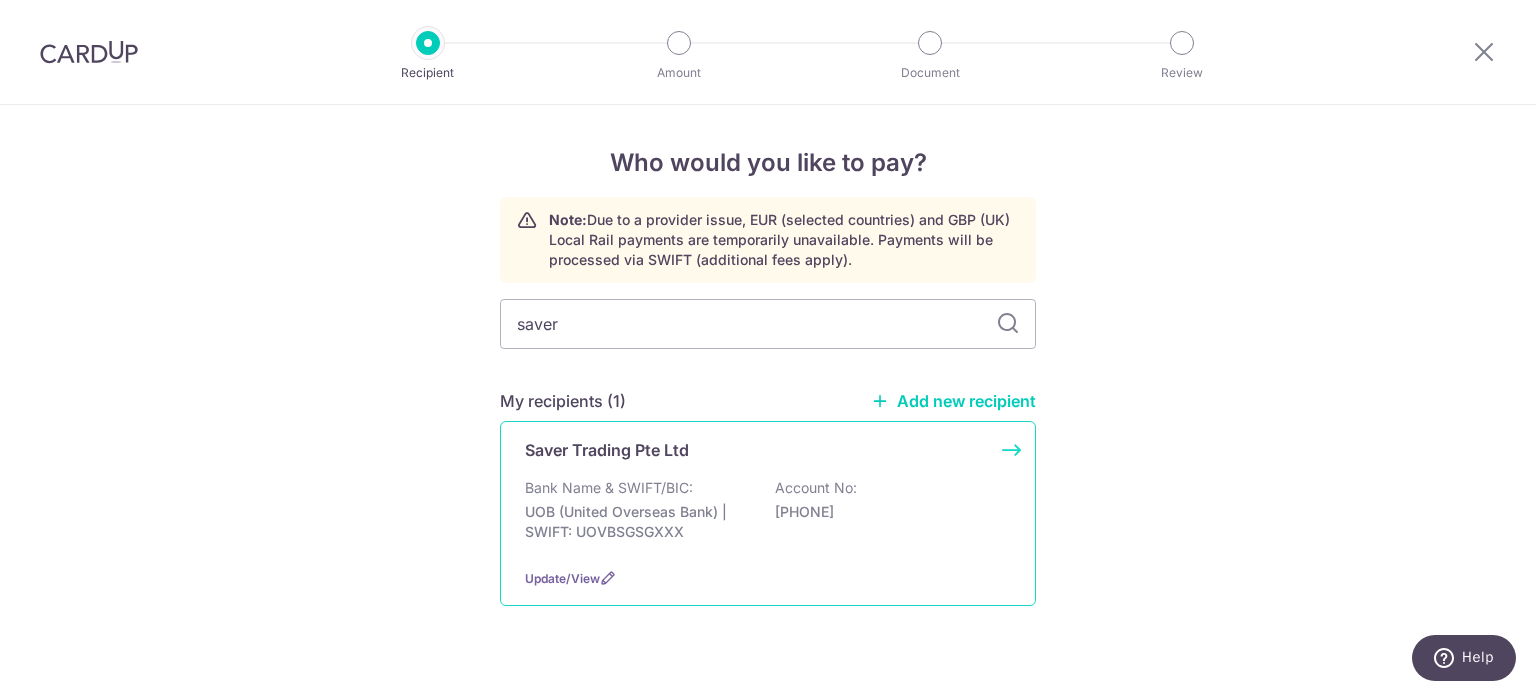 click on "Saver Trading Pte Ltd" at bounding box center (607, 450) 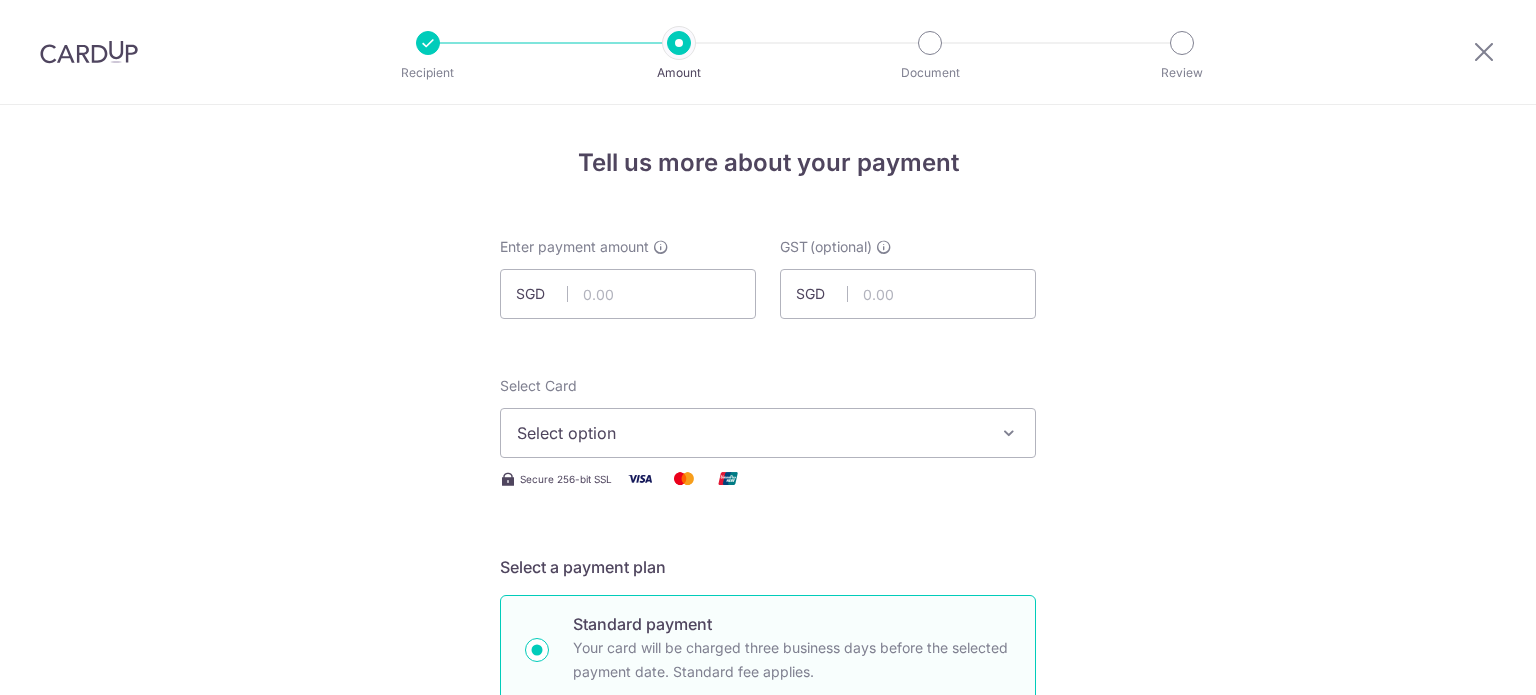scroll, scrollTop: 0, scrollLeft: 0, axis: both 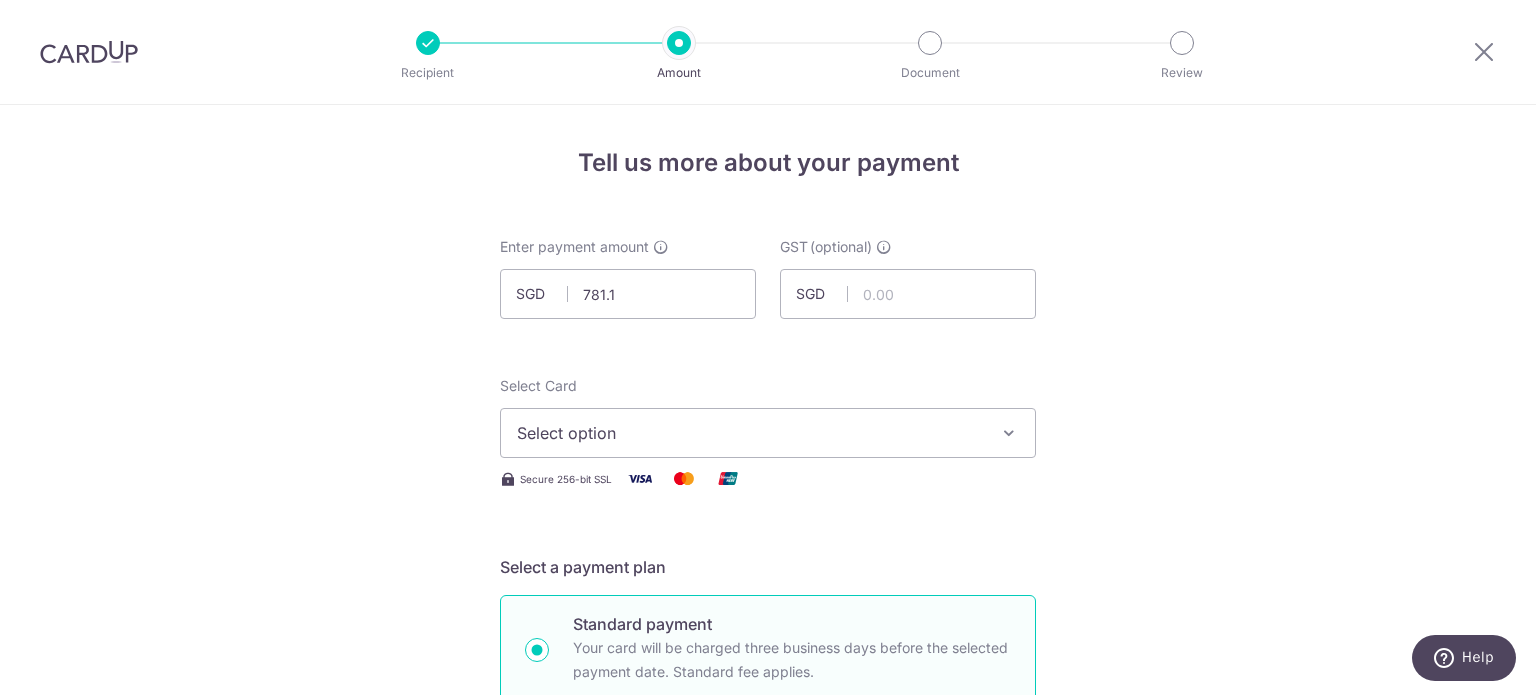 type on "781.10" 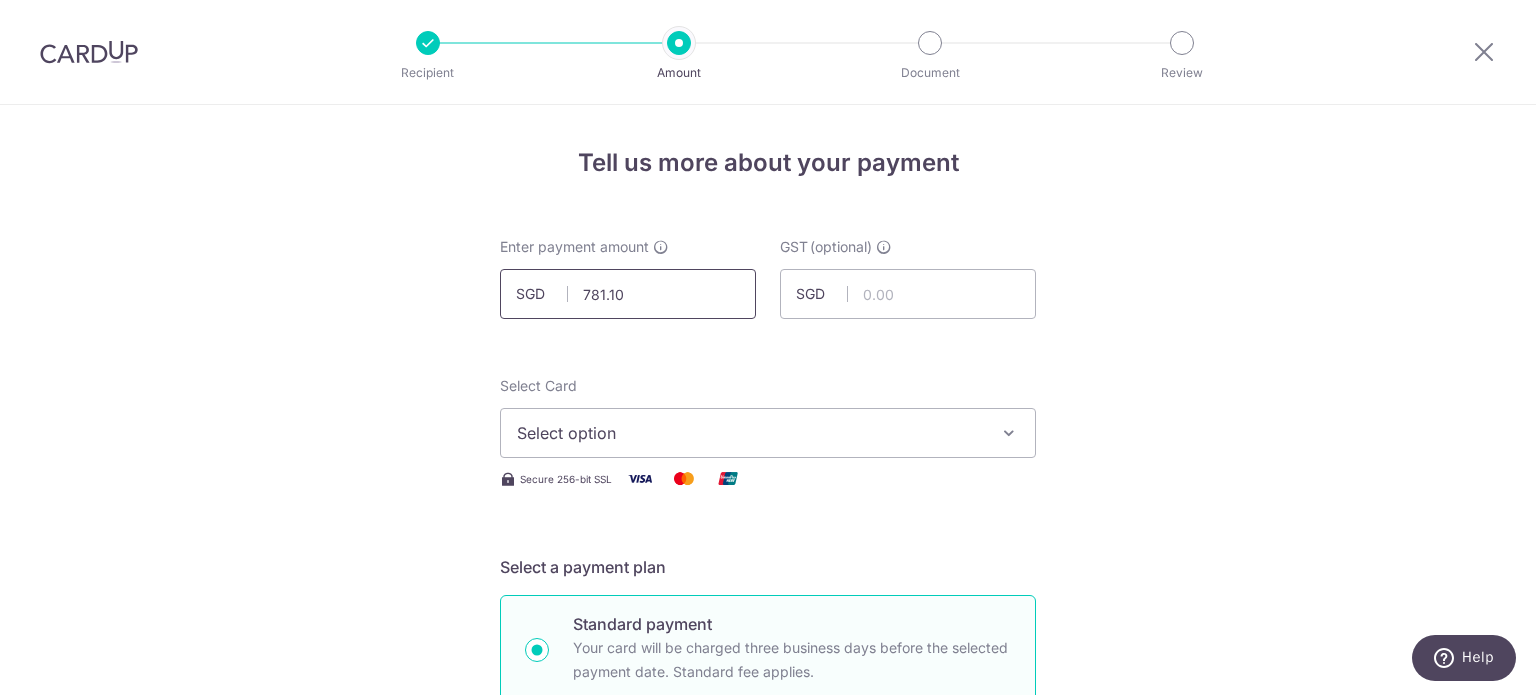 click on "781.10" at bounding box center [628, 294] 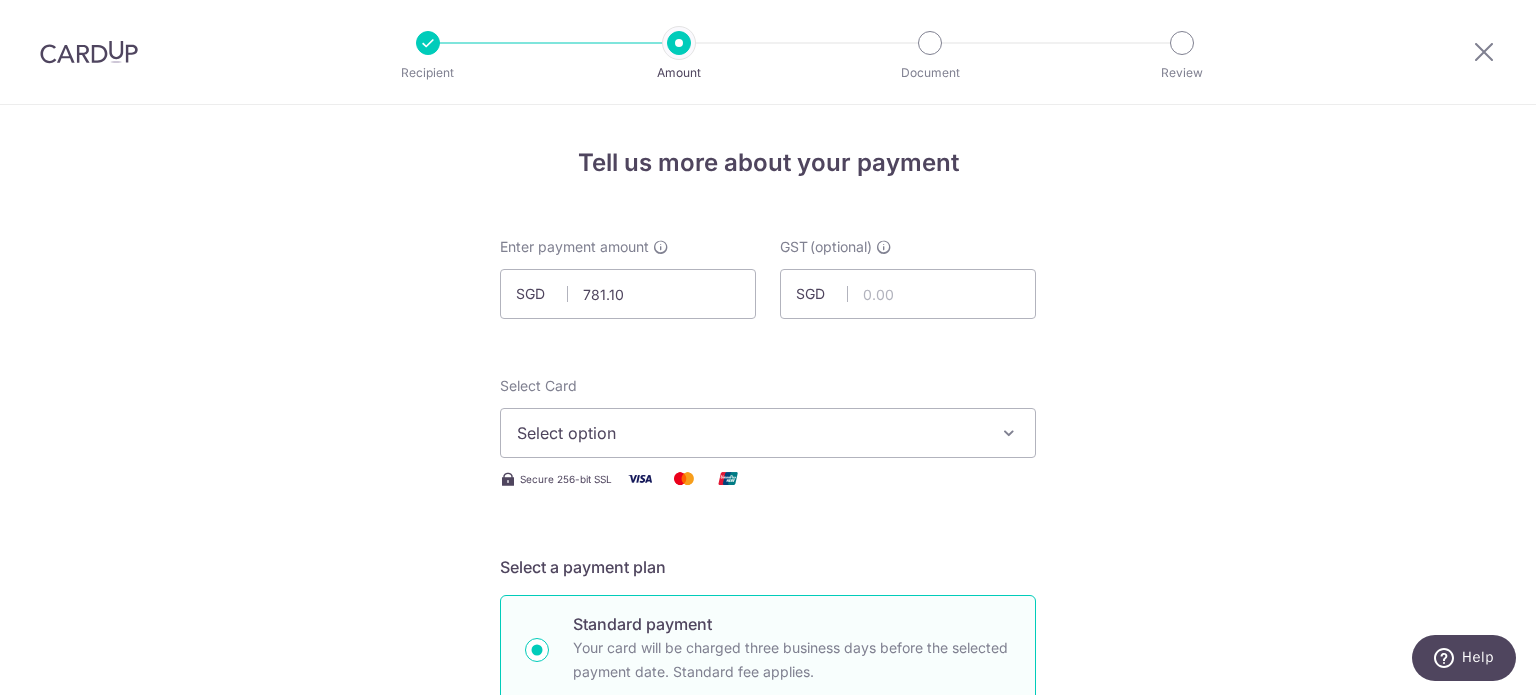 click on "Select option" at bounding box center [750, 433] 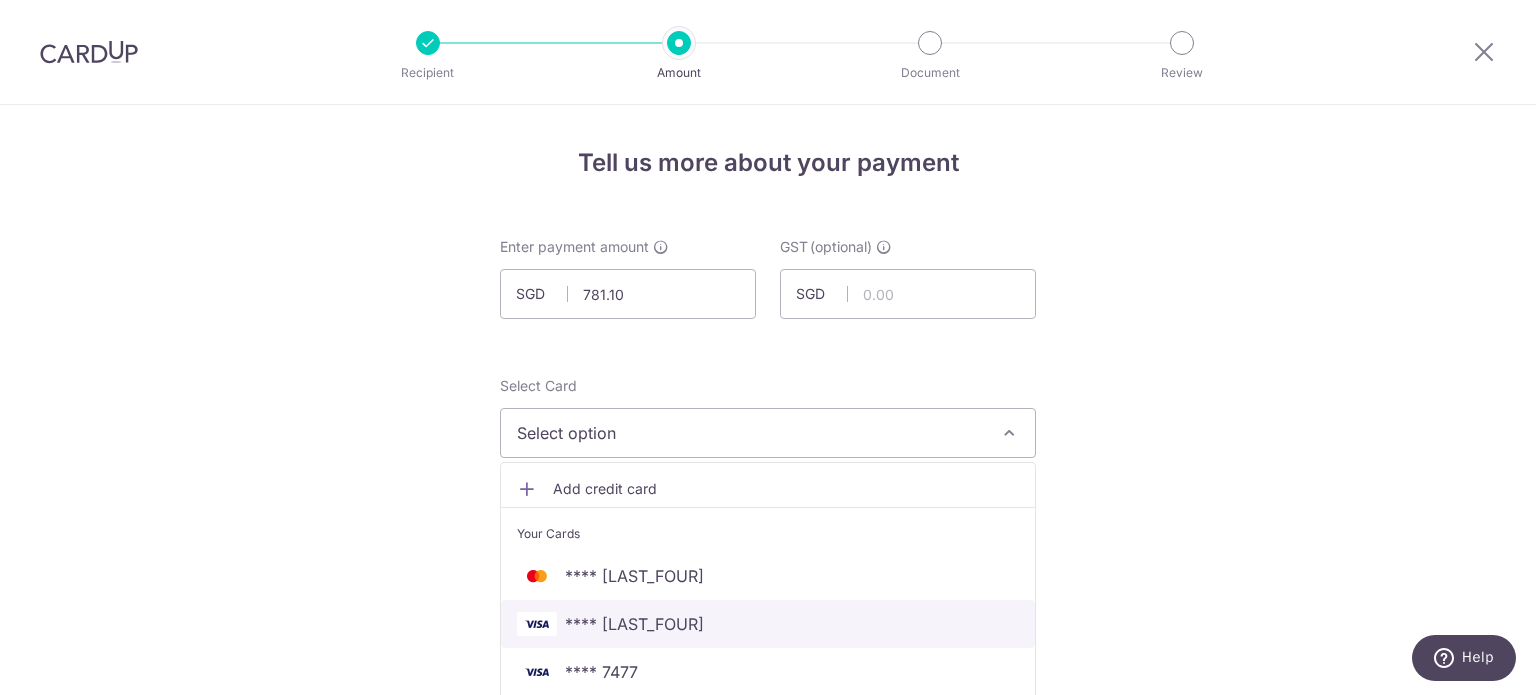 click on "**** 3360" at bounding box center [634, 624] 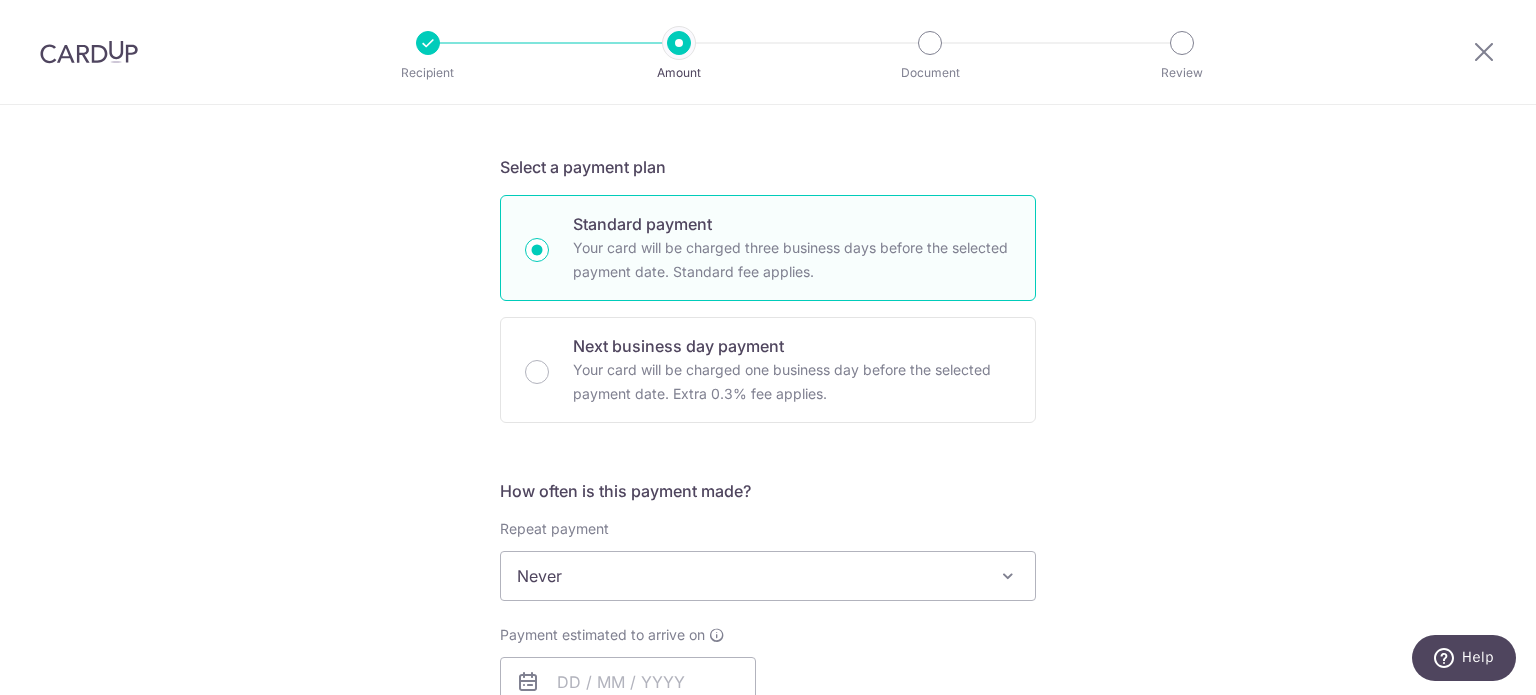 scroll, scrollTop: 500, scrollLeft: 0, axis: vertical 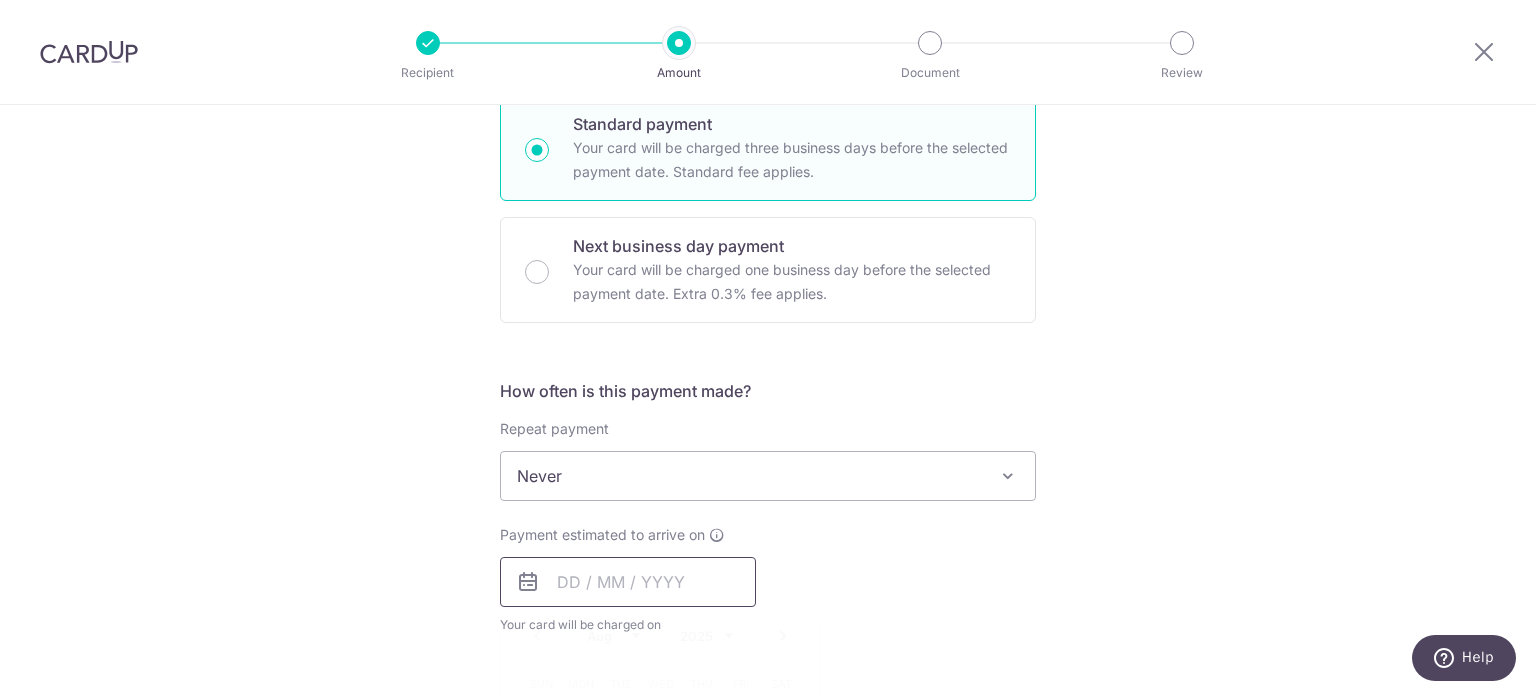 click at bounding box center (628, 582) 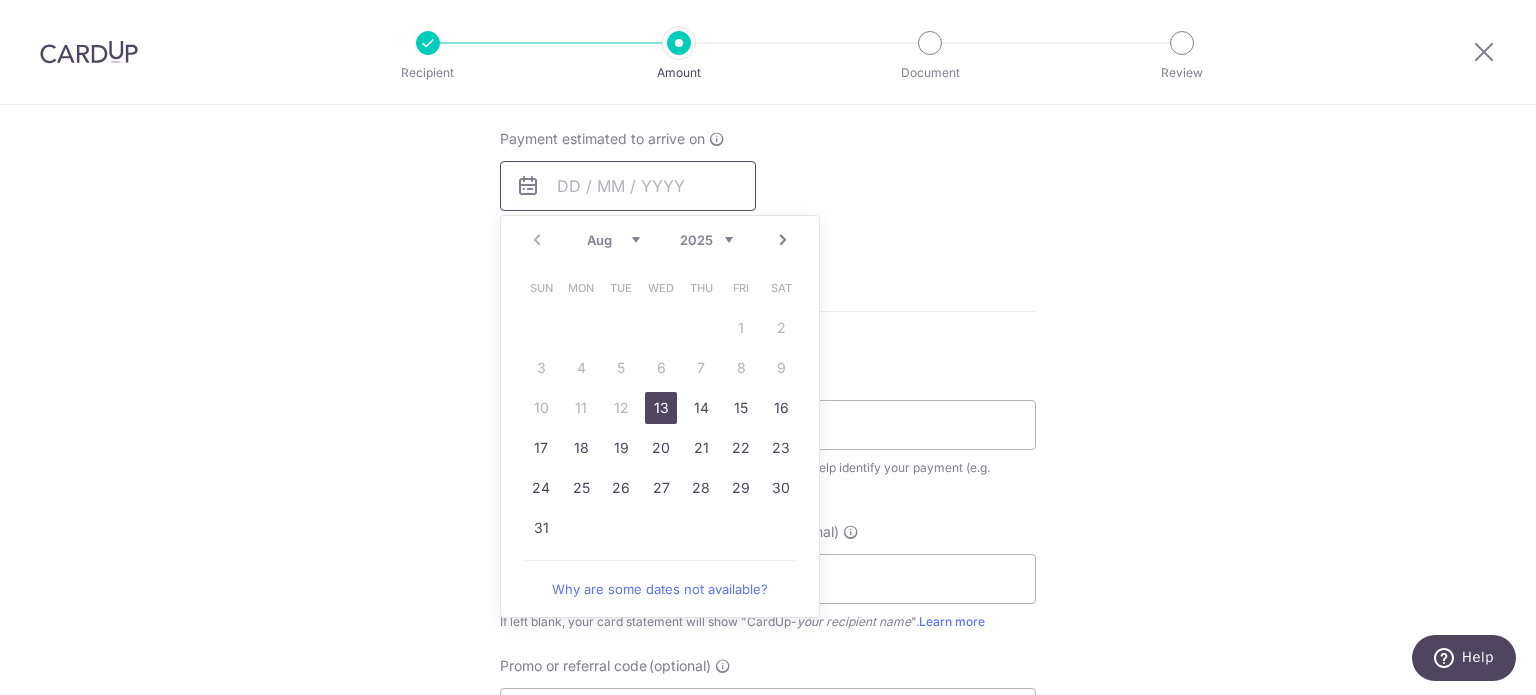 scroll, scrollTop: 900, scrollLeft: 0, axis: vertical 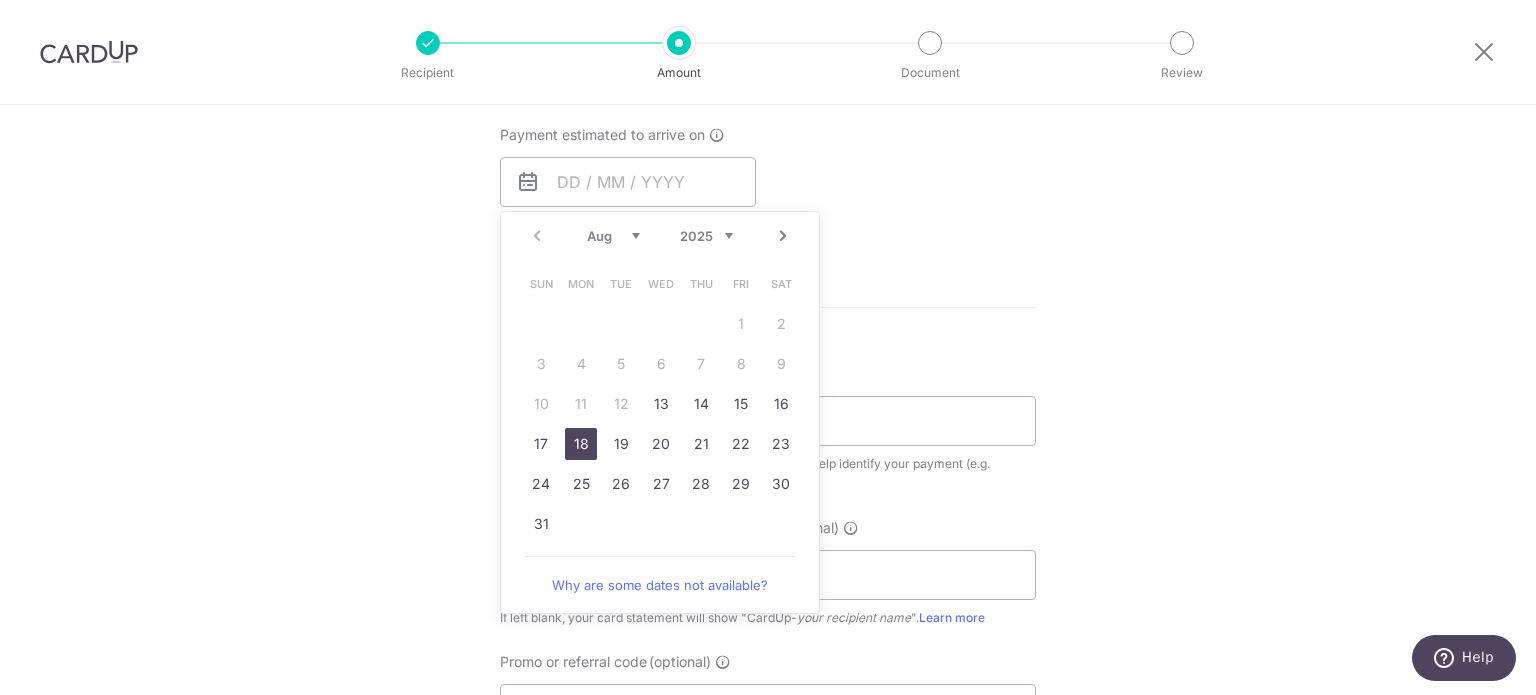click on "18" at bounding box center (581, 444) 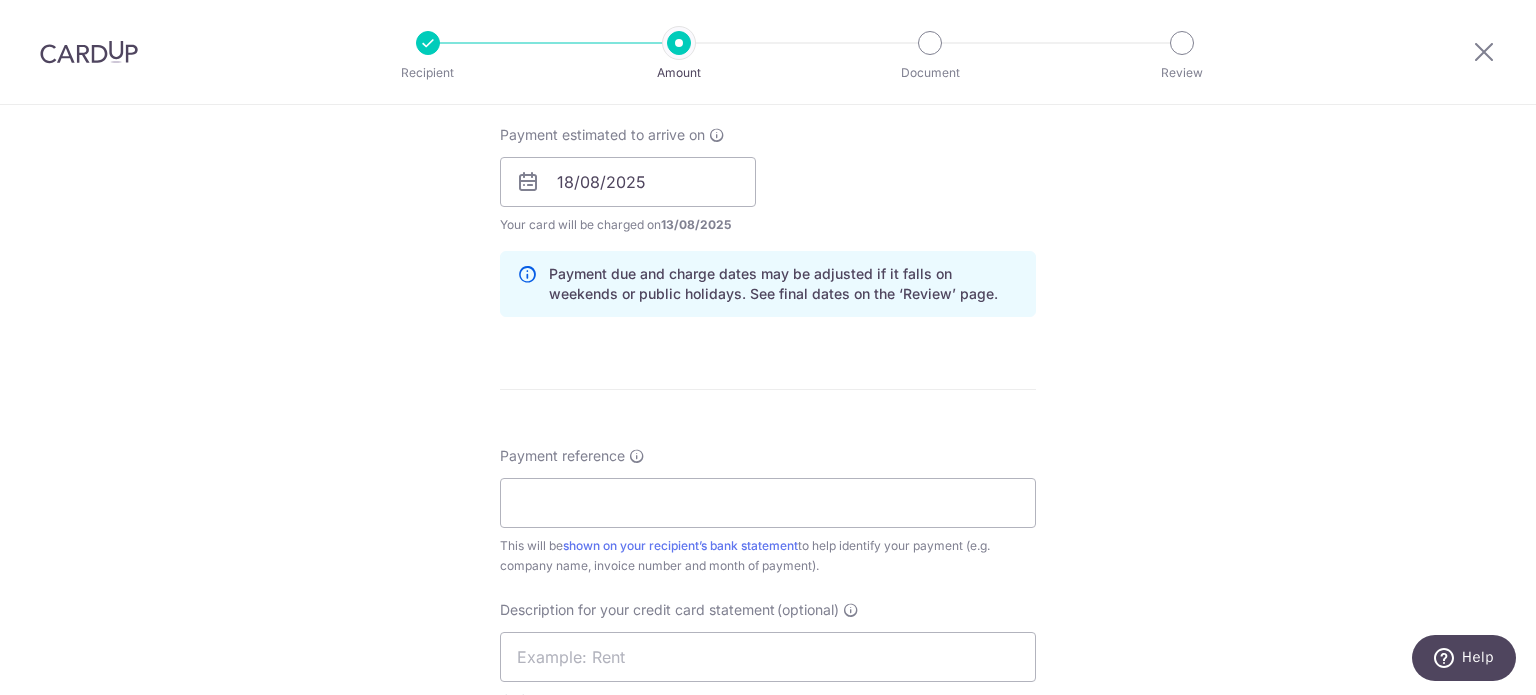 scroll, scrollTop: 1000, scrollLeft: 0, axis: vertical 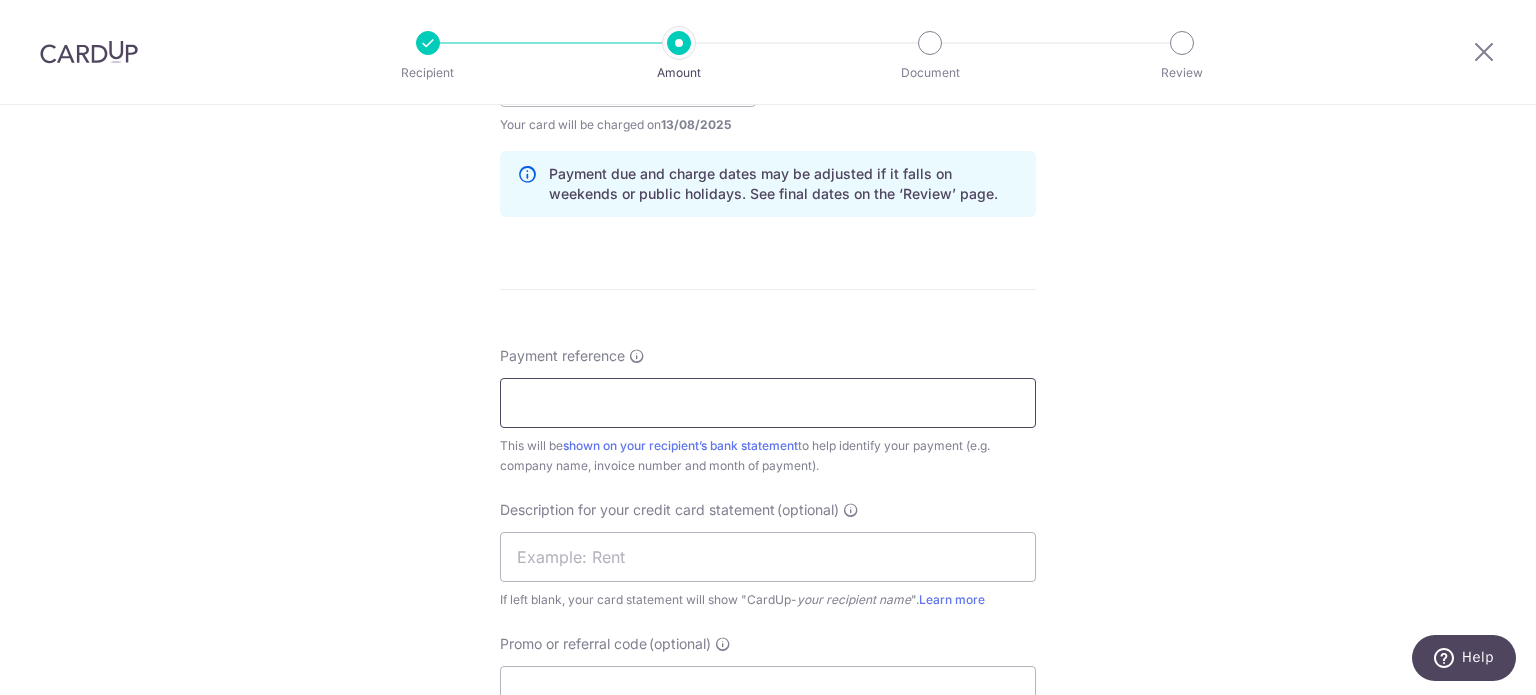 click on "Payment reference" at bounding box center [768, 403] 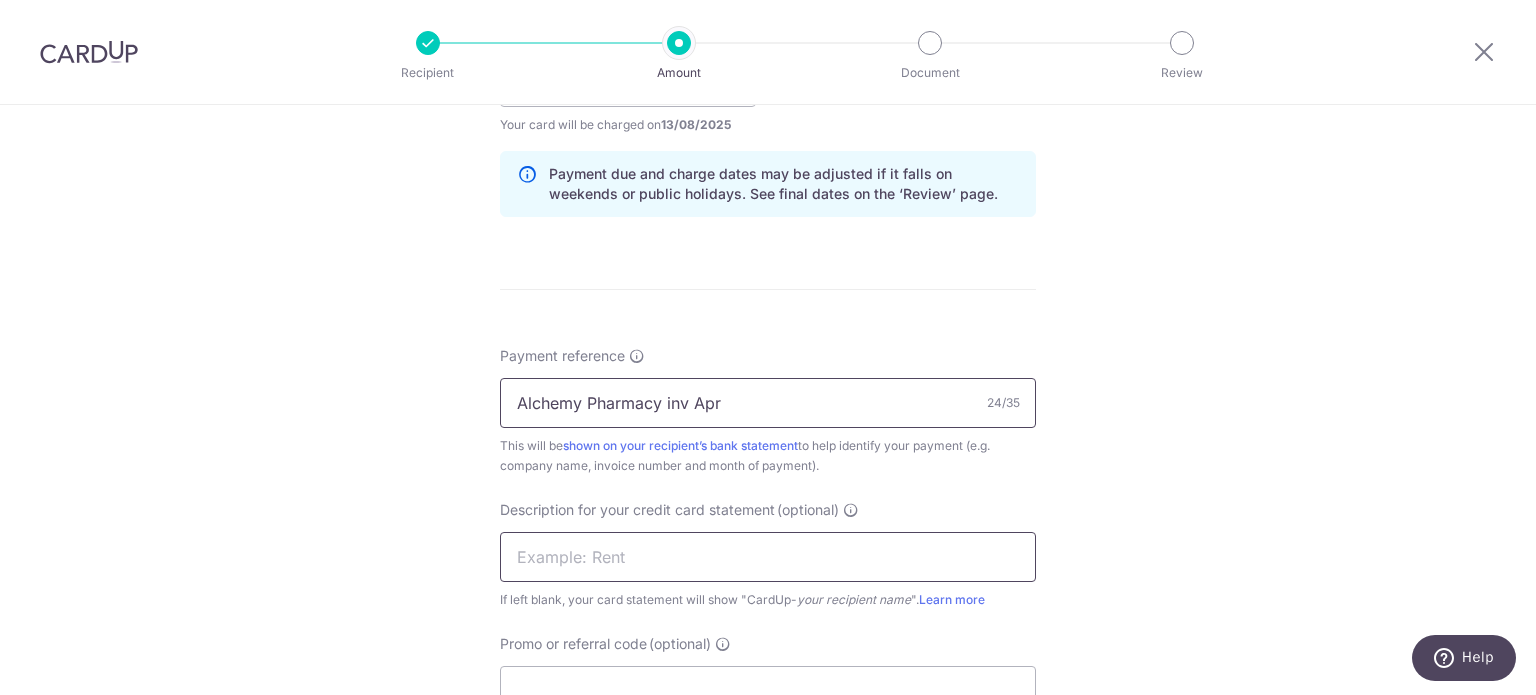 type on "Alchemy Pharmacy inv Apr" 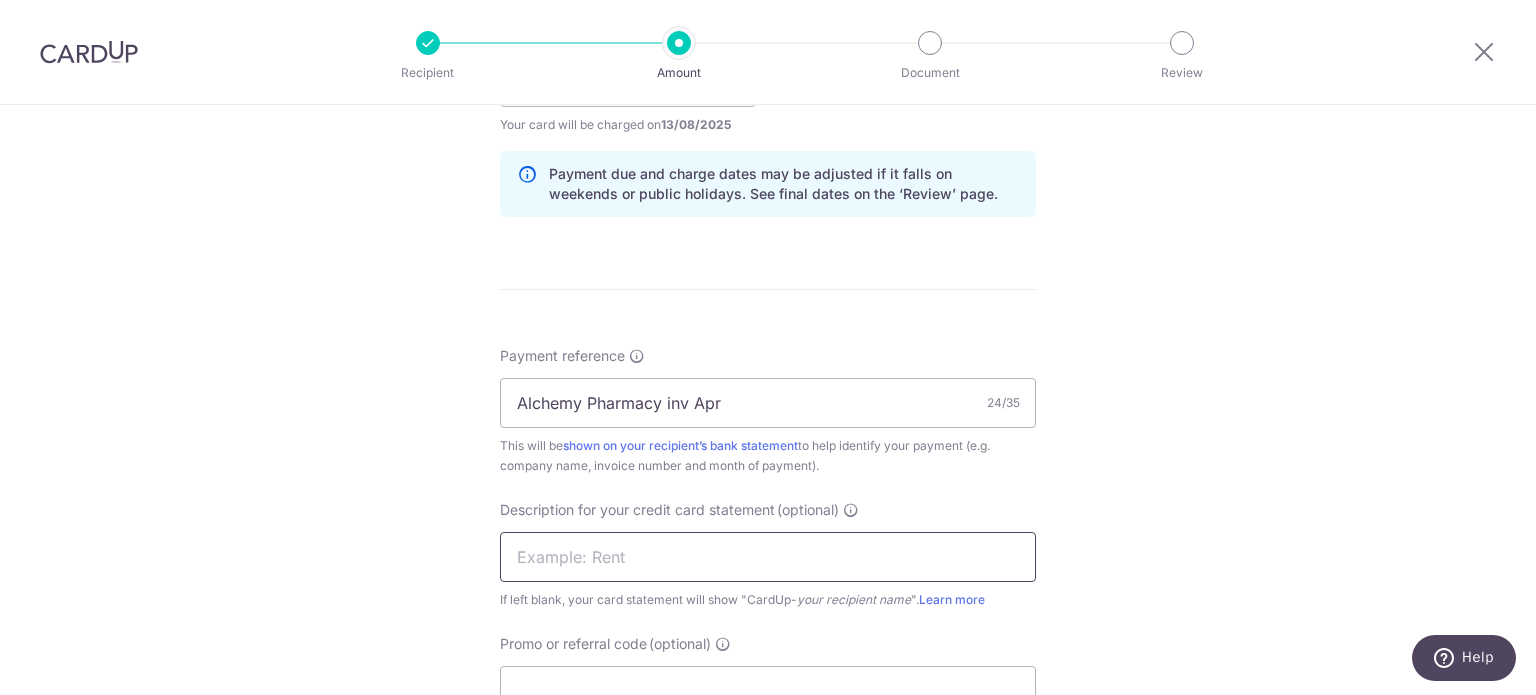 click at bounding box center (768, 557) 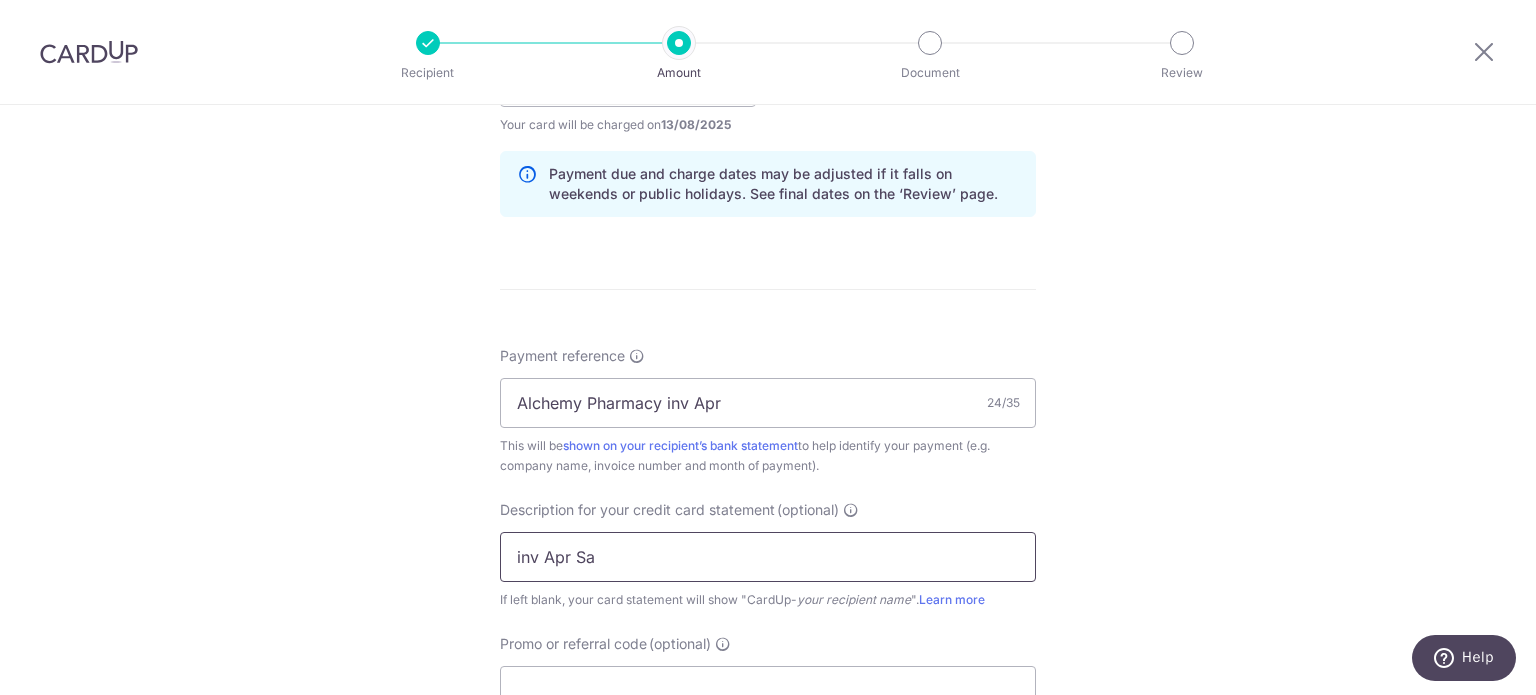 type on "inv Apr Saver" 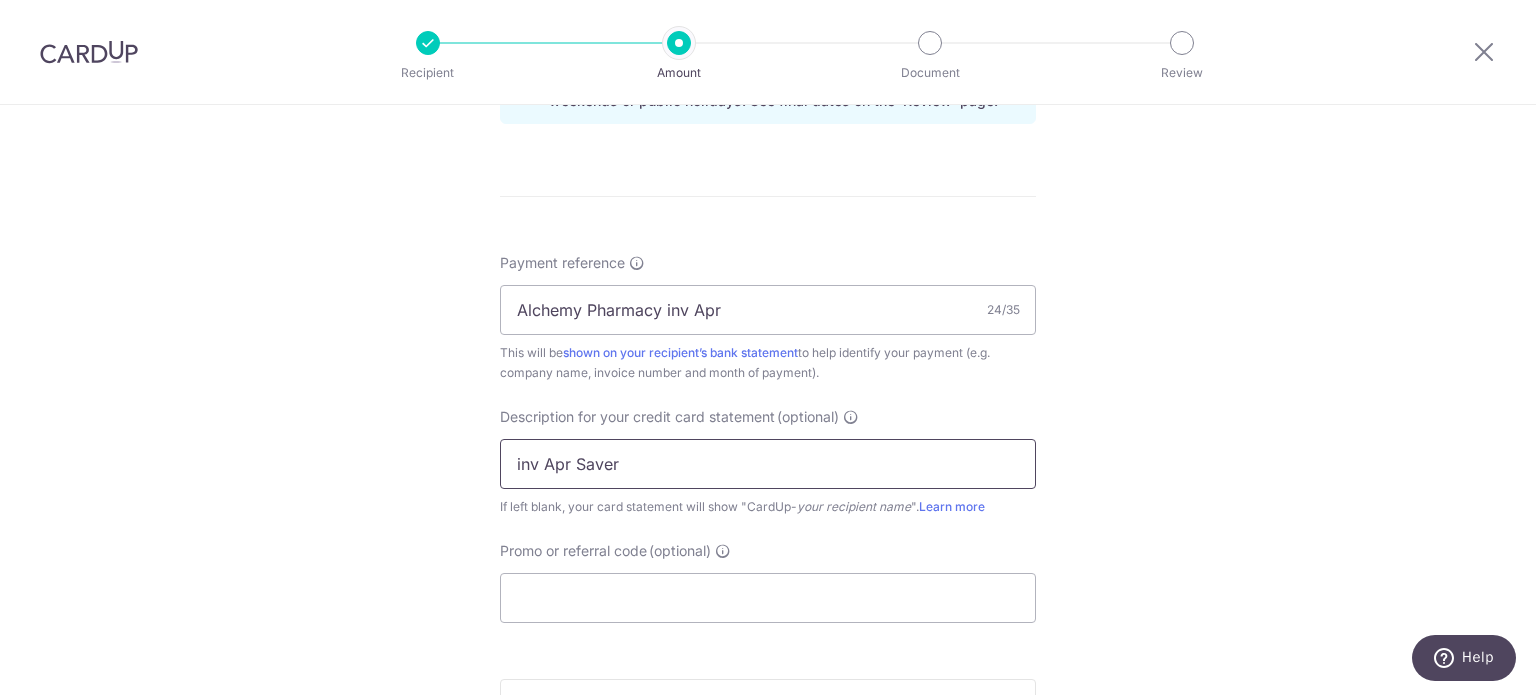 scroll, scrollTop: 1200, scrollLeft: 0, axis: vertical 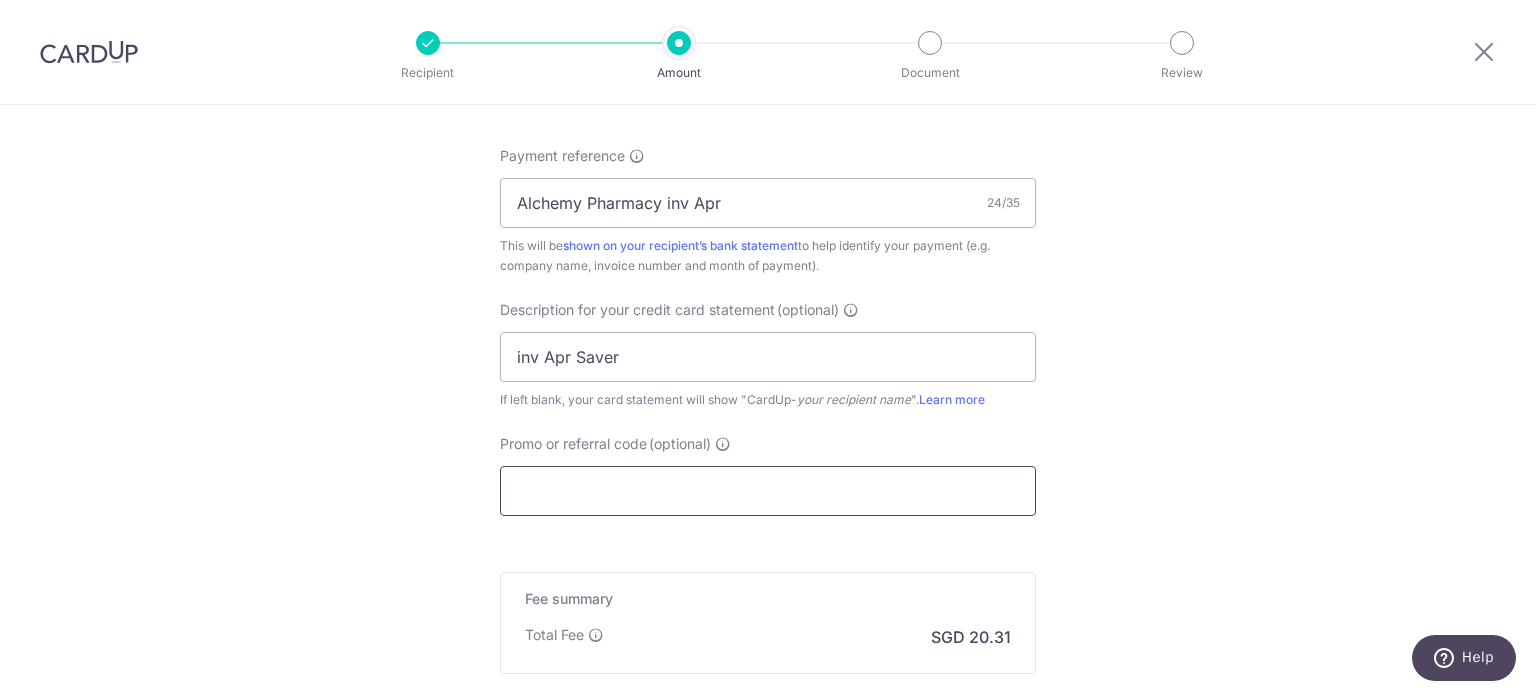 click on "Promo or referral code
(optional)" at bounding box center [768, 491] 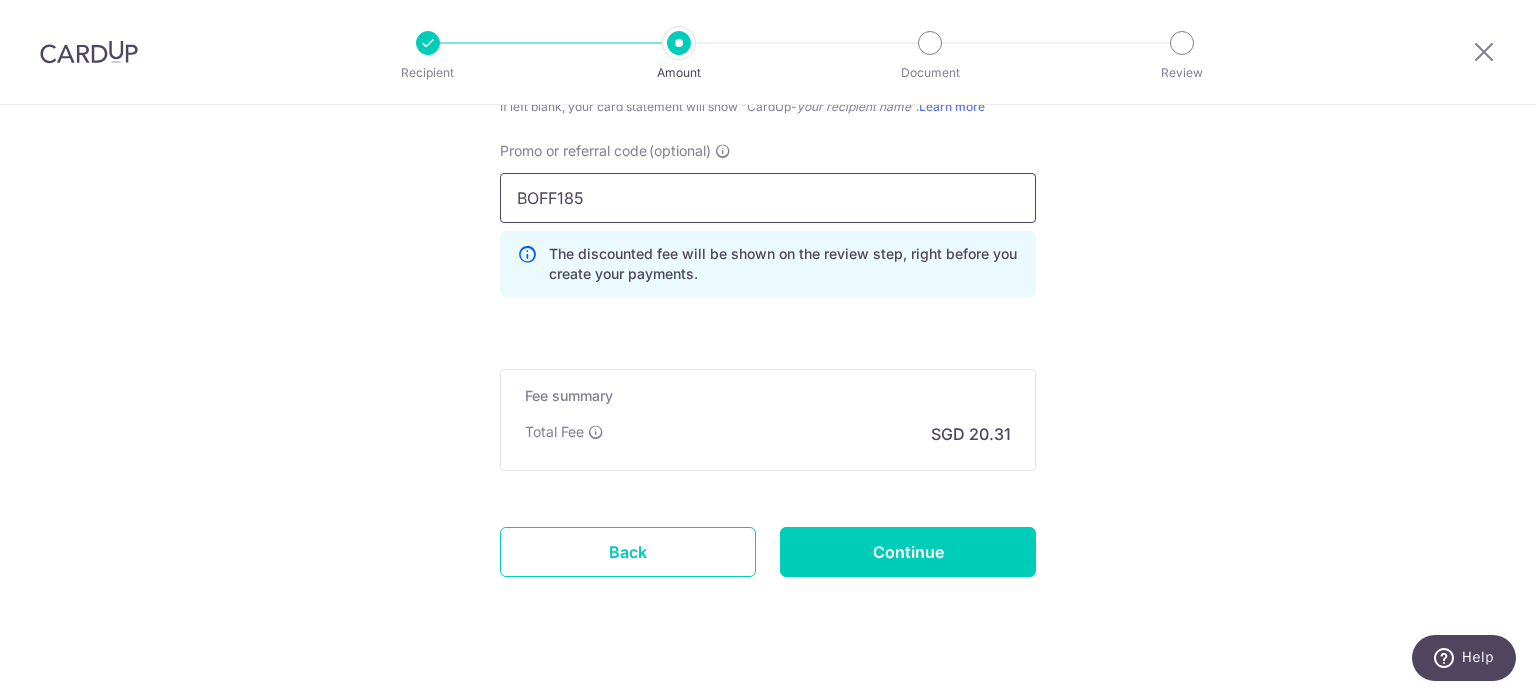 scroll, scrollTop: 1500, scrollLeft: 0, axis: vertical 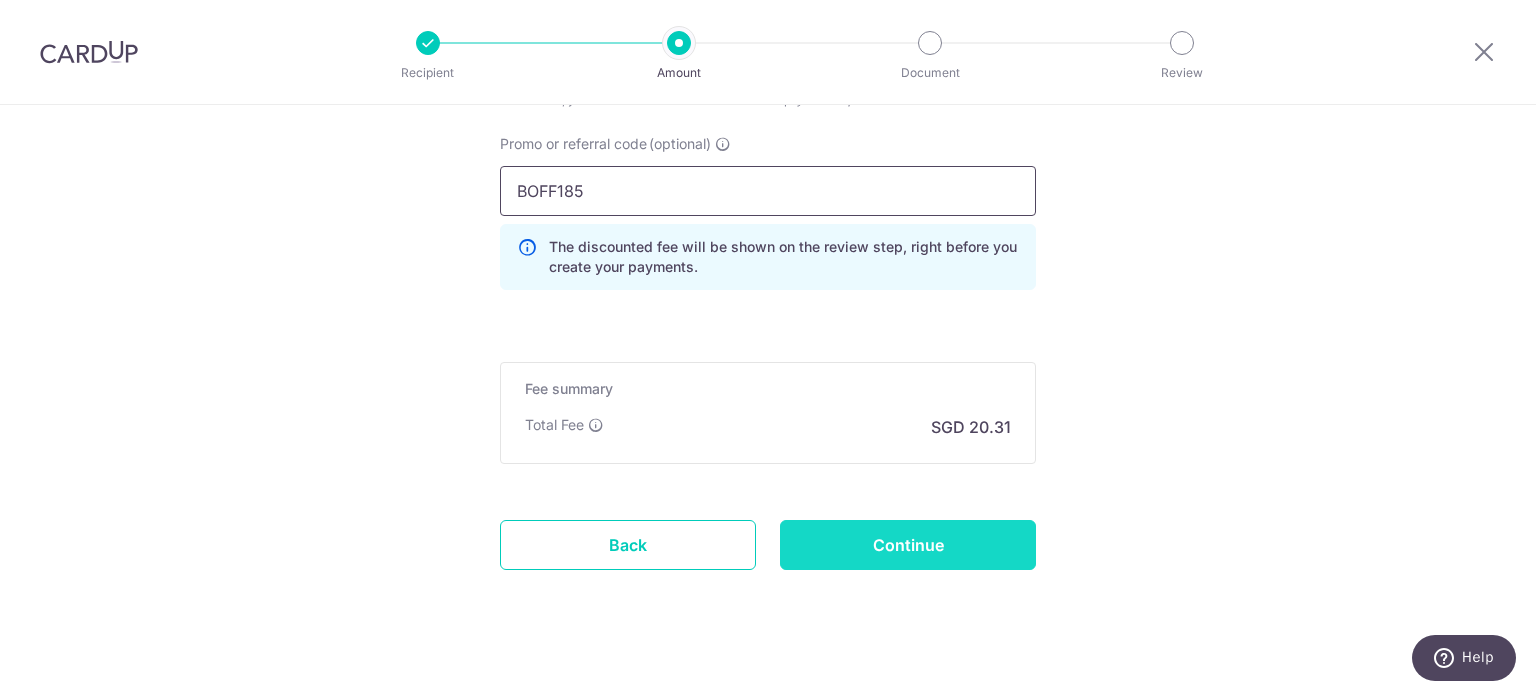 type on "BOFF185" 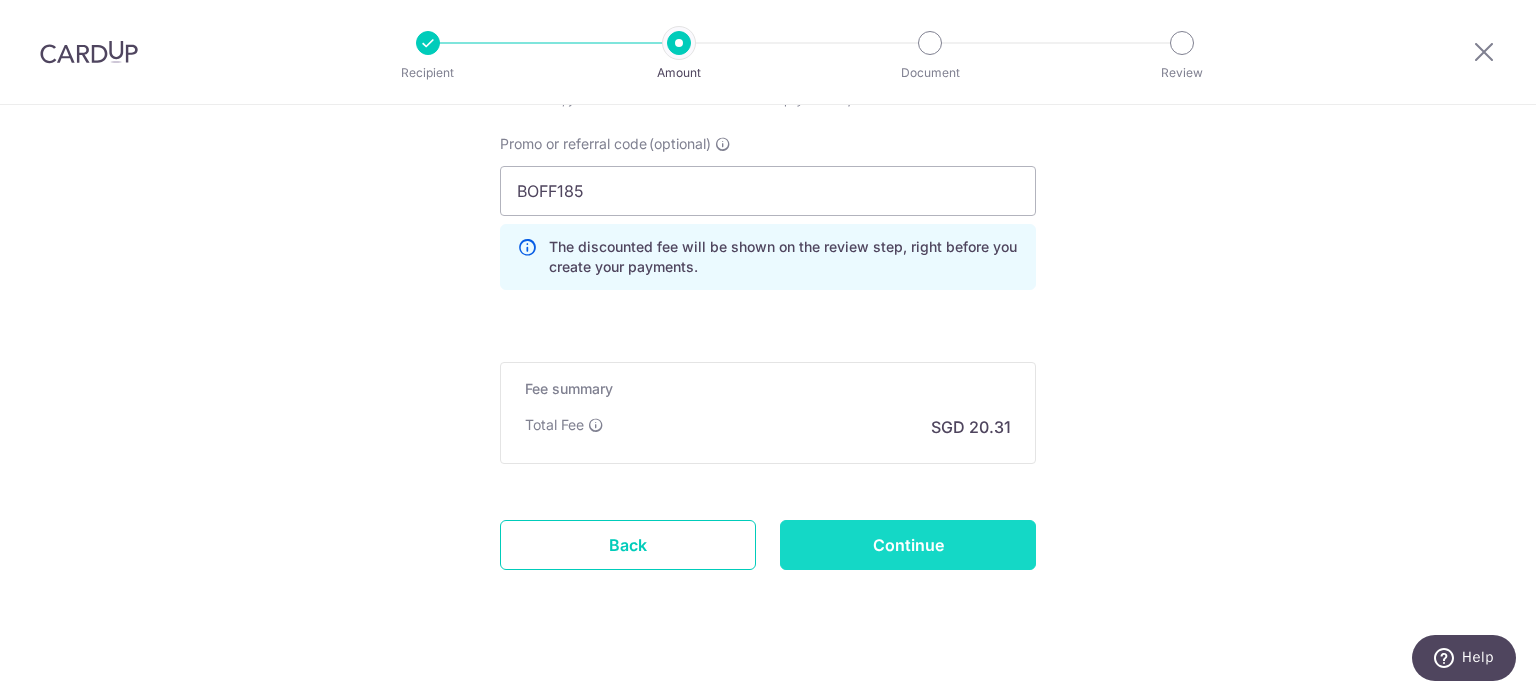 click on "Continue" at bounding box center [908, 545] 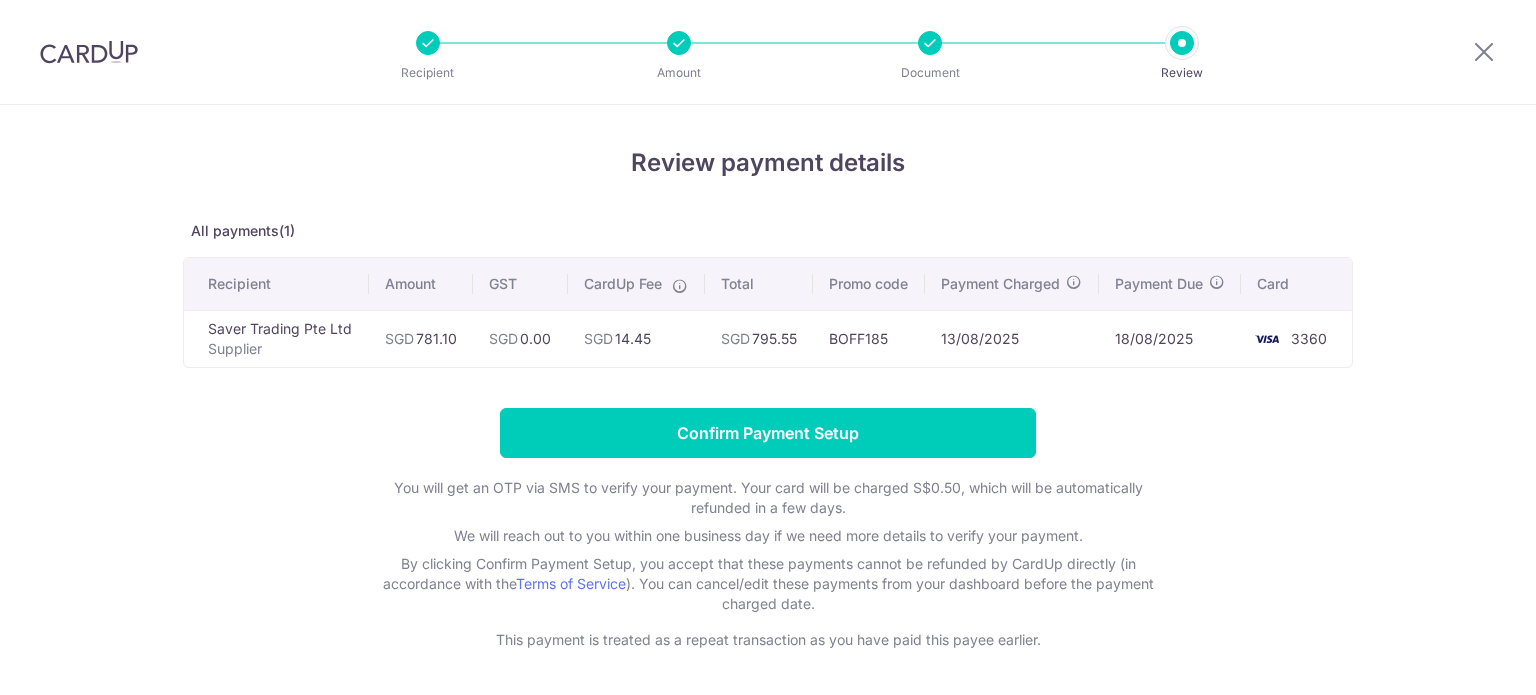 scroll, scrollTop: 0, scrollLeft: 0, axis: both 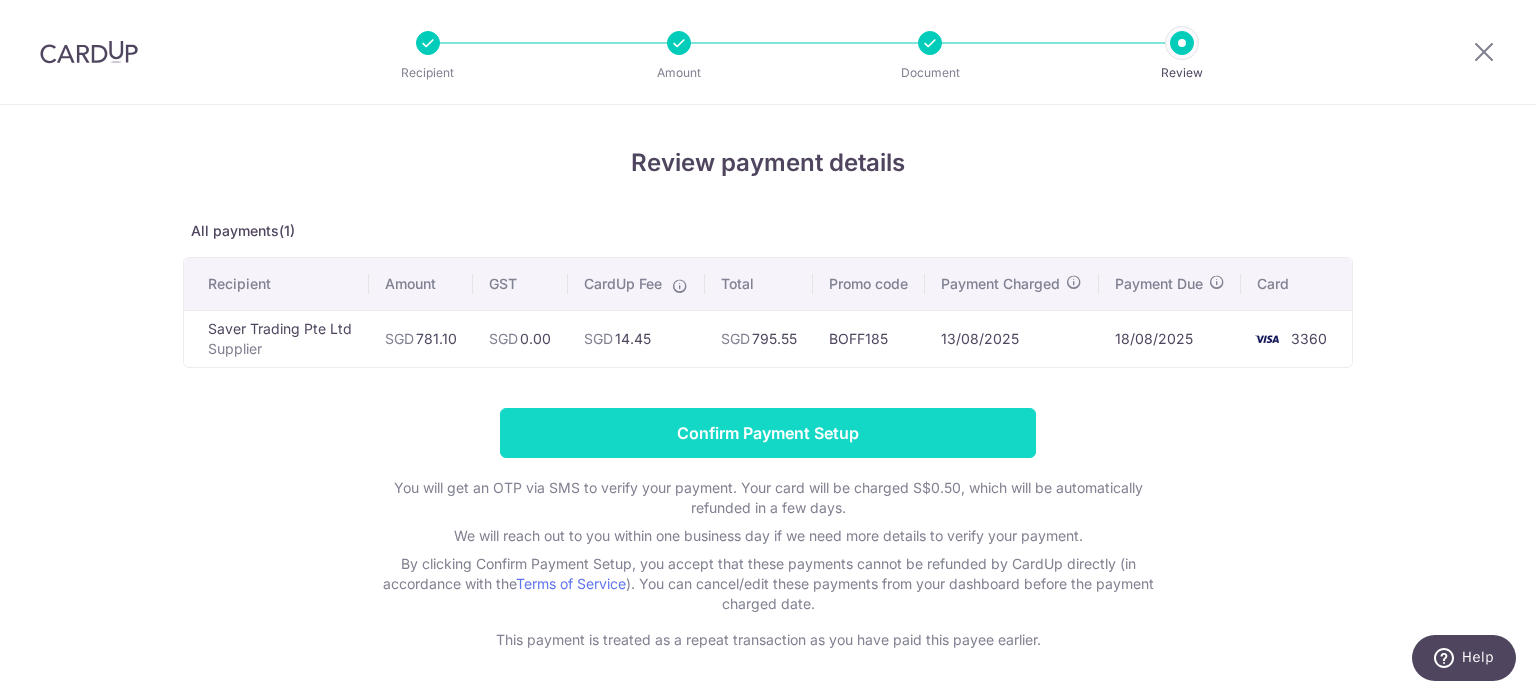 click on "Confirm Payment Setup" at bounding box center [768, 433] 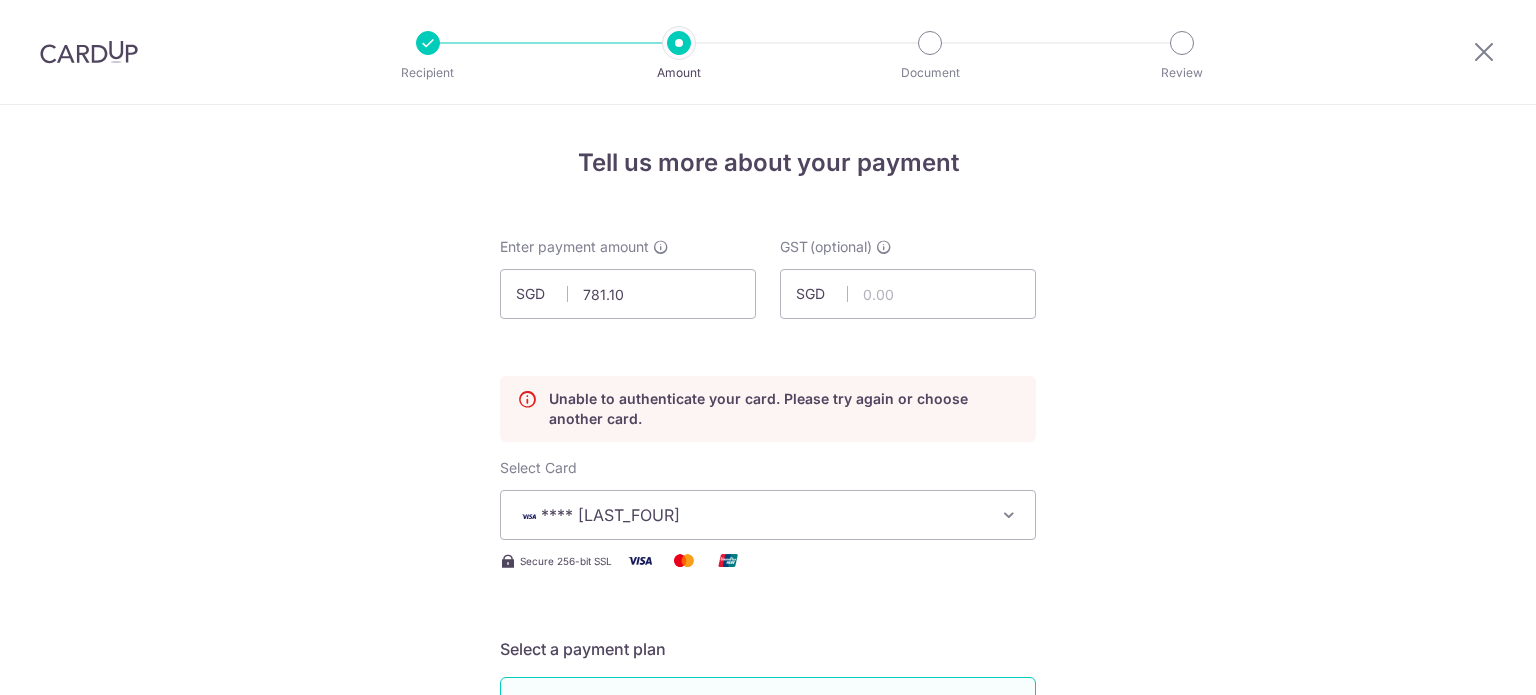 scroll, scrollTop: 0, scrollLeft: 0, axis: both 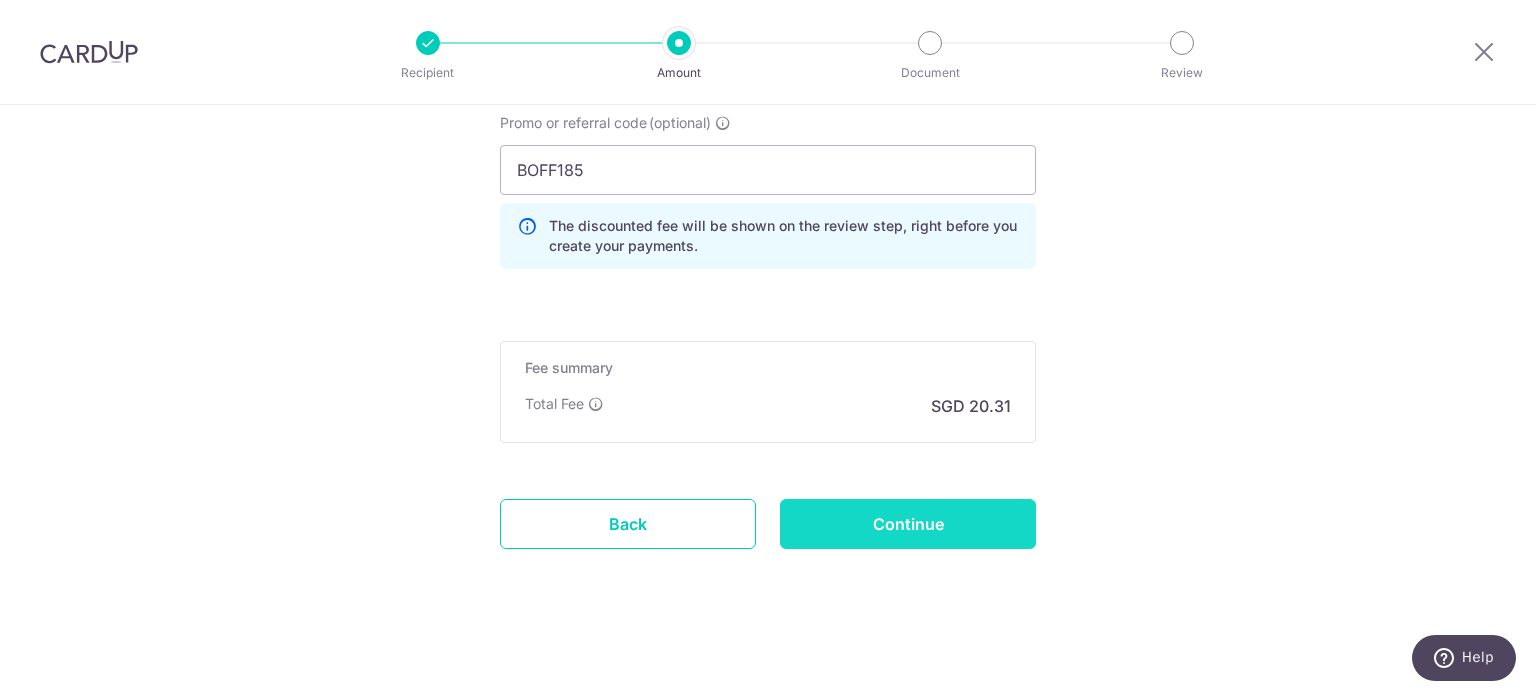 click on "Continue" at bounding box center [908, 524] 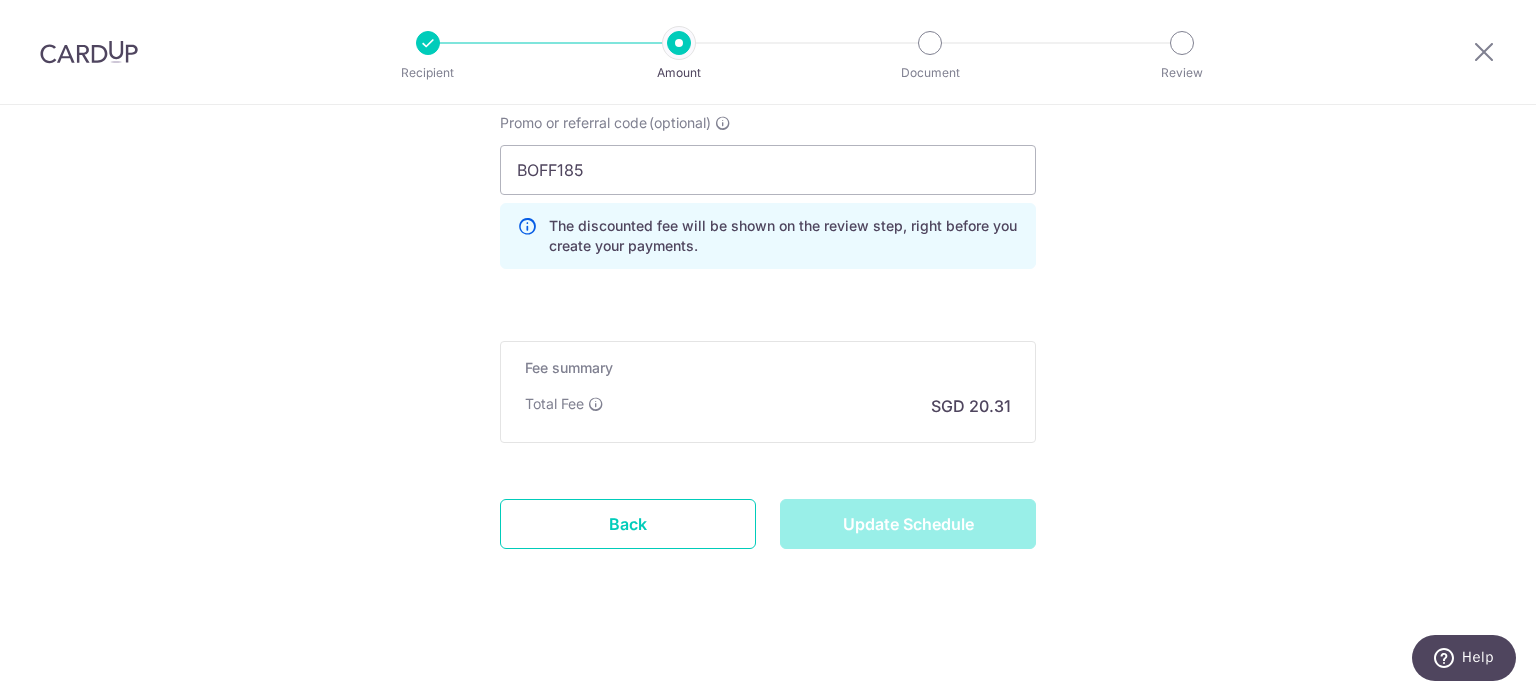 type on "Update Schedule" 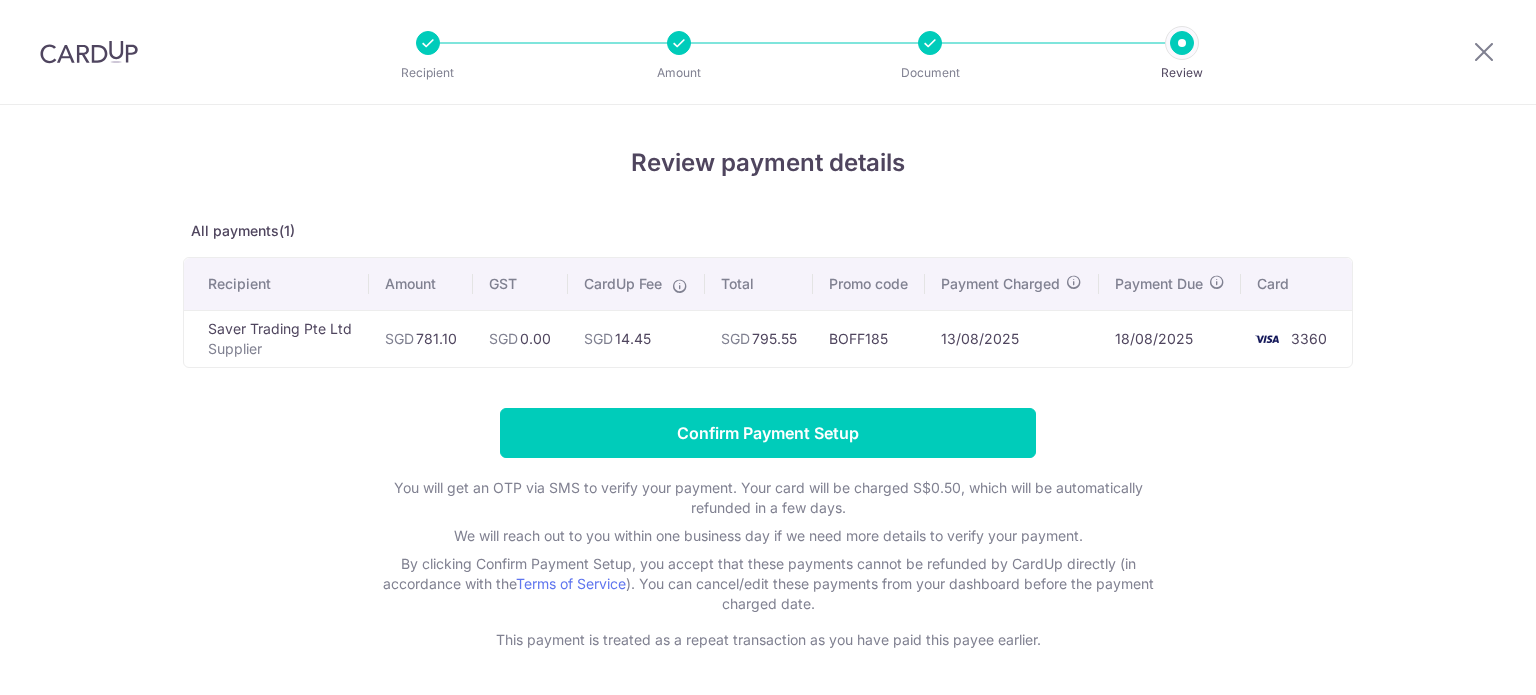scroll, scrollTop: 0, scrollLeft: 0, axis: both 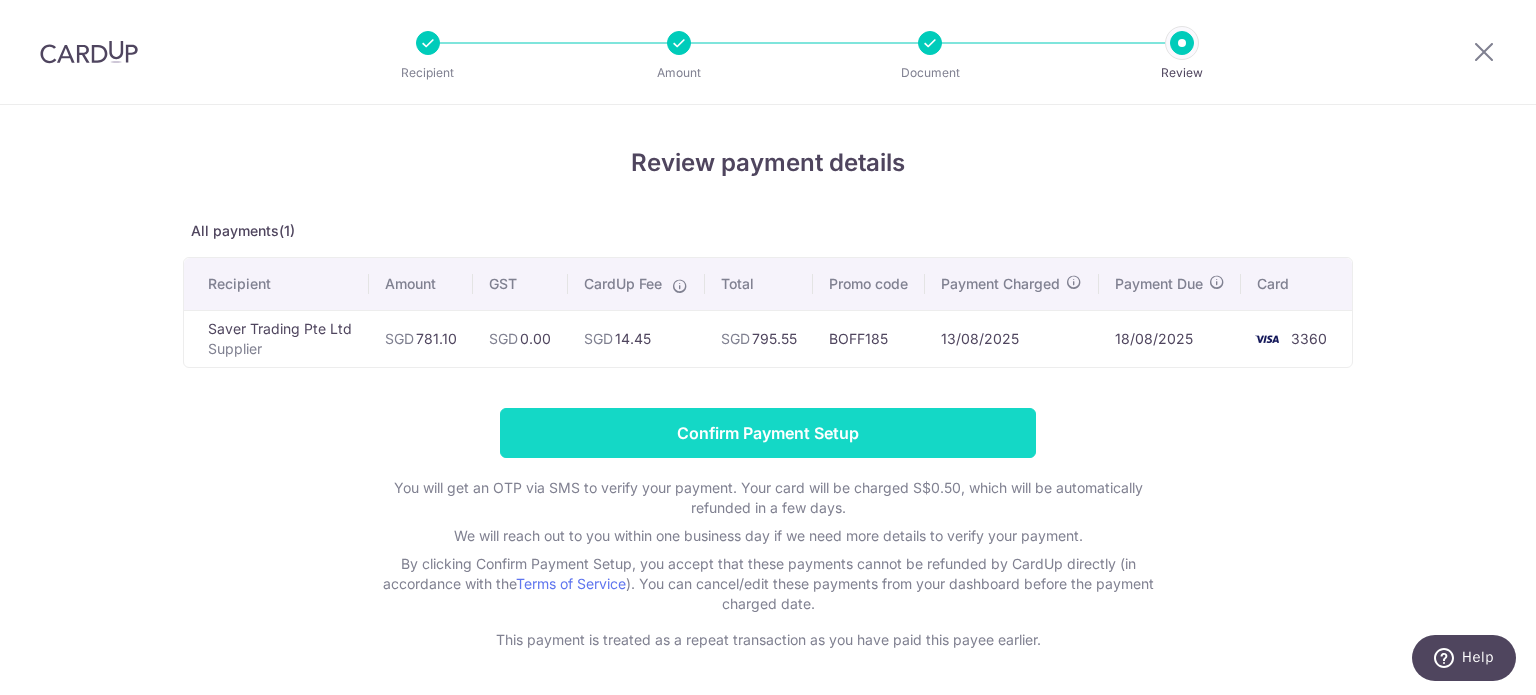 click on "Confirm Payment Setup" at bounding box center [768, 433] 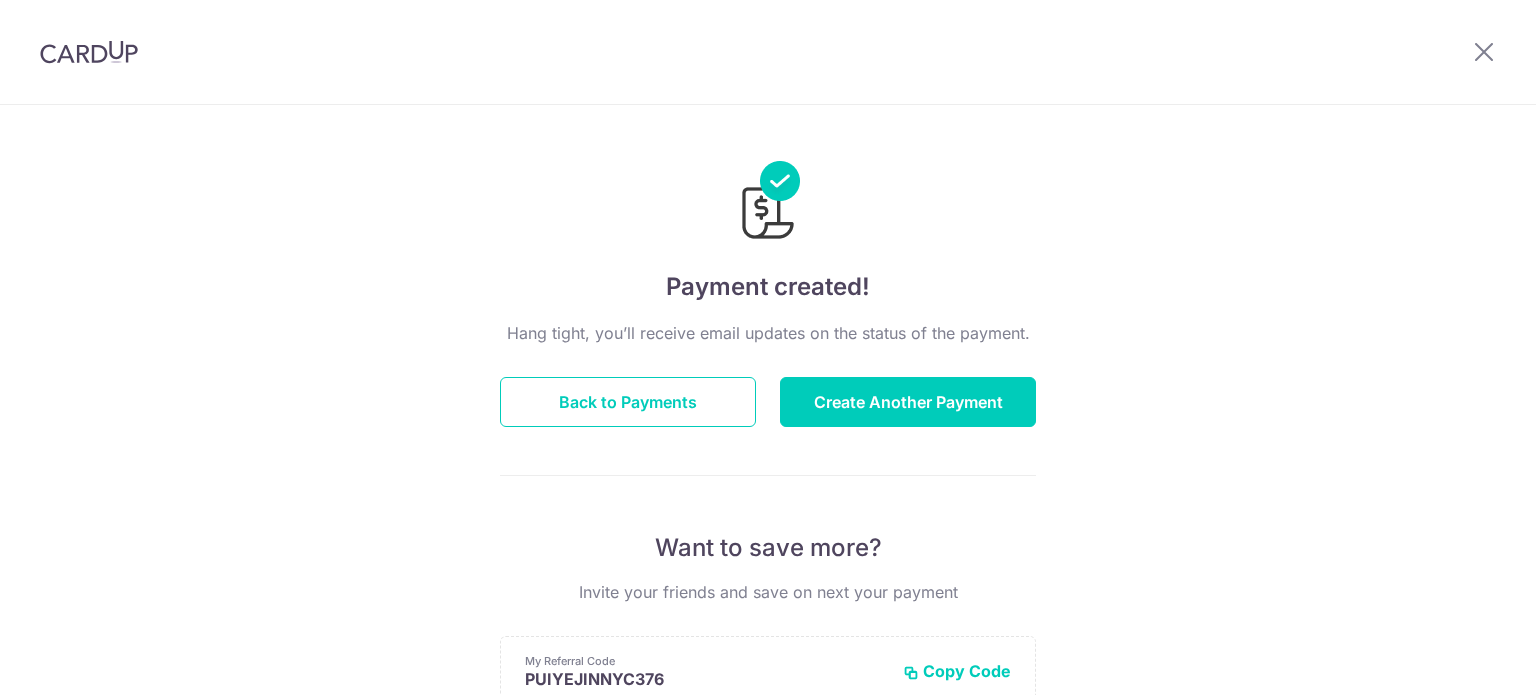 scroll, scrollTop: 0, scrollLeft: 0, axis: both 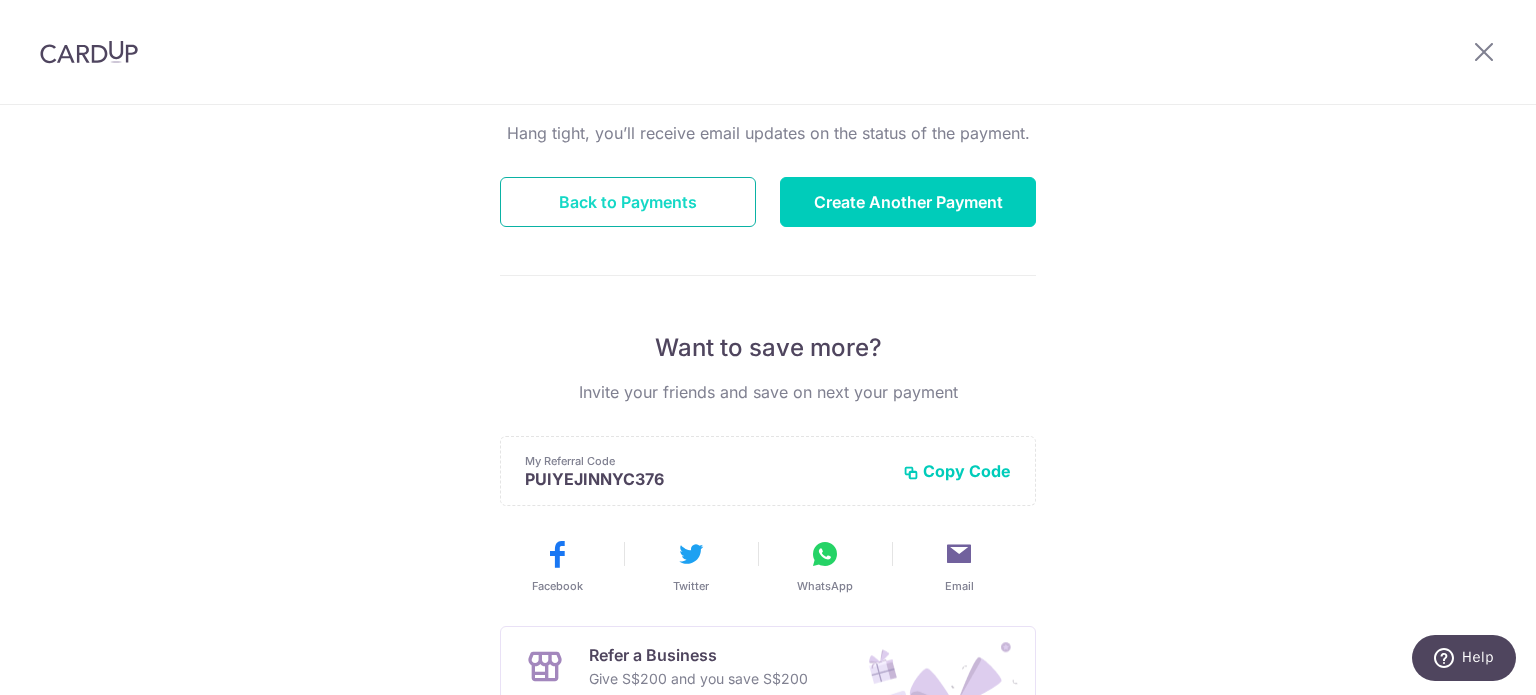 click on "Back to Payments" at bounding box center [628, 202] 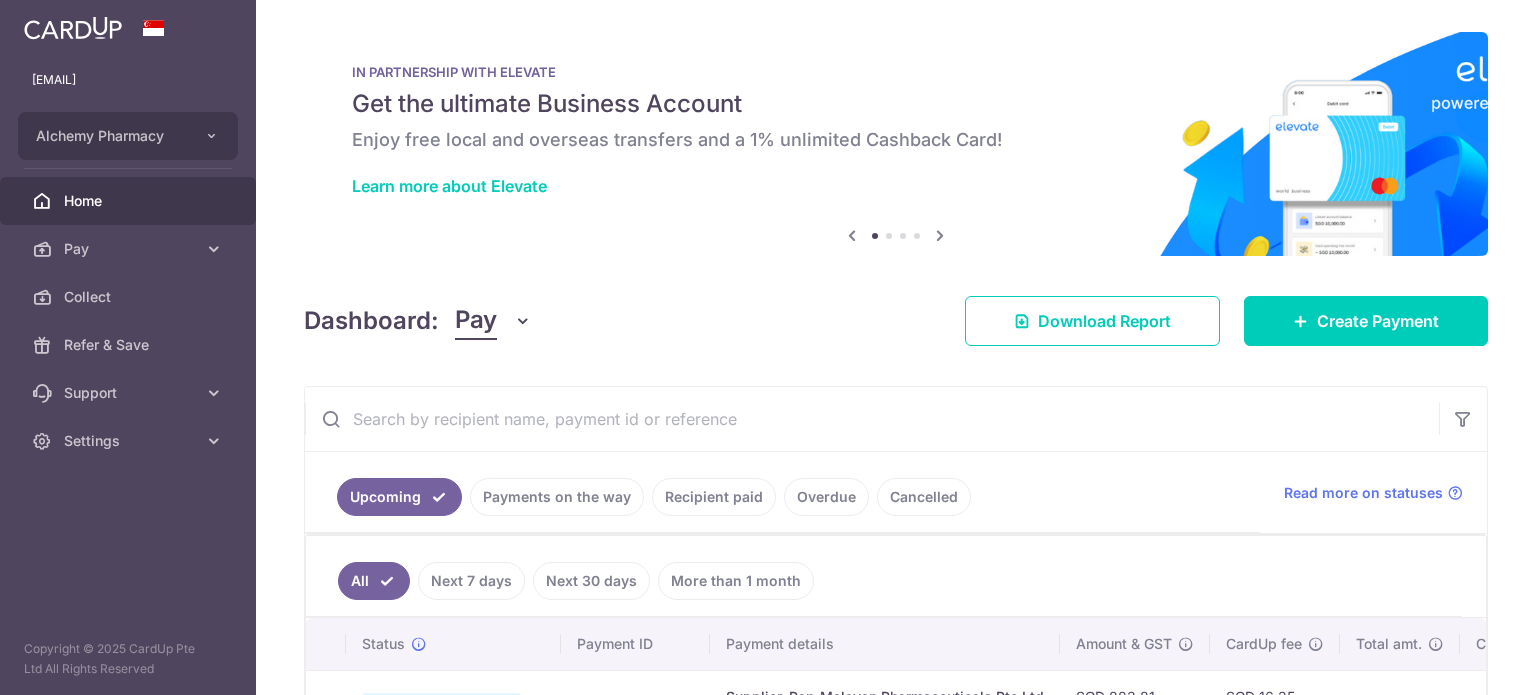 scroll, scrollTop: 0, scrollLeft: 0, axis: both 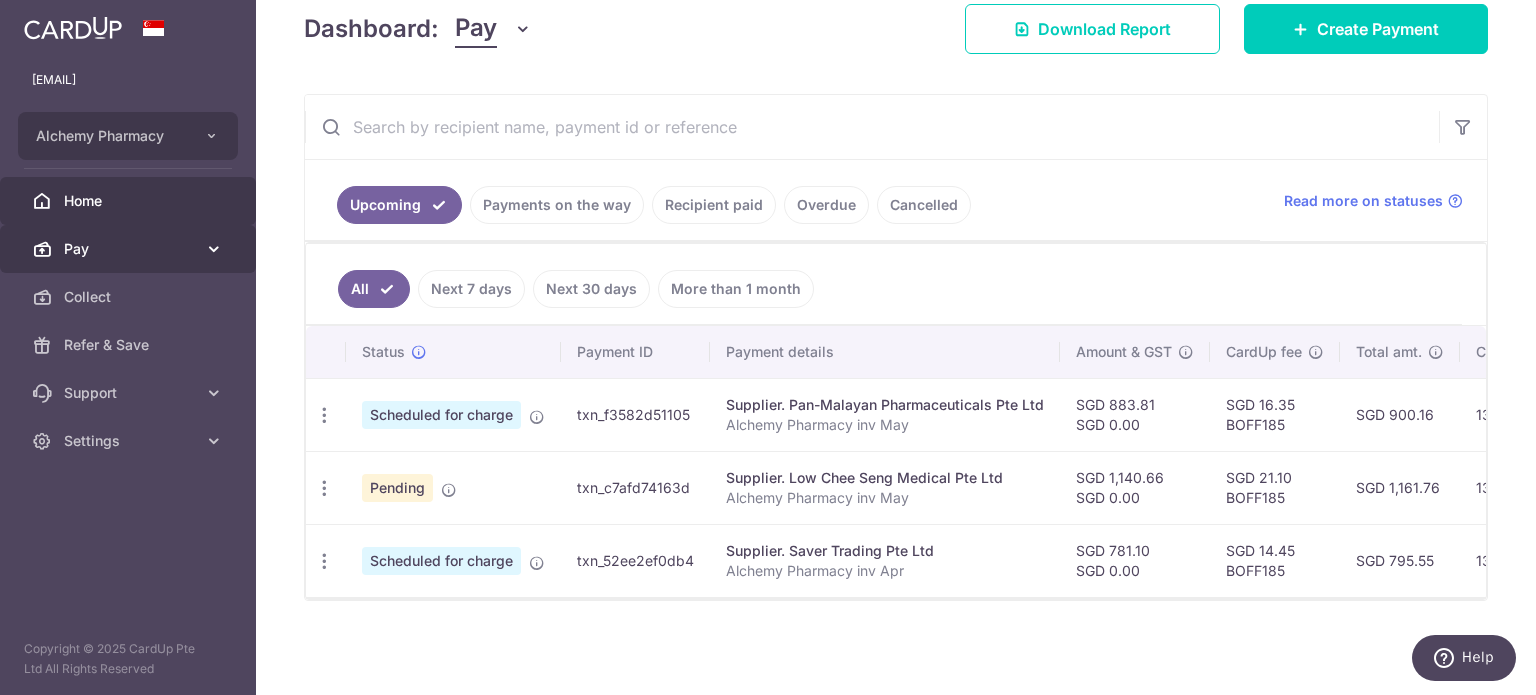 click on "Pay" at bounding box center (130, 249) 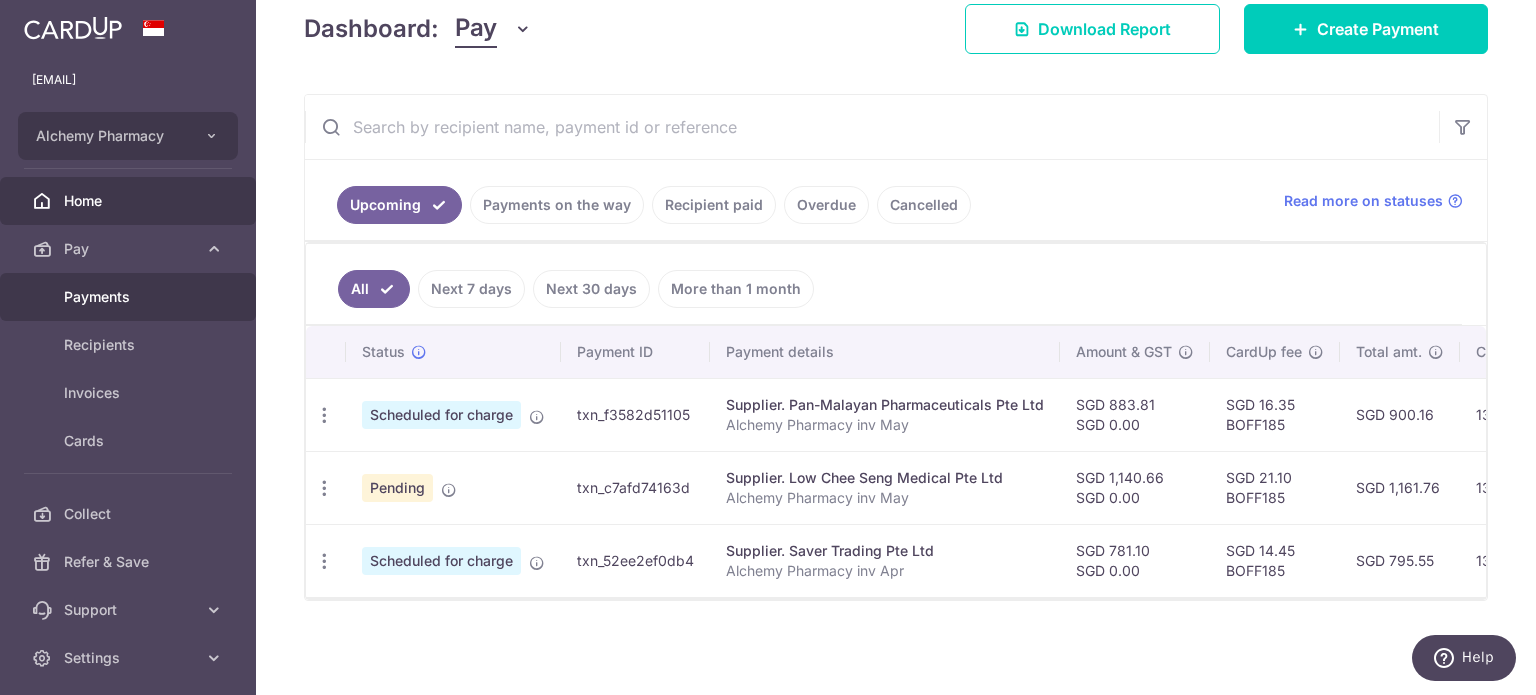 click on "Payments" at bounding box center [128, 297] 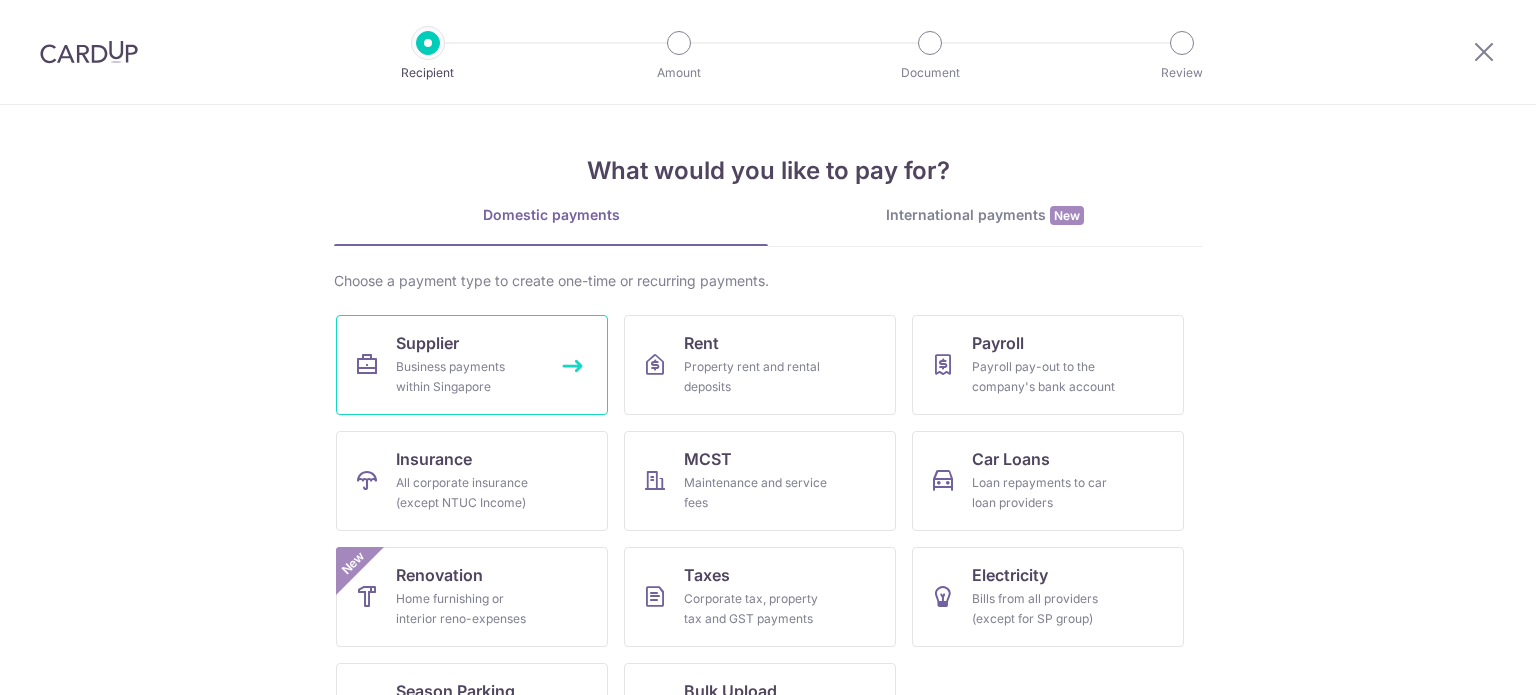 scroll, scrollTop: 0, scrollLeft: 0, axis: both 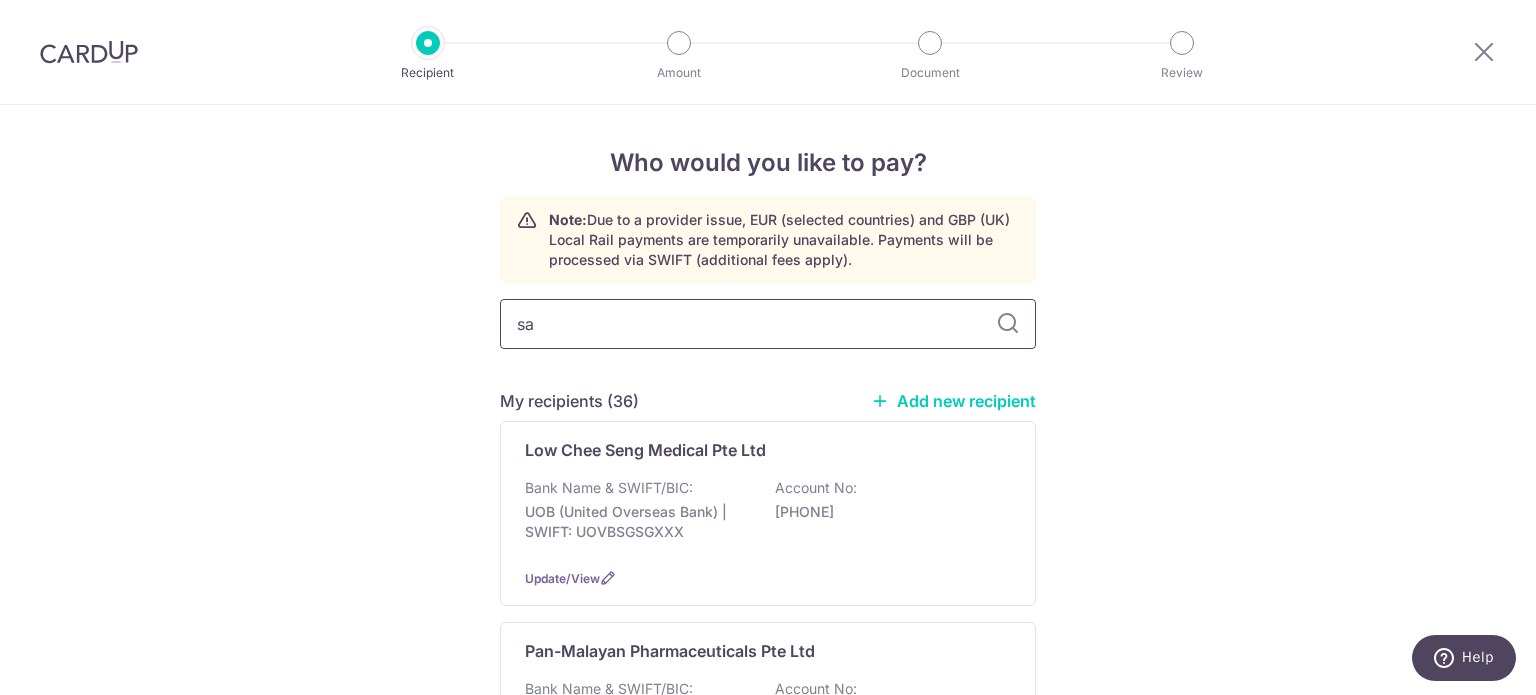 type on "sav" 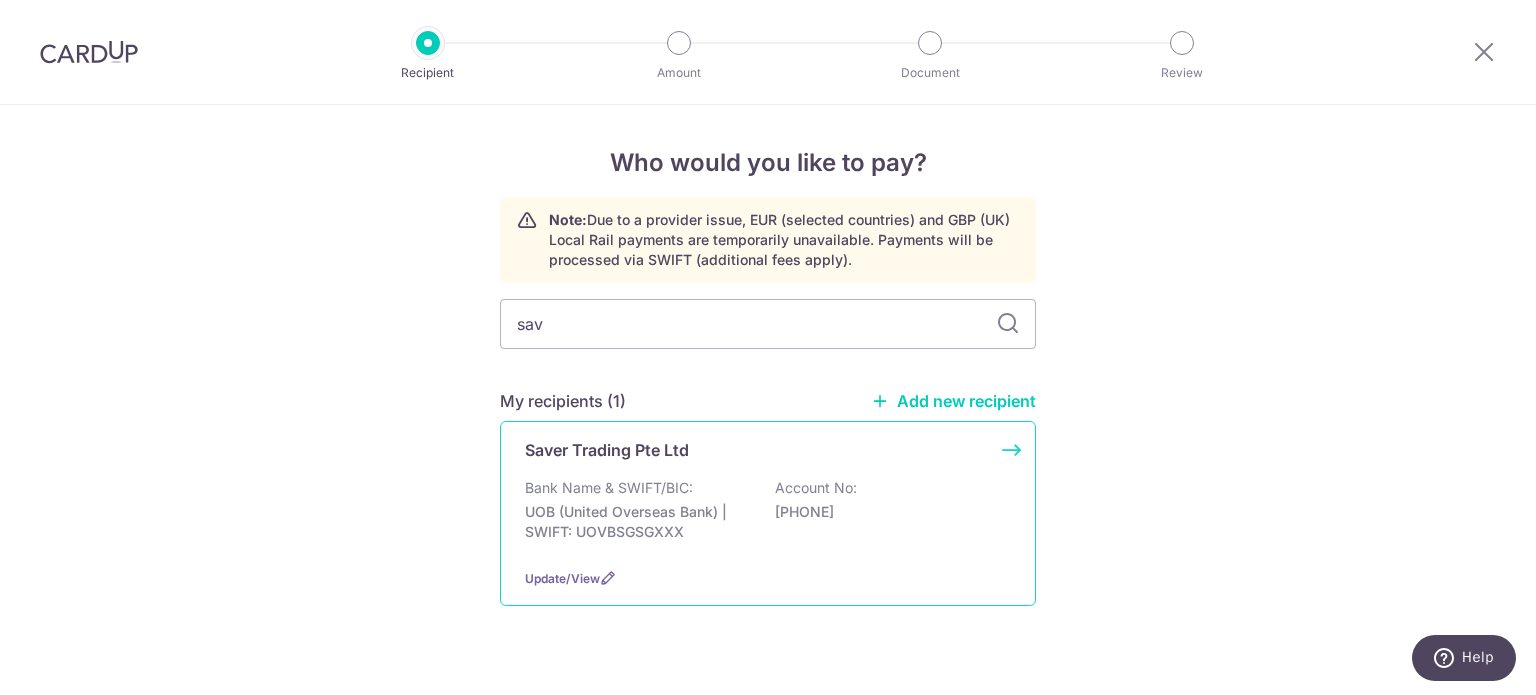 click on "Saver Trading Pte Ltd" at bounding box center [607, 450] 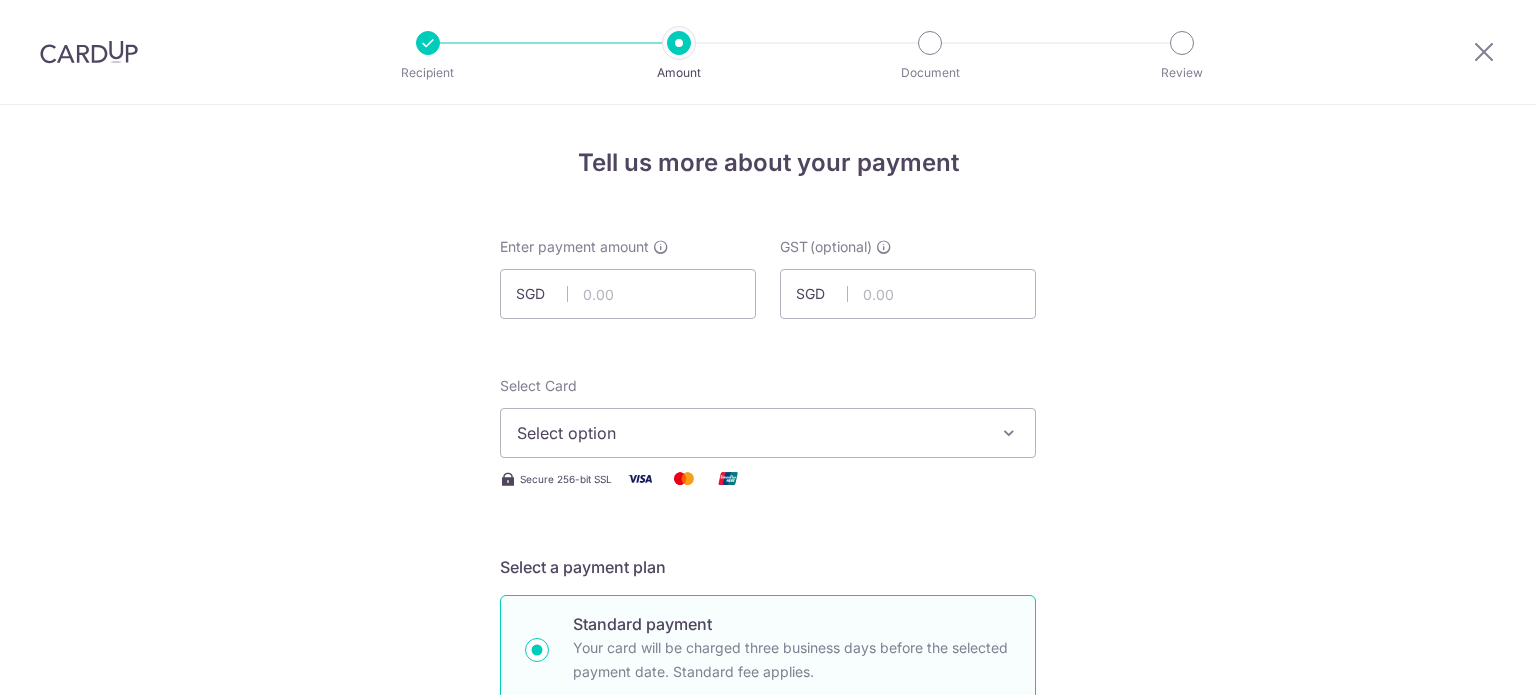 scroll, scrollTop: 0, scrollLeft: 0, axis: both 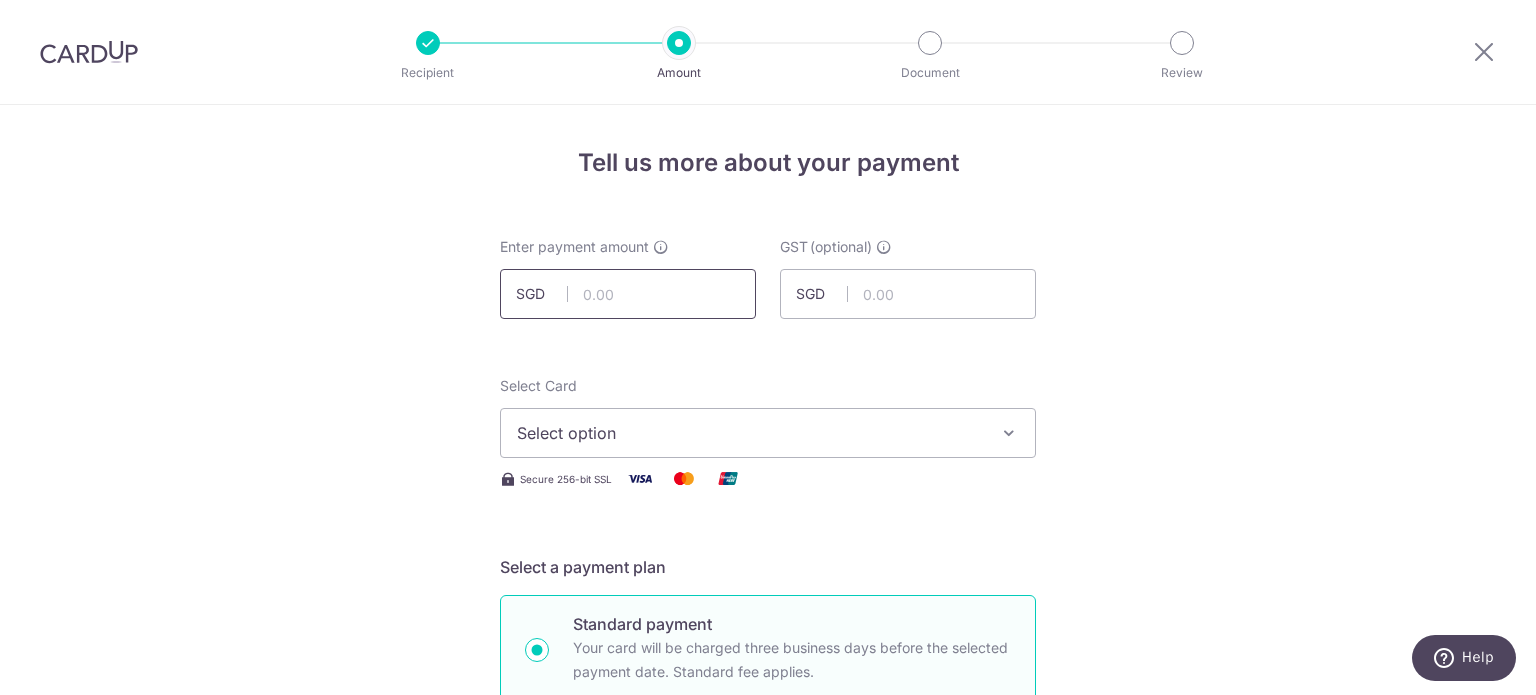click at bounding box center (628, 294) 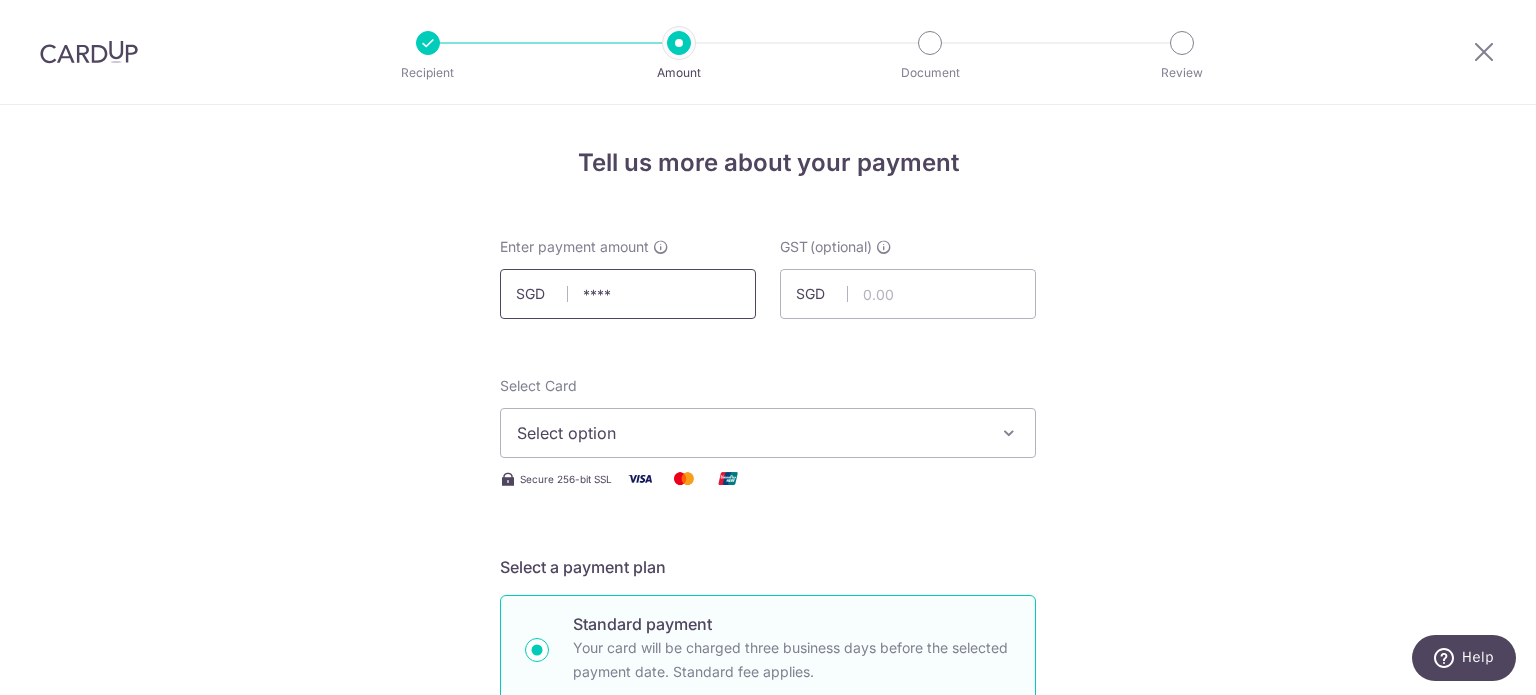 type on "481.23" 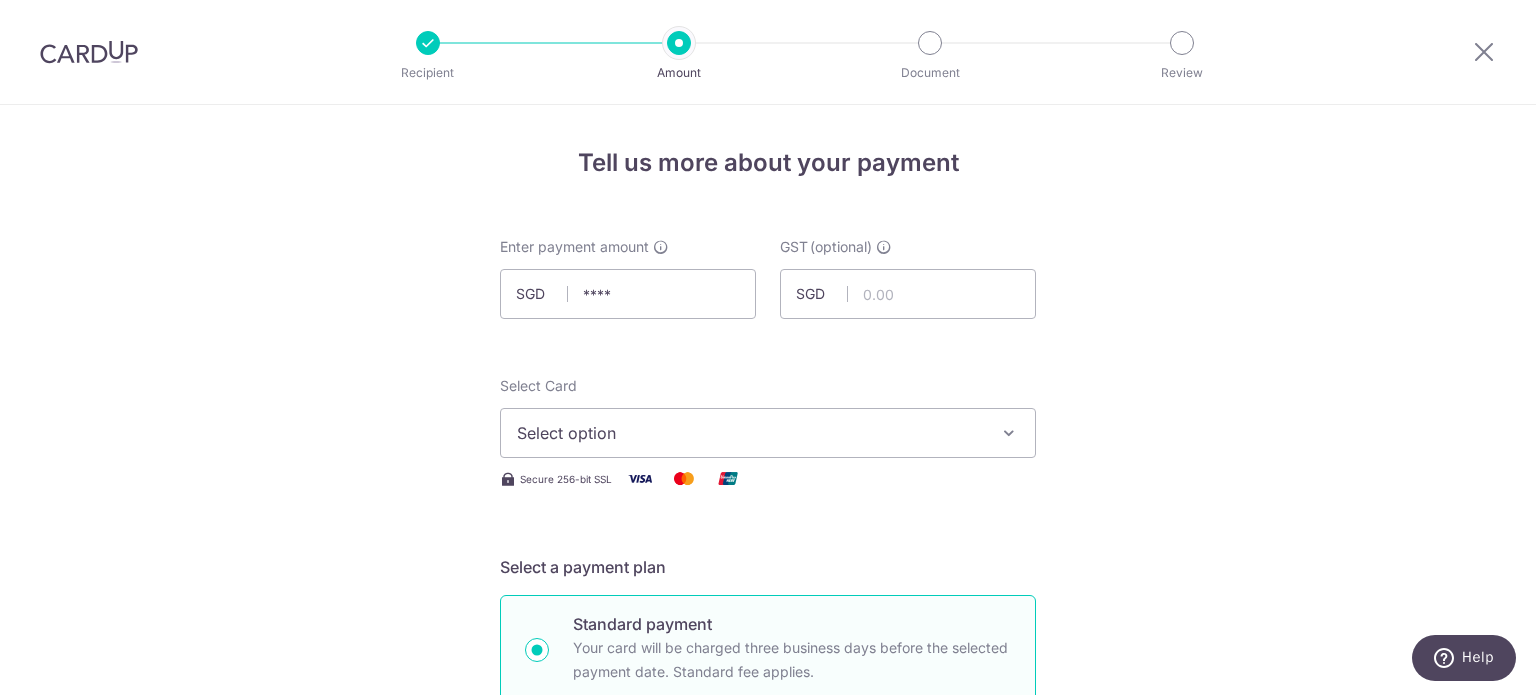 click on "Select option" at bounding box center (750, 433) 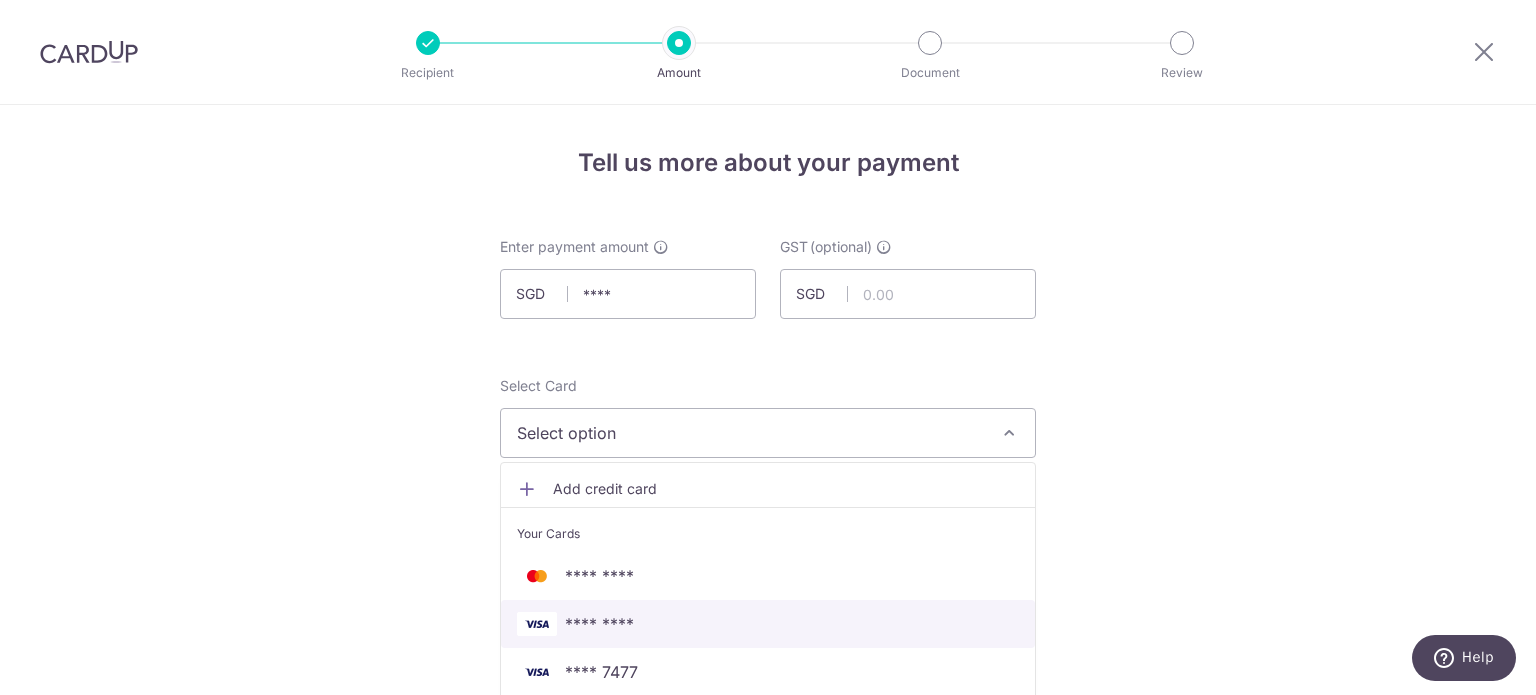 click on "**** [CARD]" at bounding box center (599, 624) 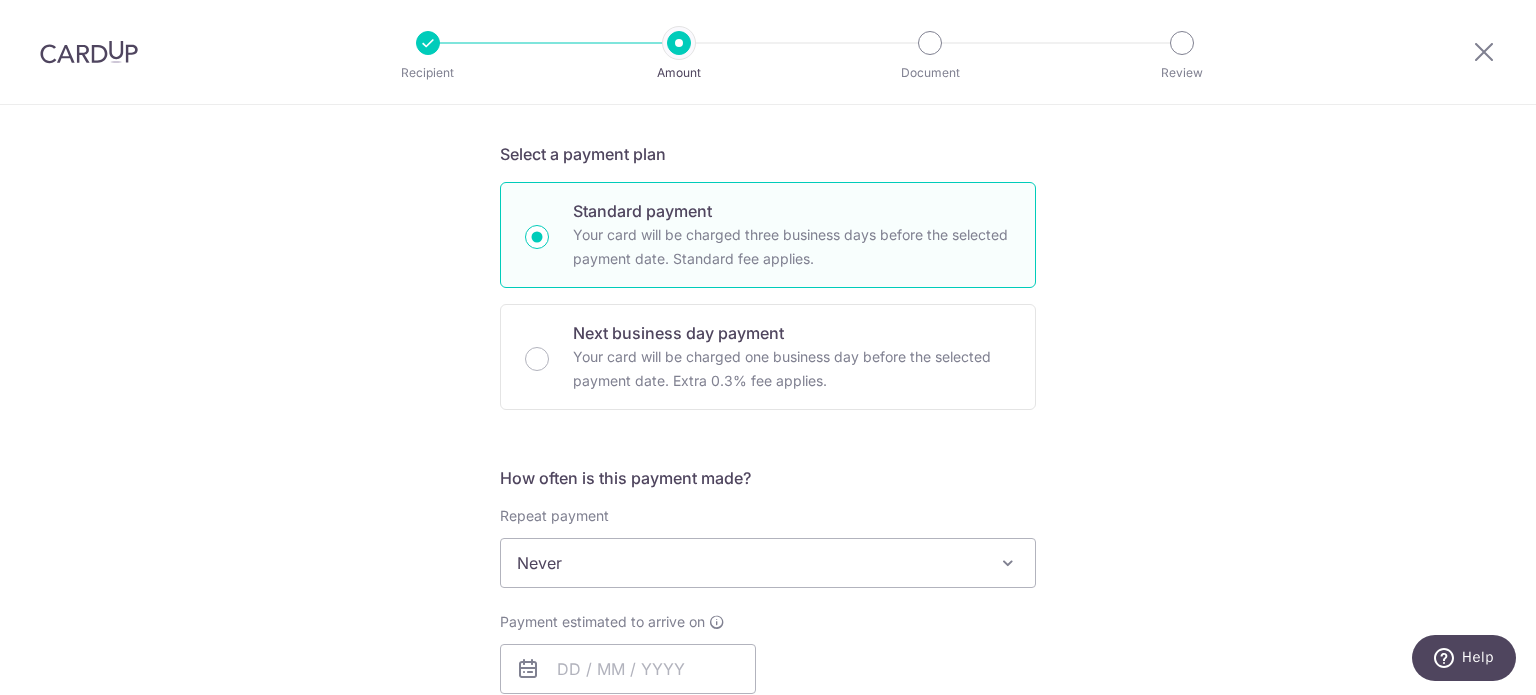 scroll, scrollTop: 500, scrollLeft: 0, axis: vertical 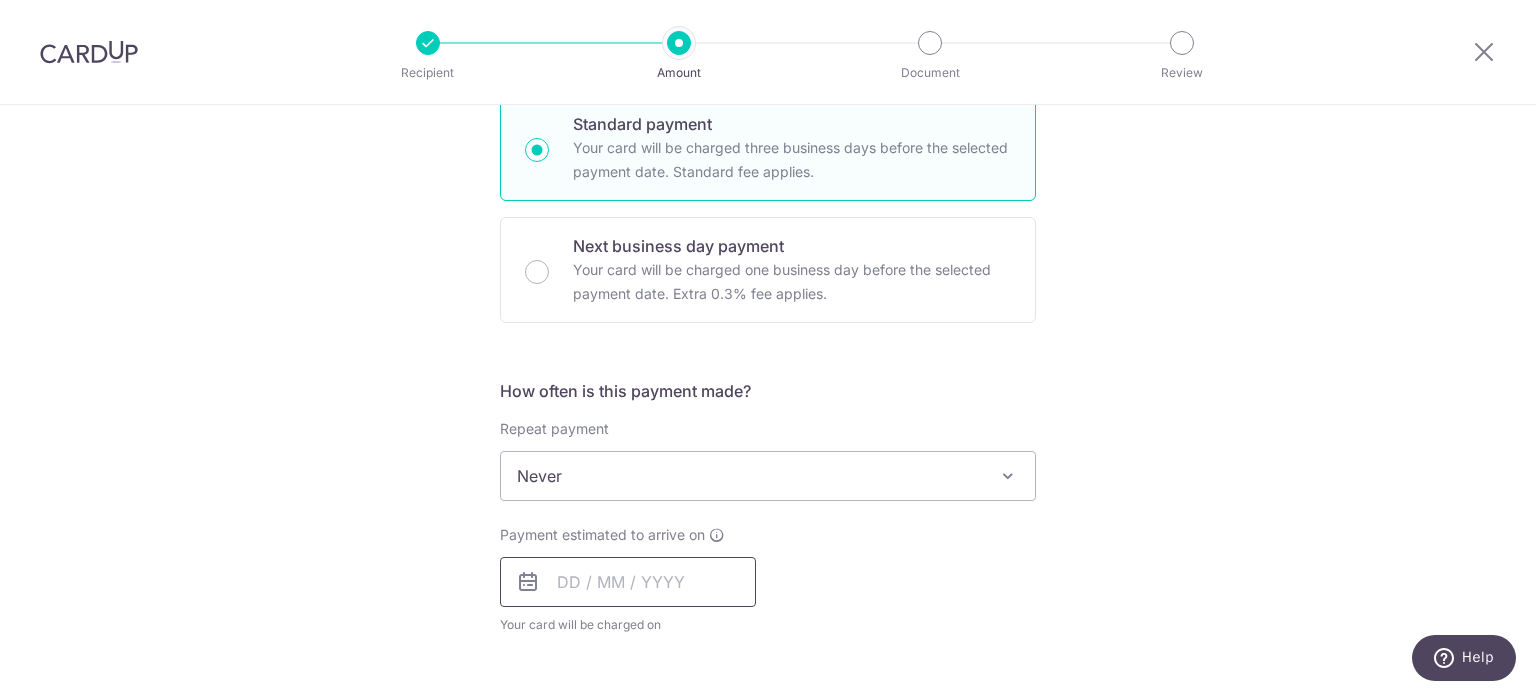 click at bounding box center [628, 582] 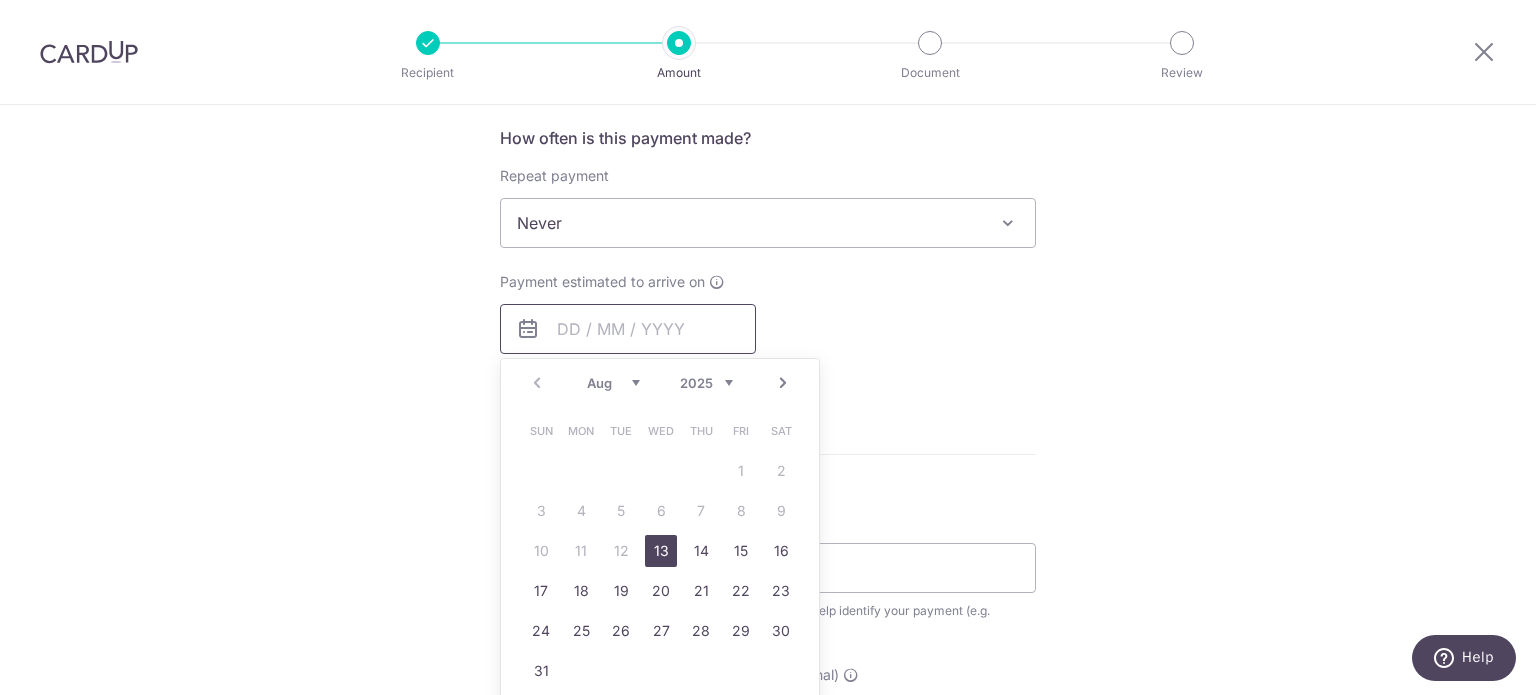 scroll, scrollTop: 800, scrollLeft: 0, axis: vertical 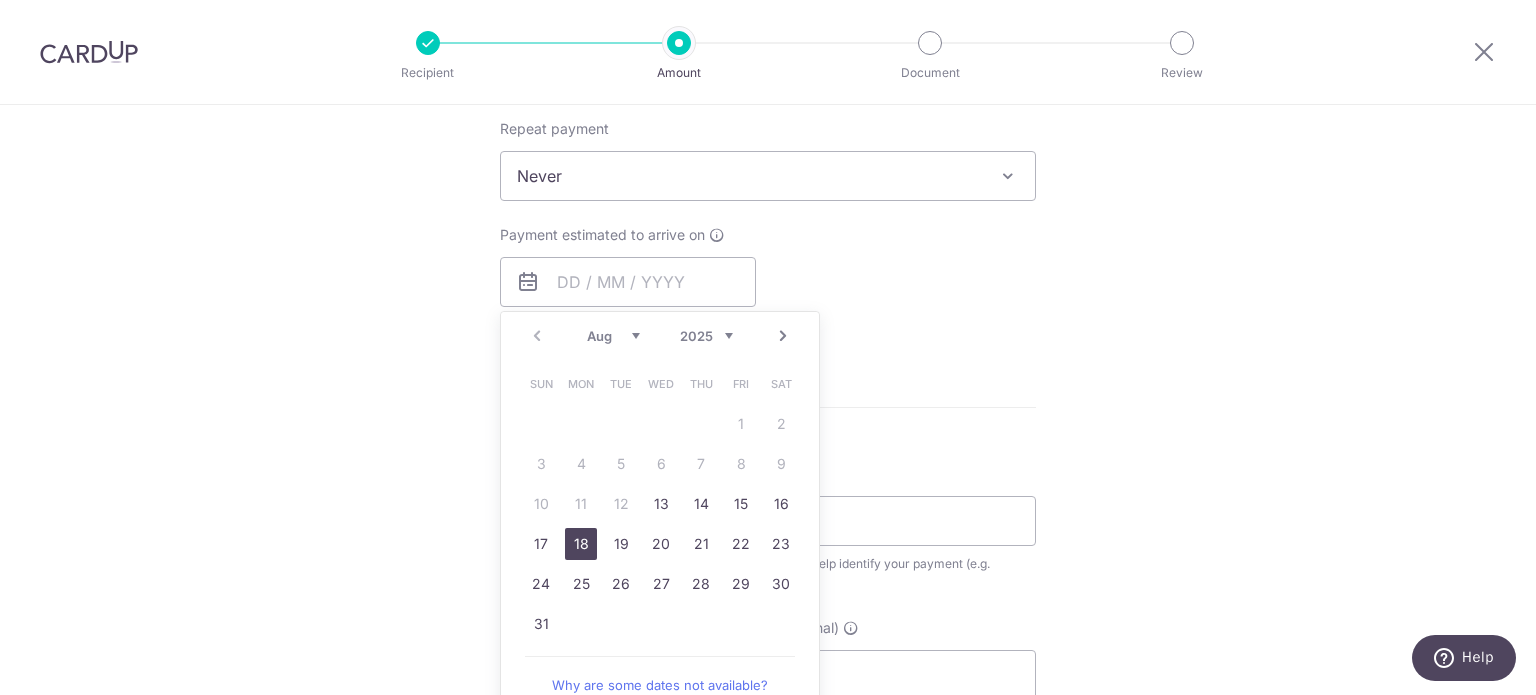 click on "18" at bounding box center [581, 544] 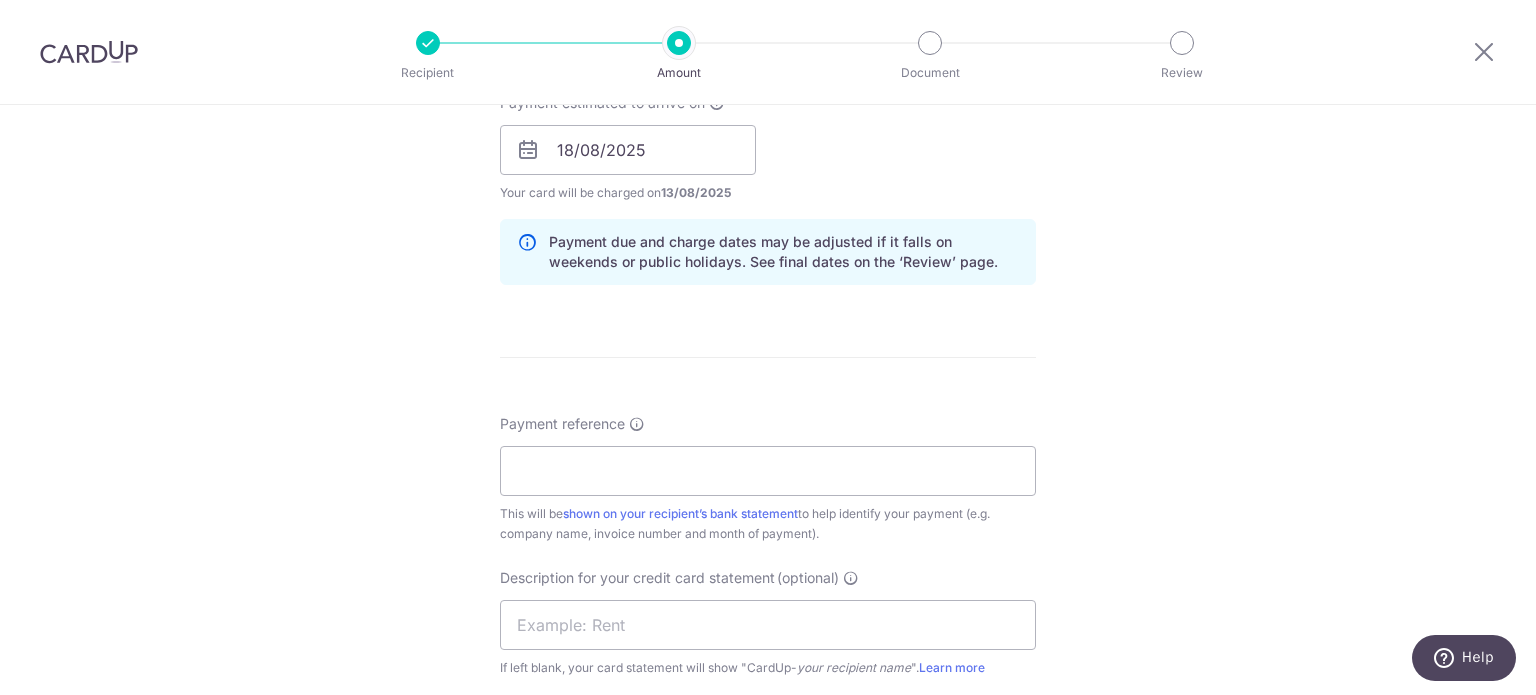 scroll, scrollTop: 1000, scrollLeft: 0, axis: vertical 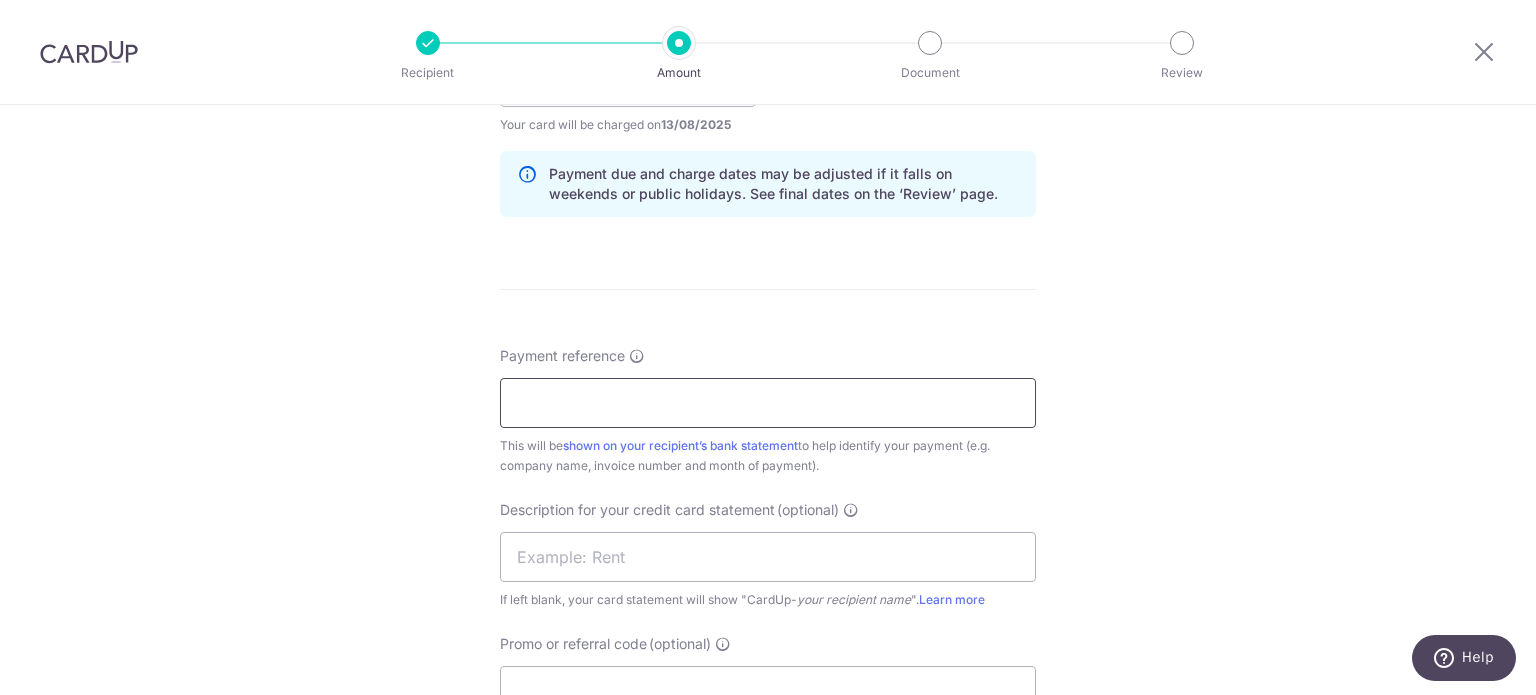 click on "Payment reference" at bounding box center (768, 403) 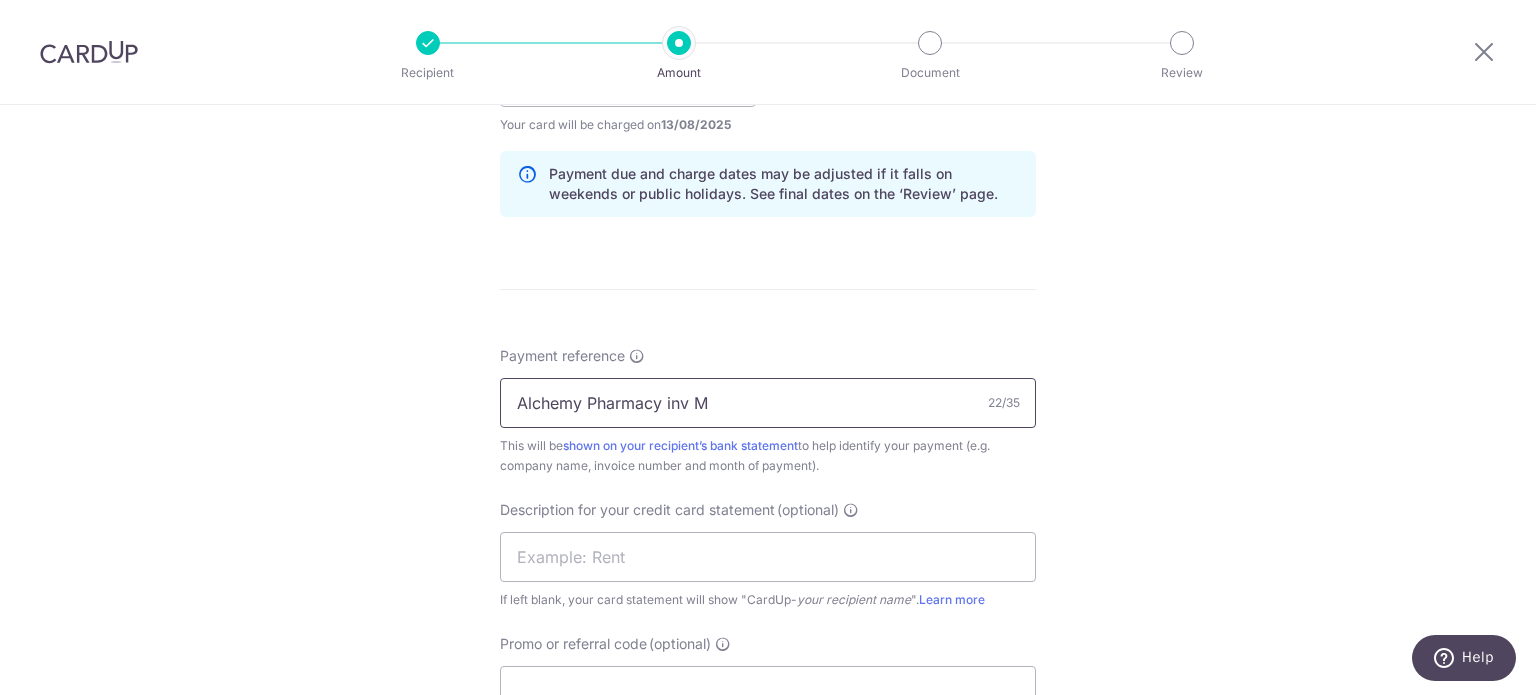 type on "Alchemy Pharmacy inv May" 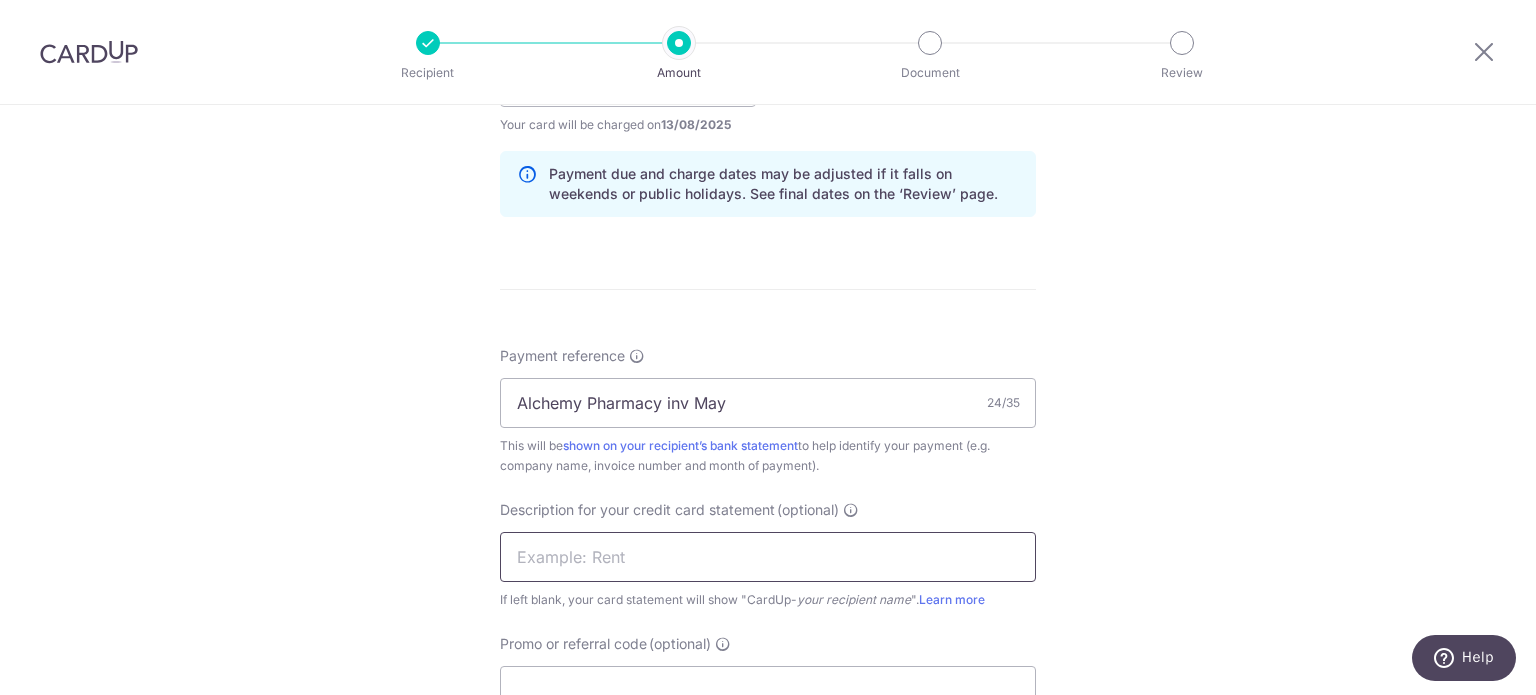click at bounding box center [768, 557] 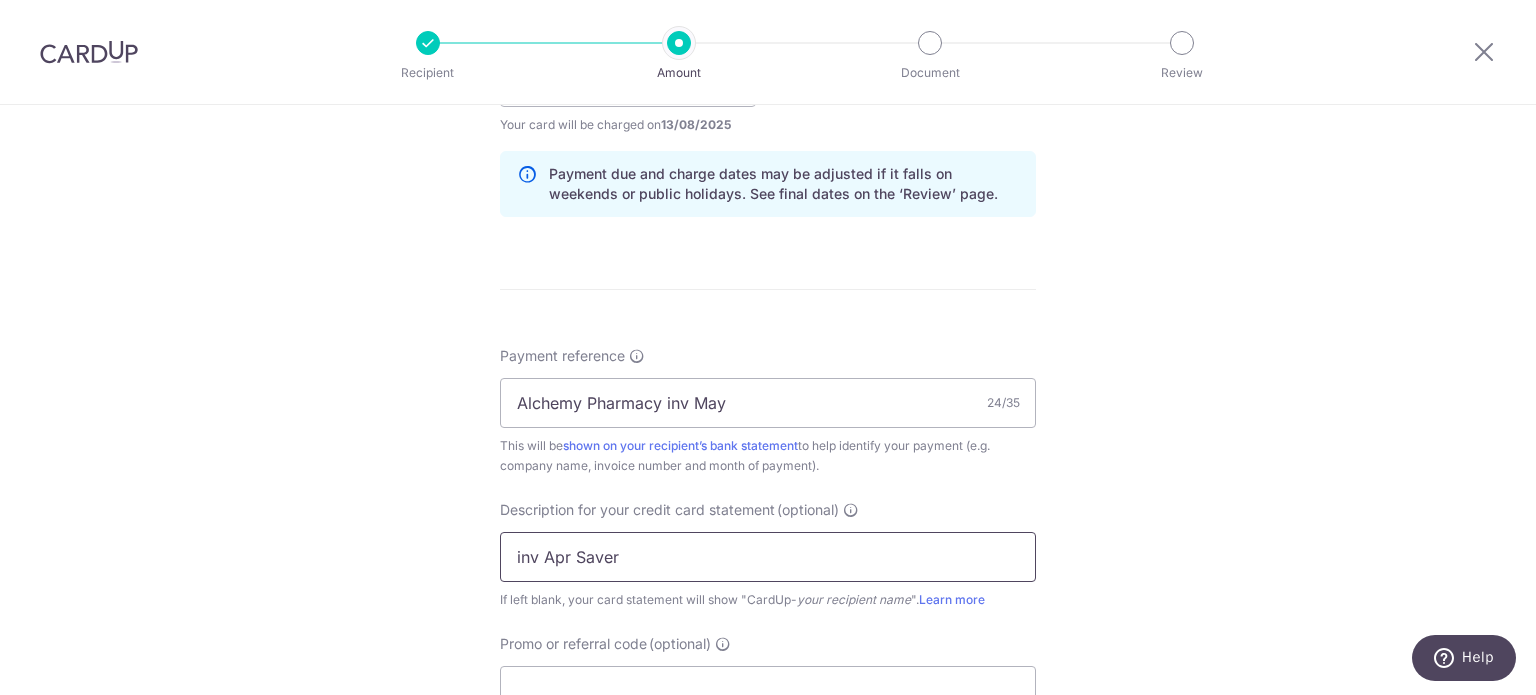 click on "inv Apr Saver" at bounding box center [768, 557] 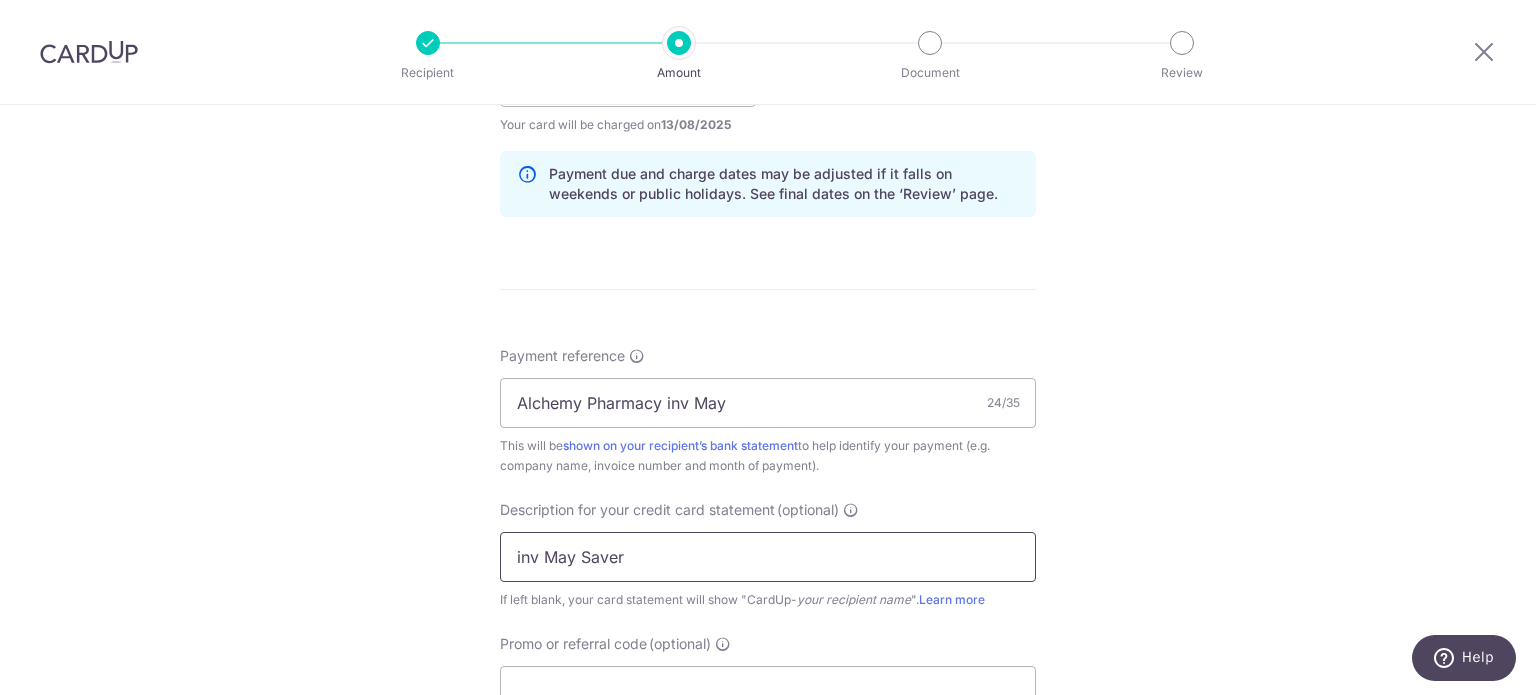 click on "inv May Saver" at bounding box center (768, 557) 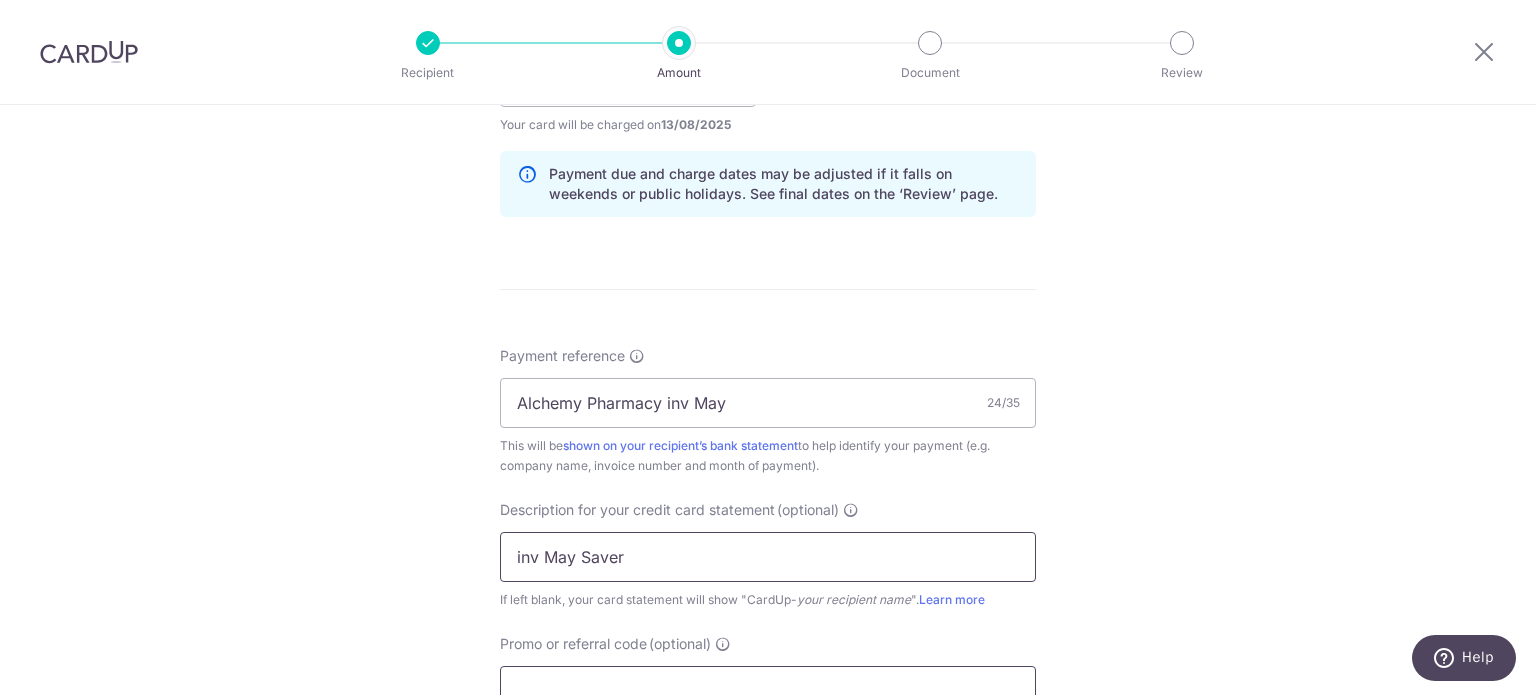 type on "inv May Saver" 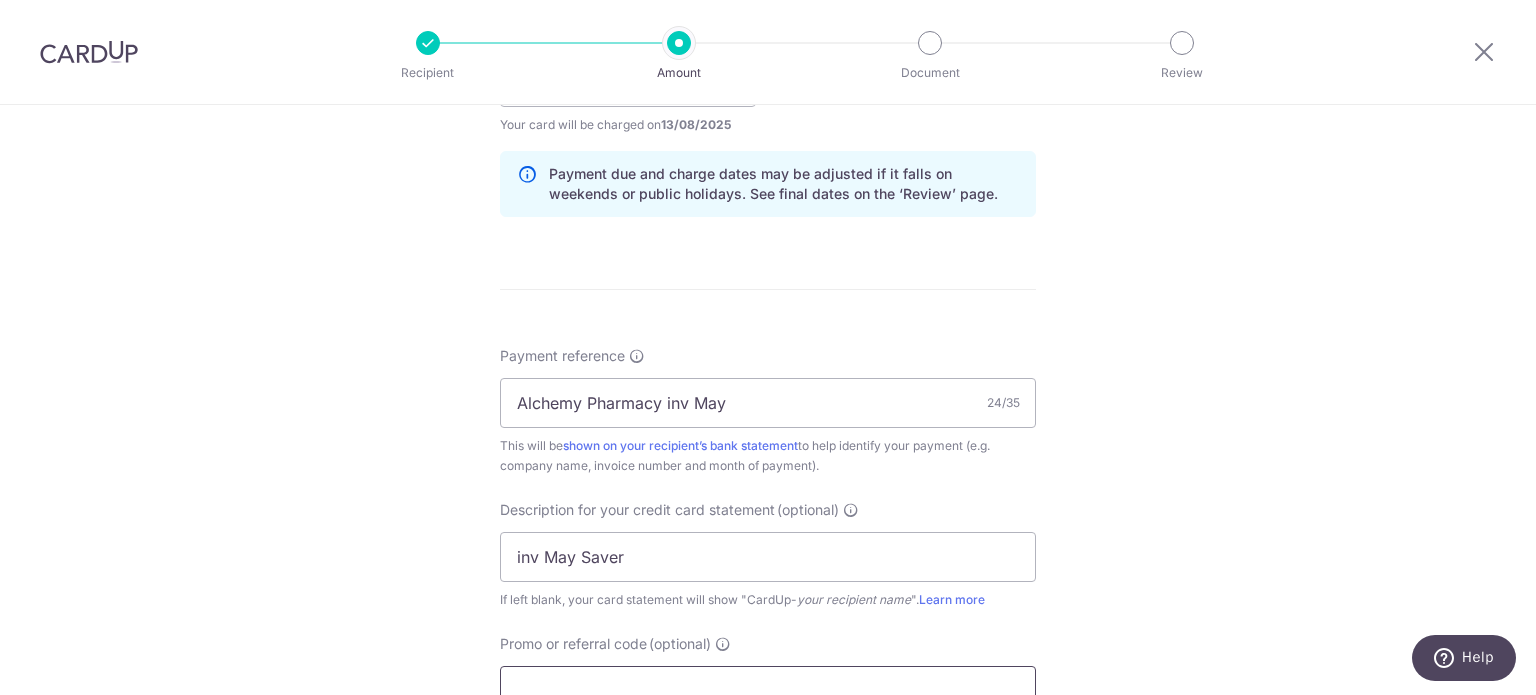 click on "Promo or referral code
(optional)" at bounding box center (768, 691) 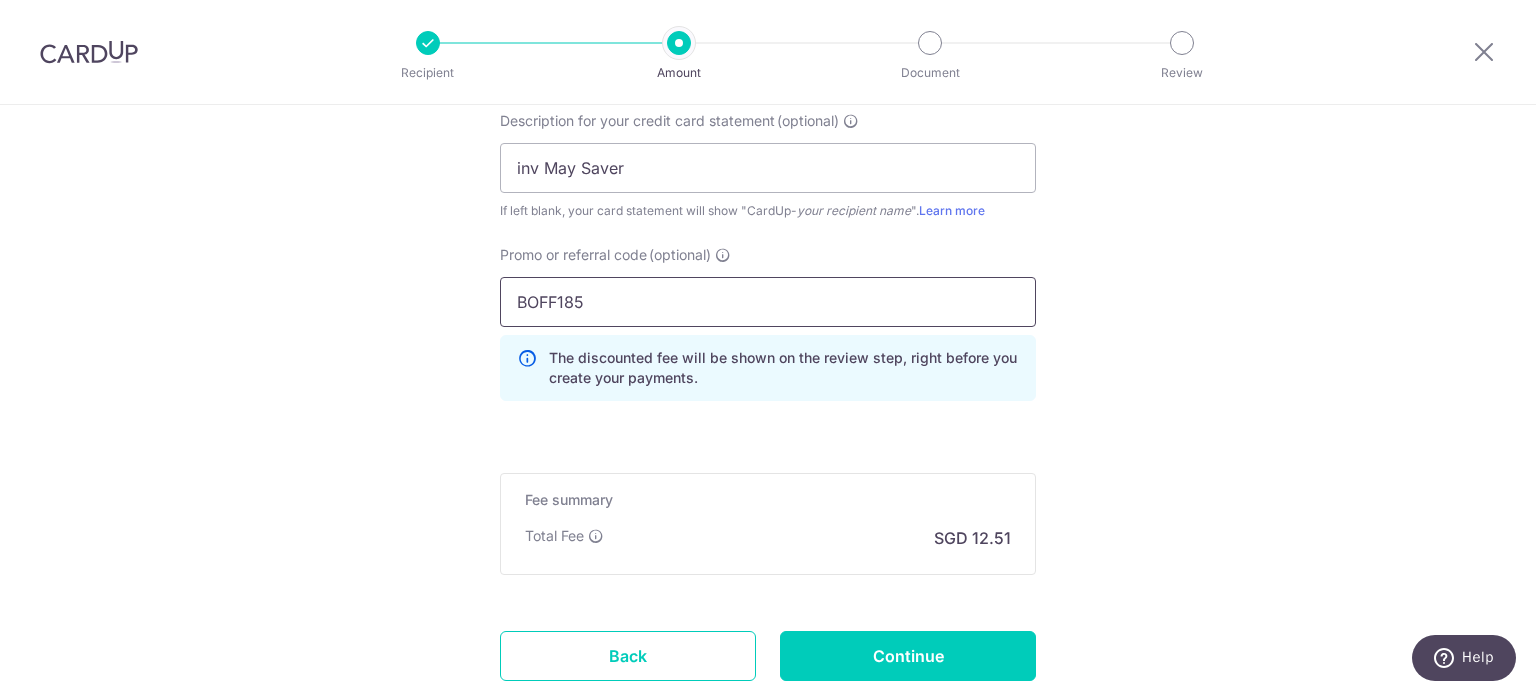 scroll, scrollTop: 1400, scrollLeft: 0, axis: vertical 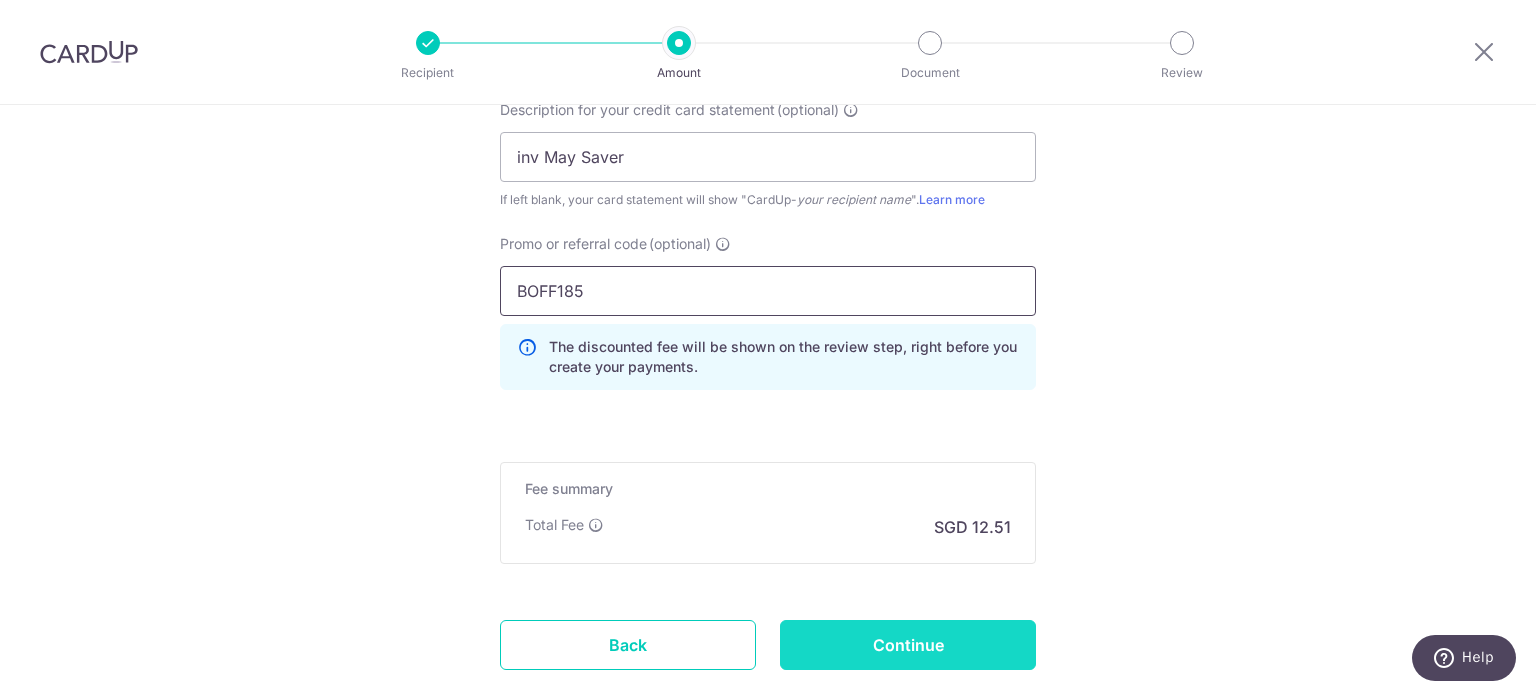 type on "BOFF185" 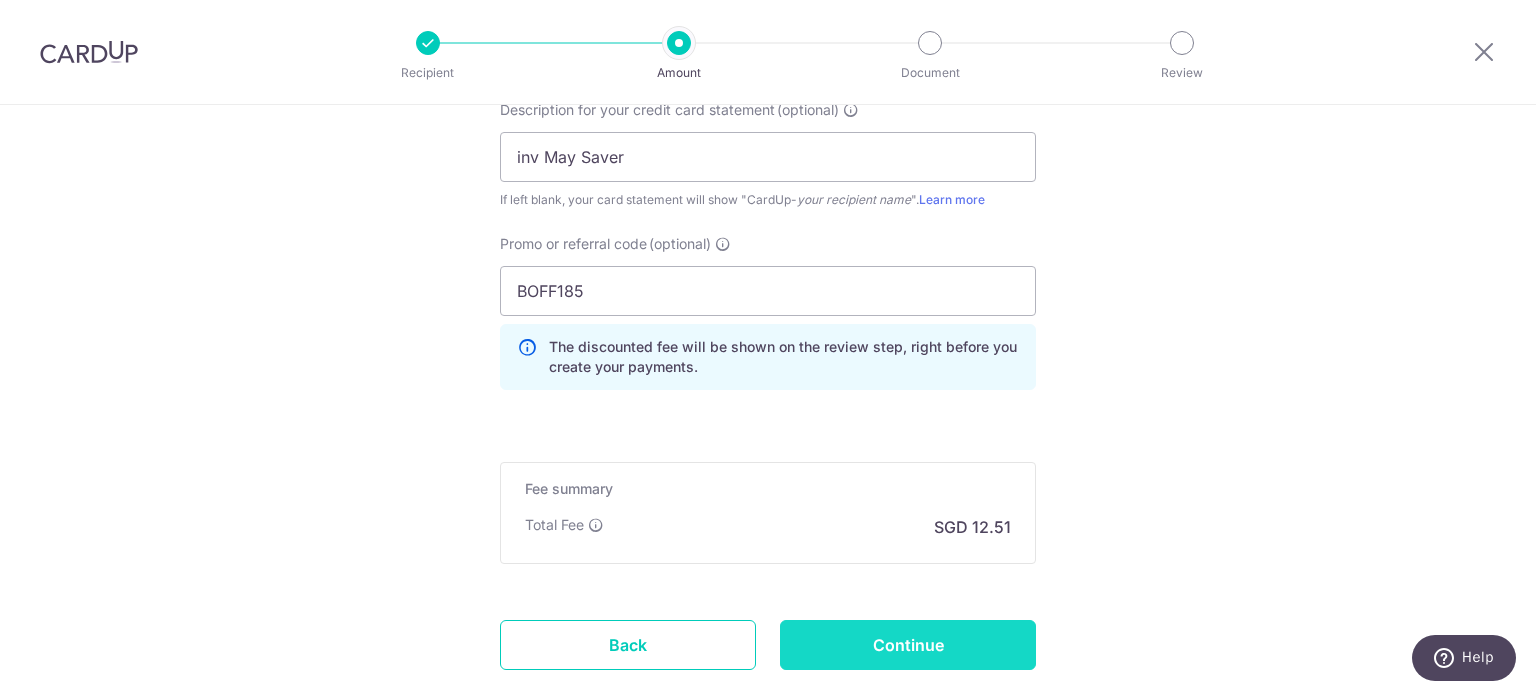 click on "Continue" at bounding box center (908, 645) 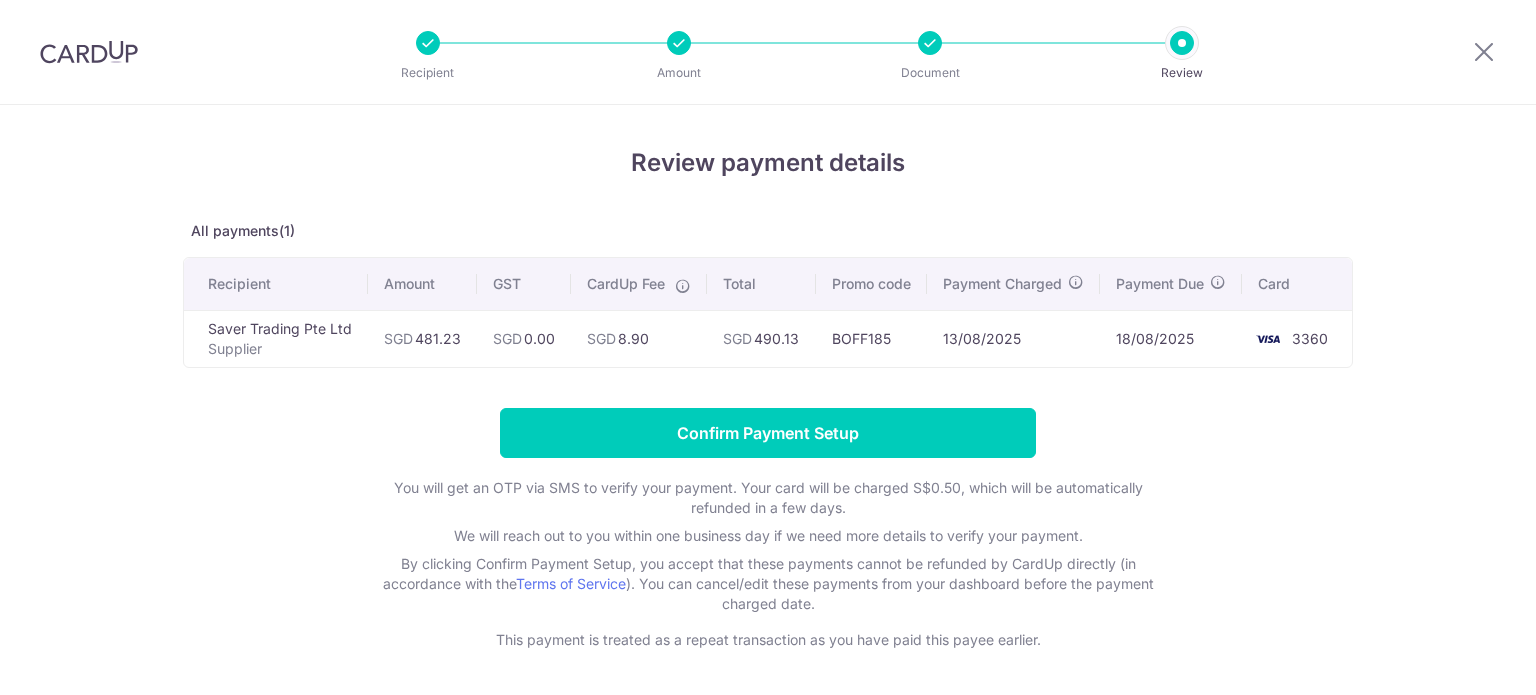 scroll, scrollTop: 0, scrollLeft: 0, axis: both 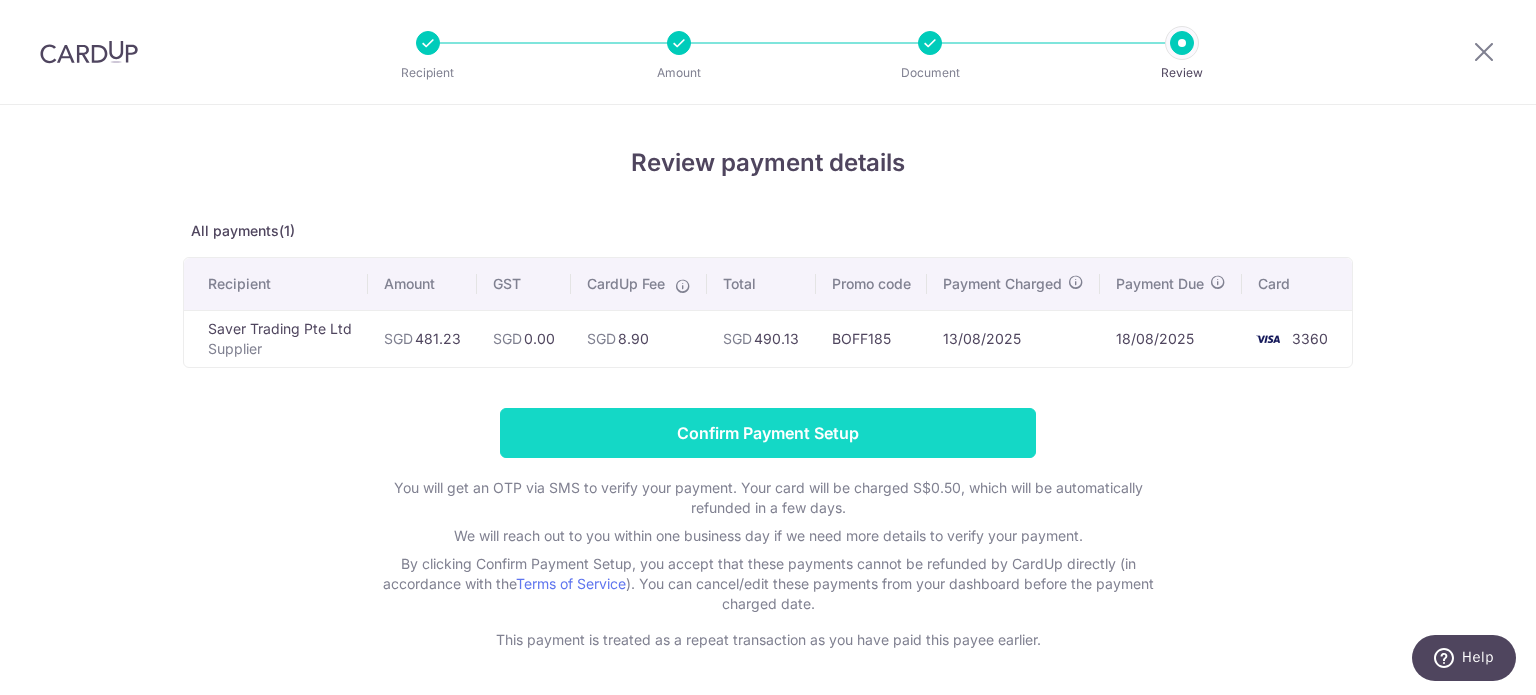 click on "Confirm Payment Setup" at bounding box center [768, 433] 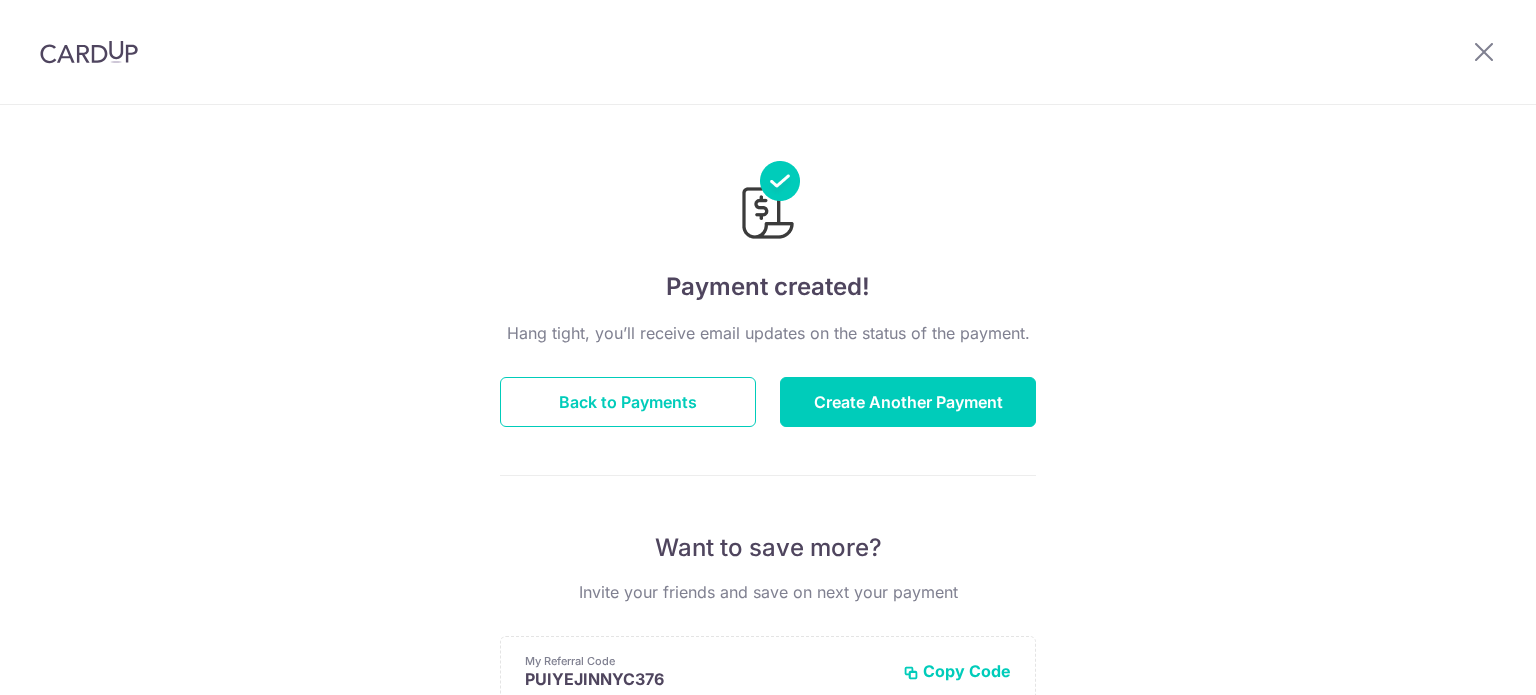 scroll, scrollTop: 0, scrollLeft: 0, axis: both 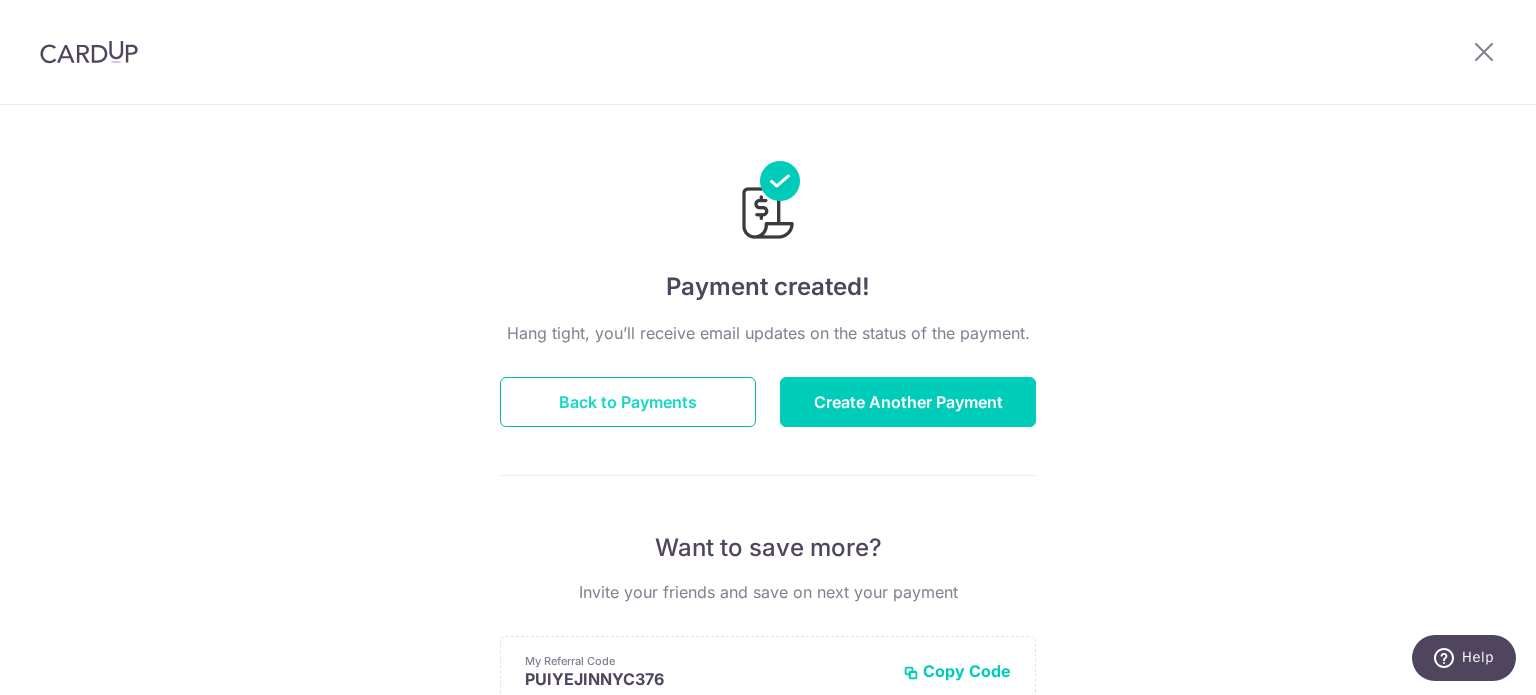 click on "Back to Payments" at bounding box center (628, 402) 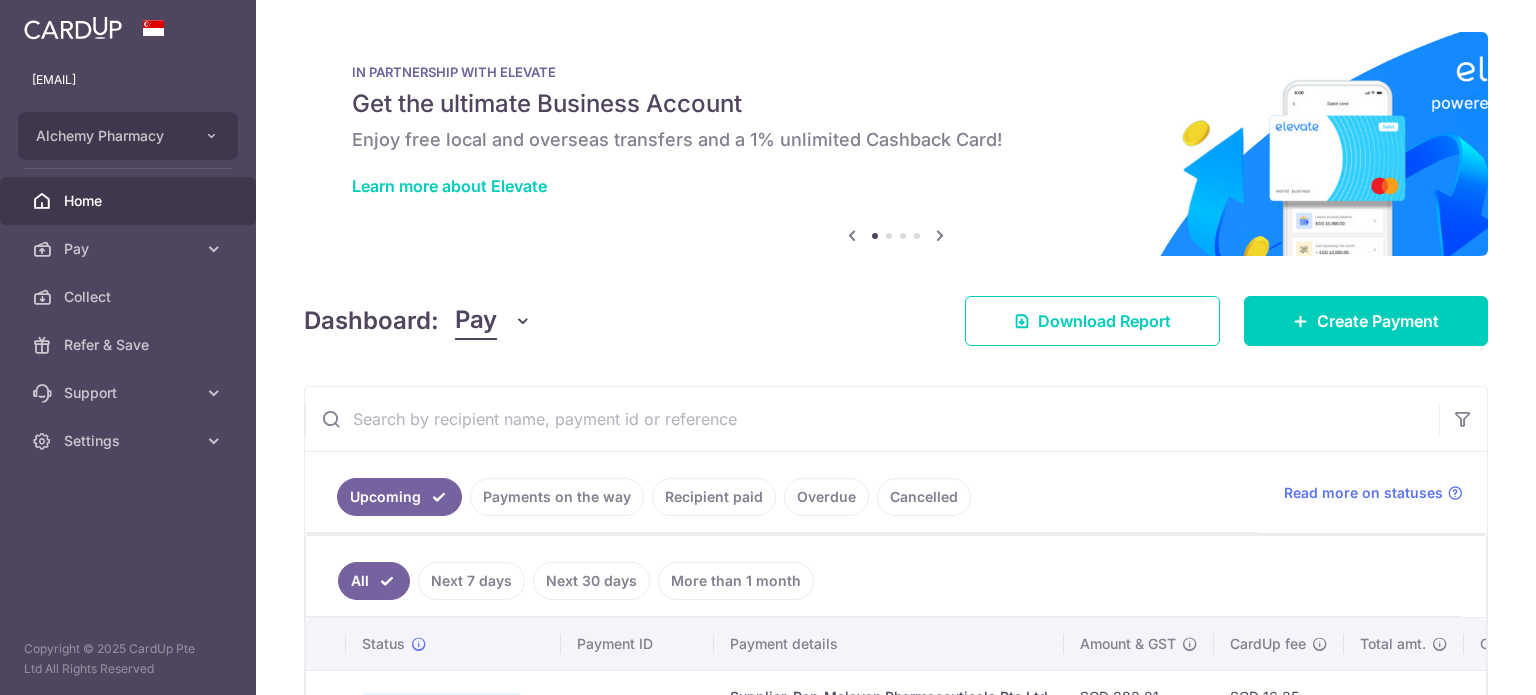 scroll, scrollTop: 0, scrollLeft: 0, axis: both 